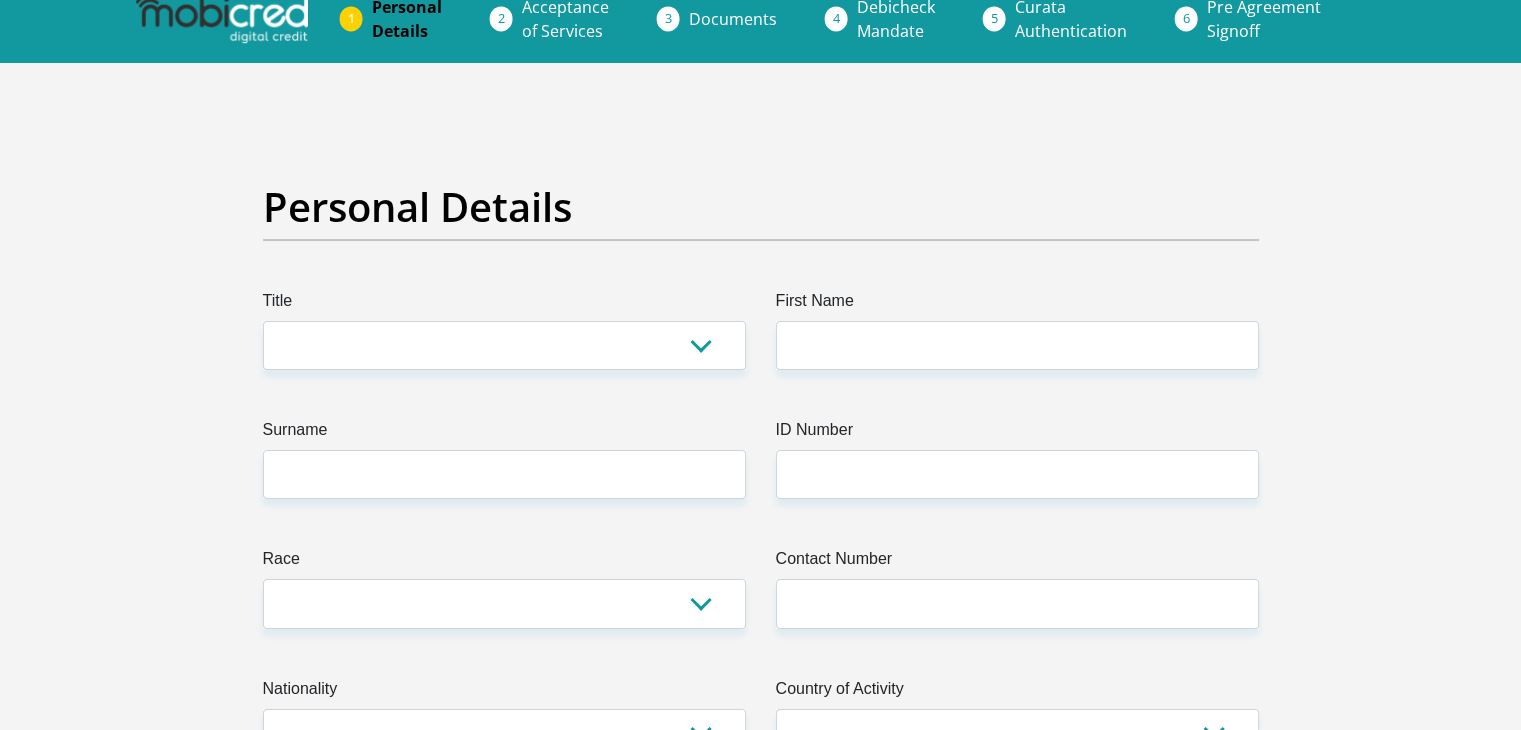 scroll, scrollTop: 0, scrollLeft: 0, axis: both 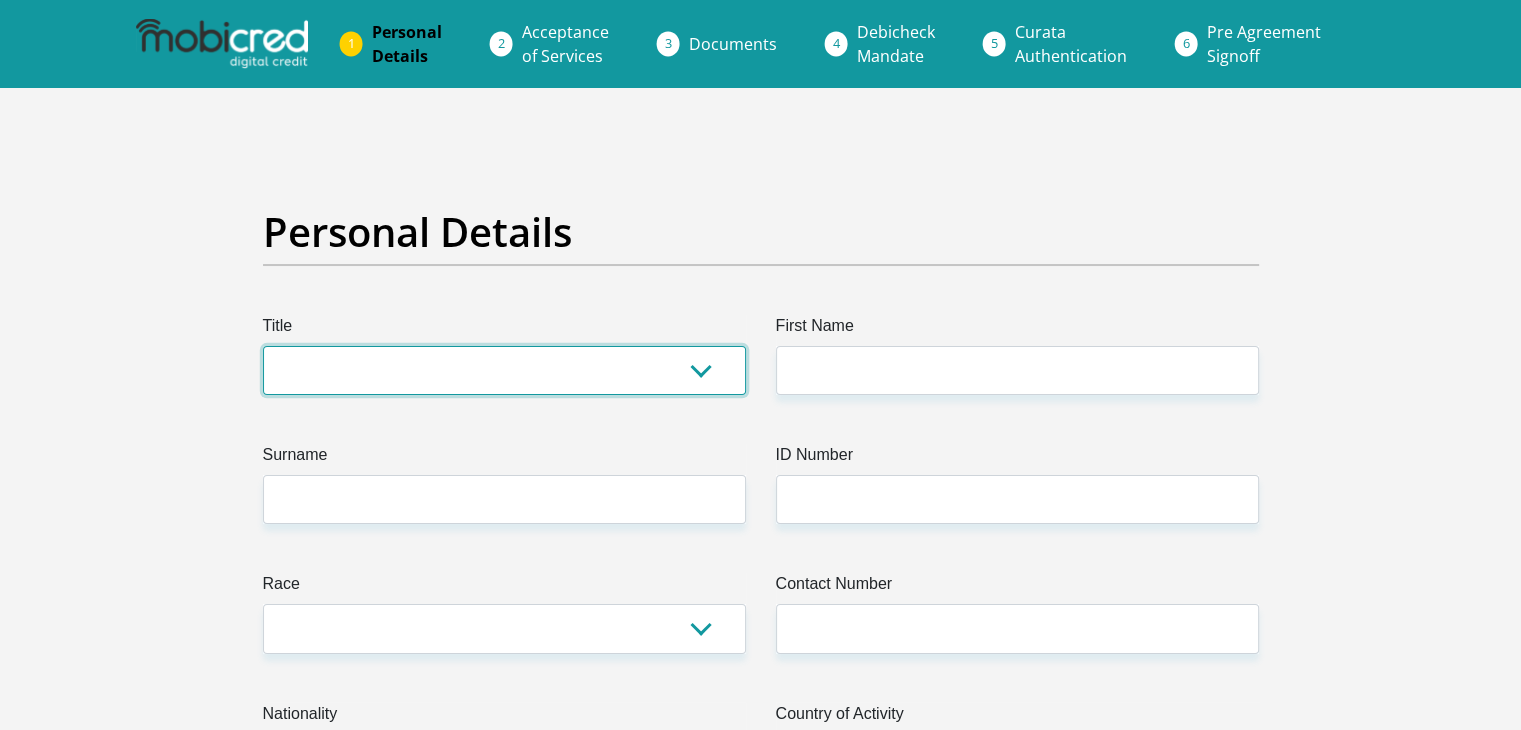 click on "Mr
Ms
Mrs
Dr
Other" at bounding box center (504, 370) 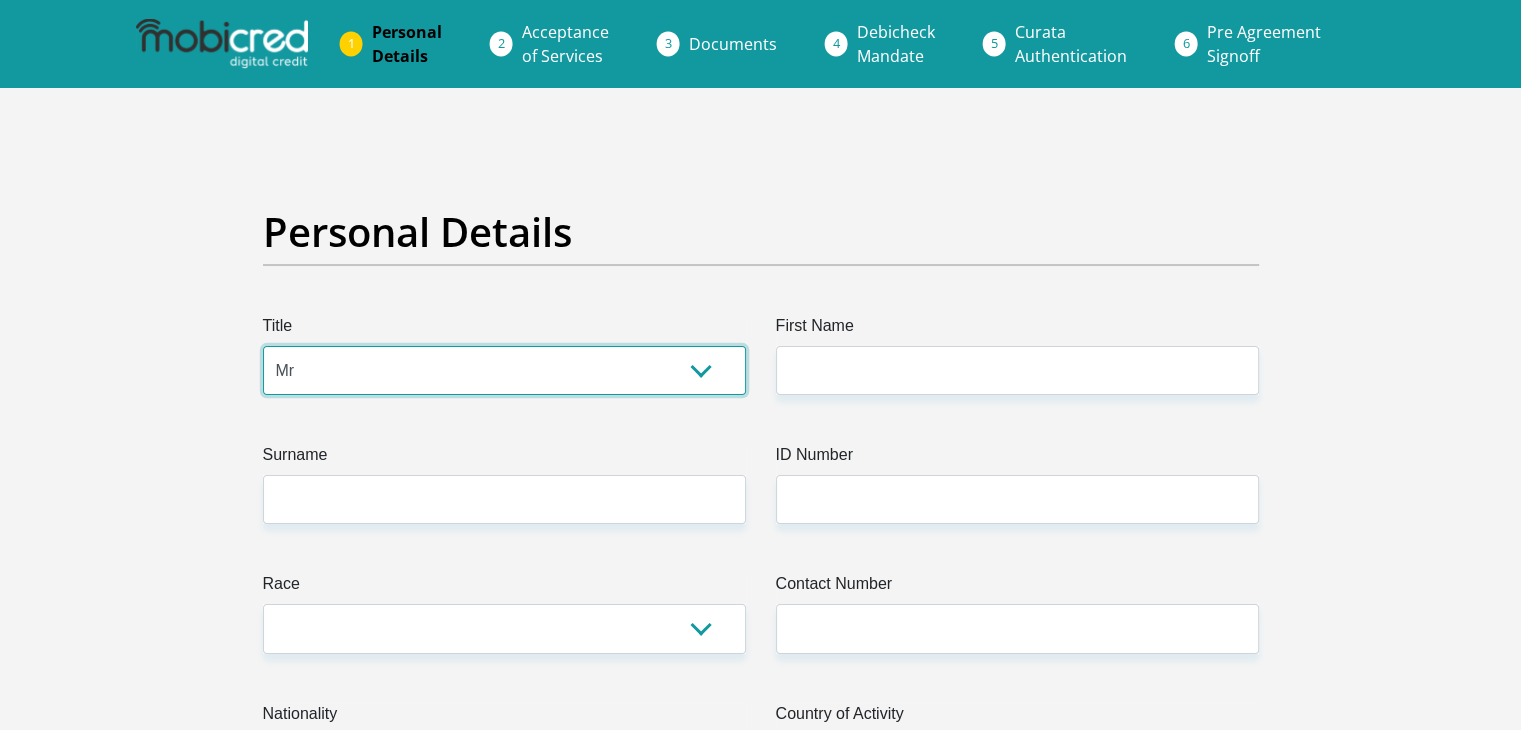 click on "Mr
Ms
Mrs
Dr
Other" at bounding box center (504, 370) 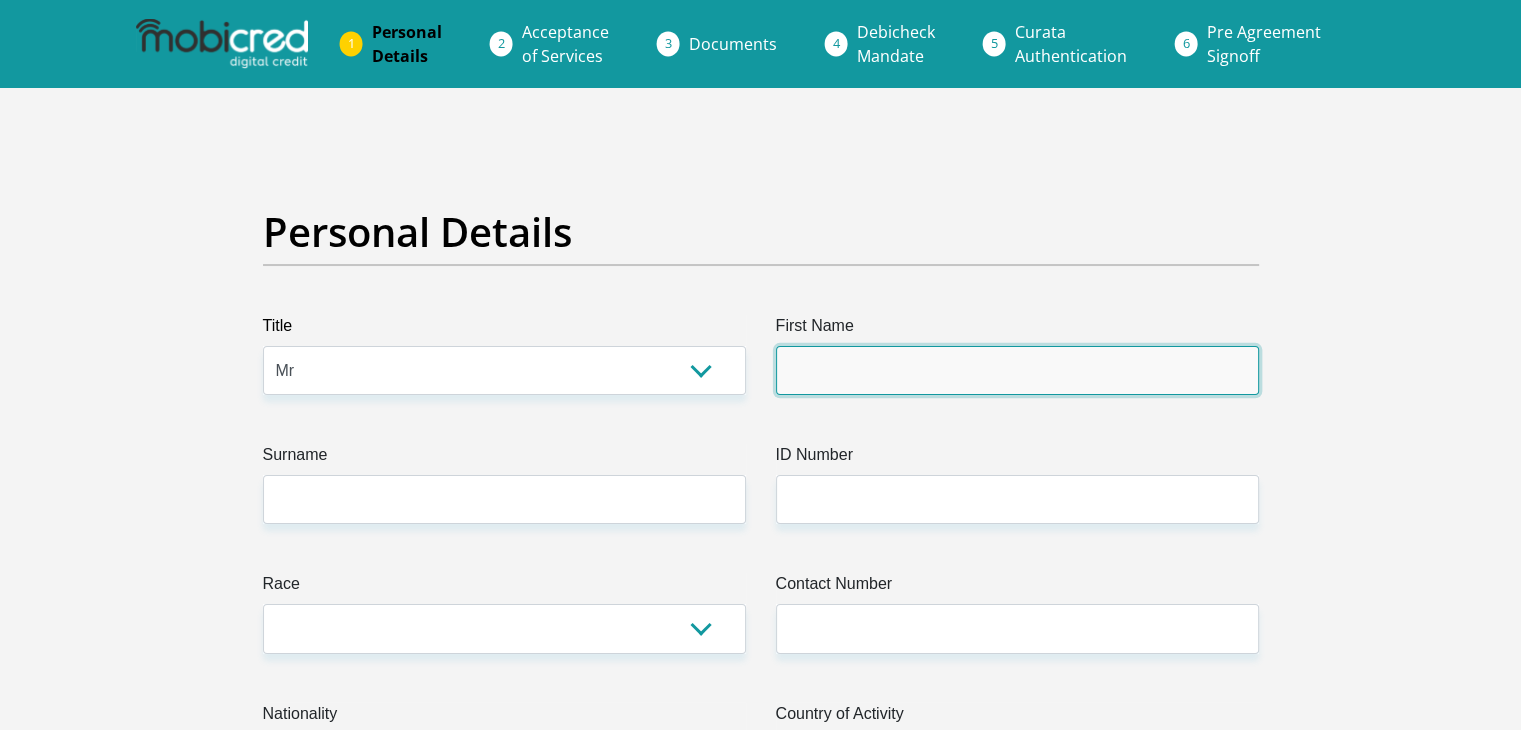 click on "First Name" at bounding box center [1017, 370] 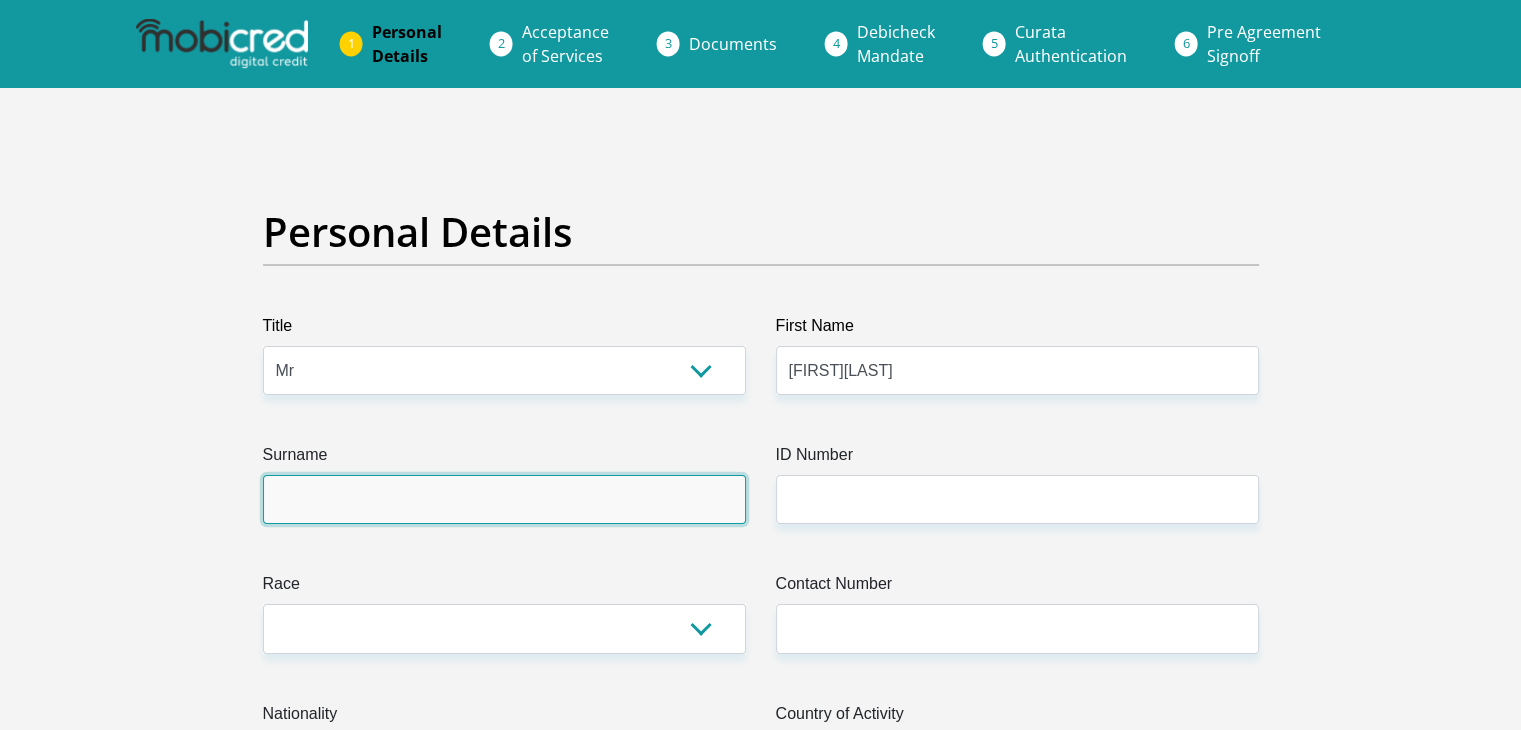click on "Surname" at bounding box center (504, 499) 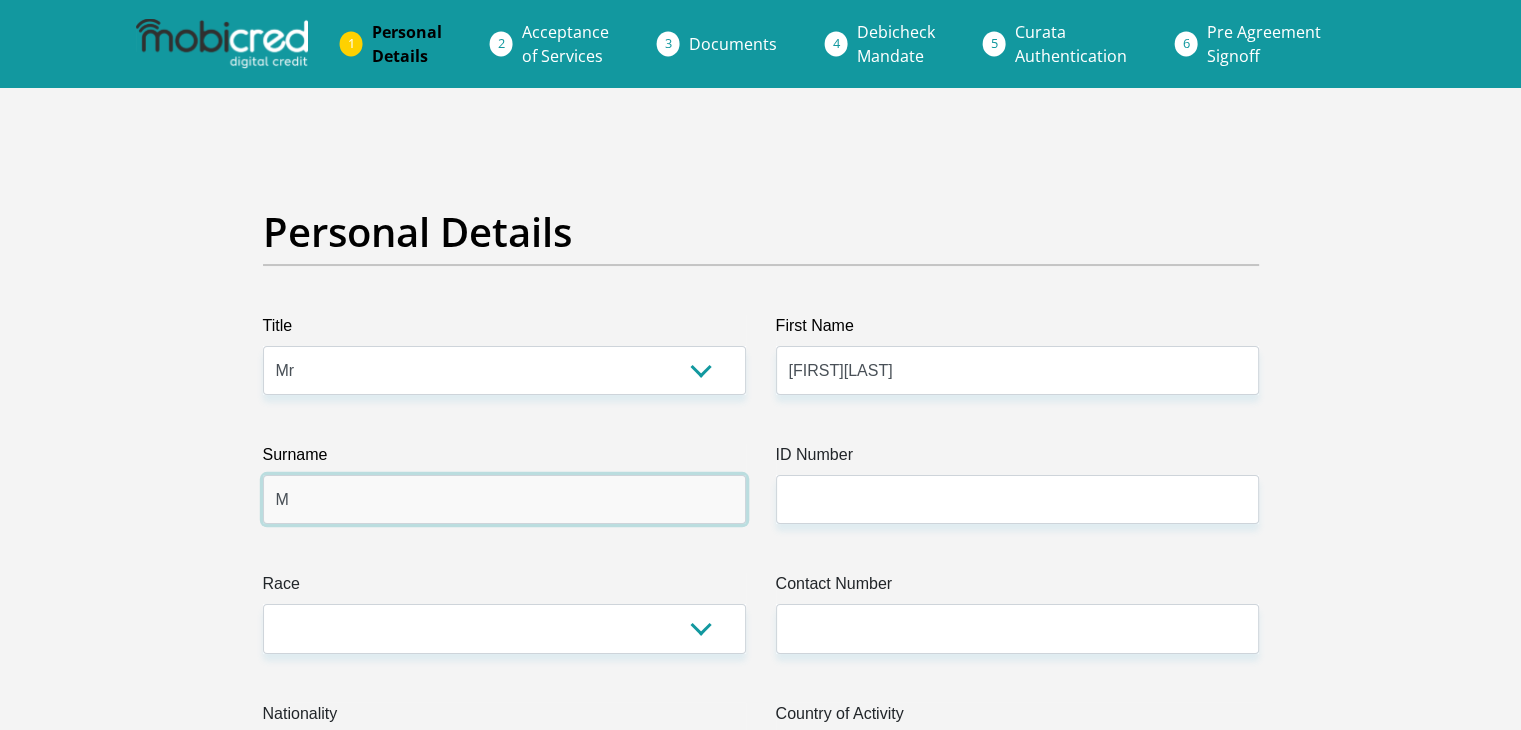 type on "Makgoba" 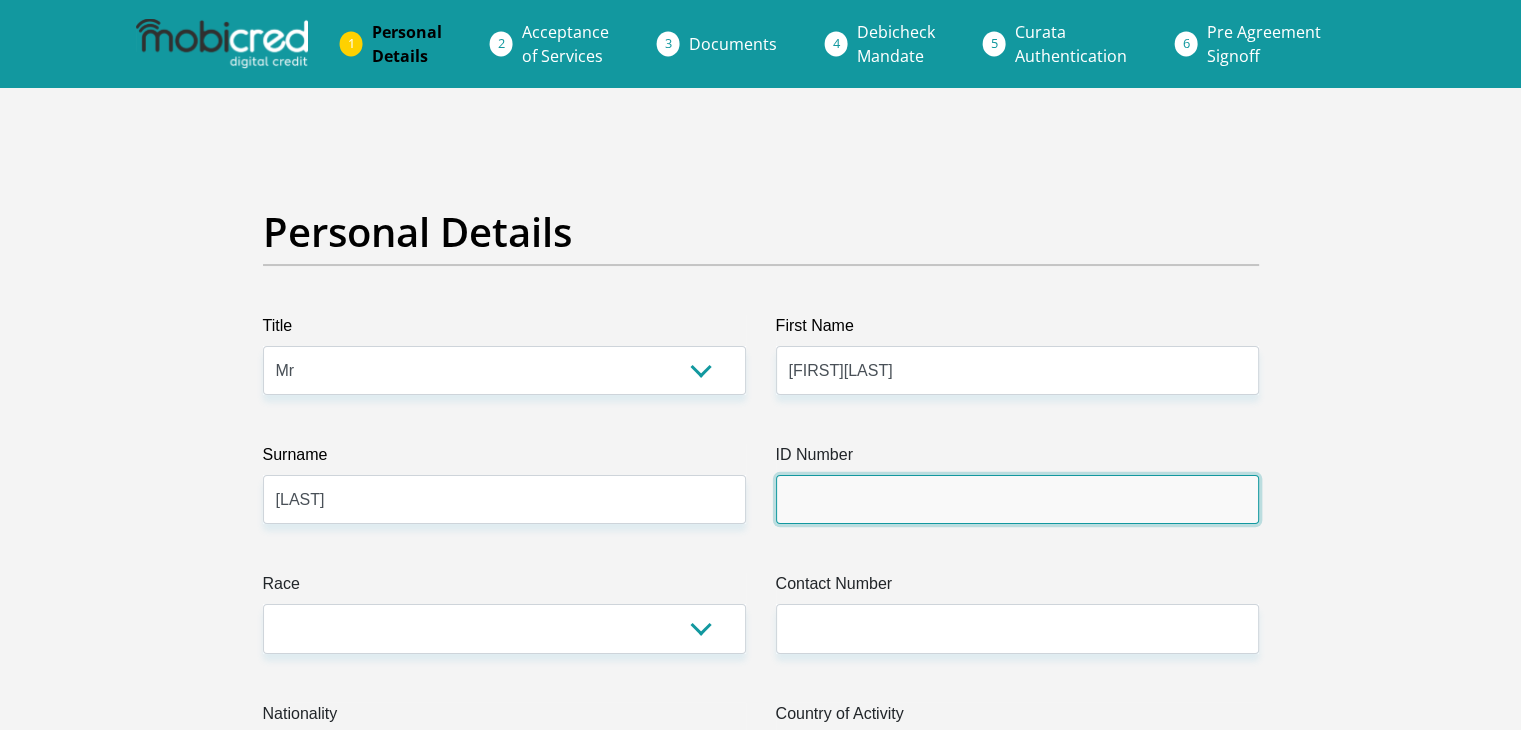 click on "ID Number" at bounding box center (1017, 499) 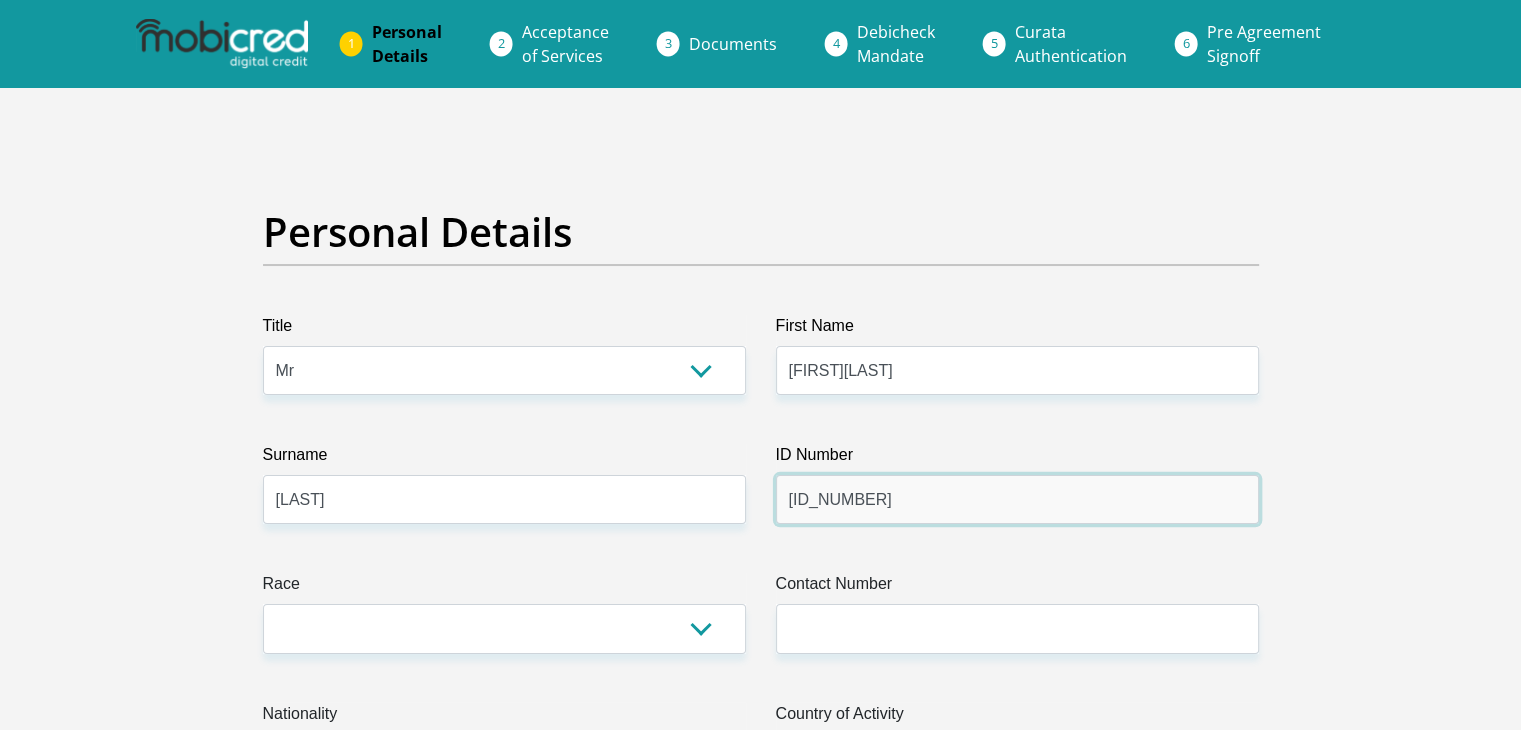 type on "9210245521089" 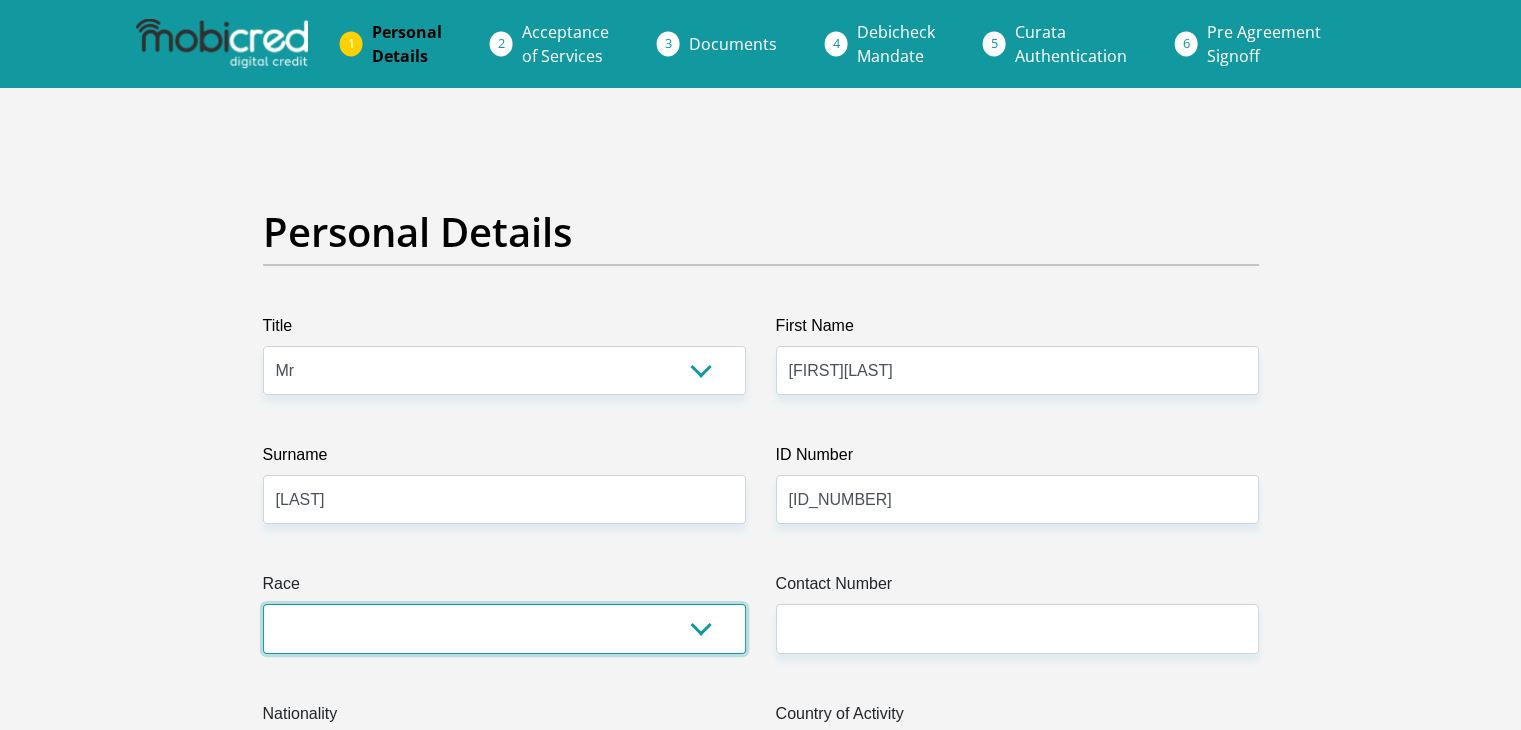 click on "Black
Coloured
Indian
White
Other" at bounding box center [504, 628] 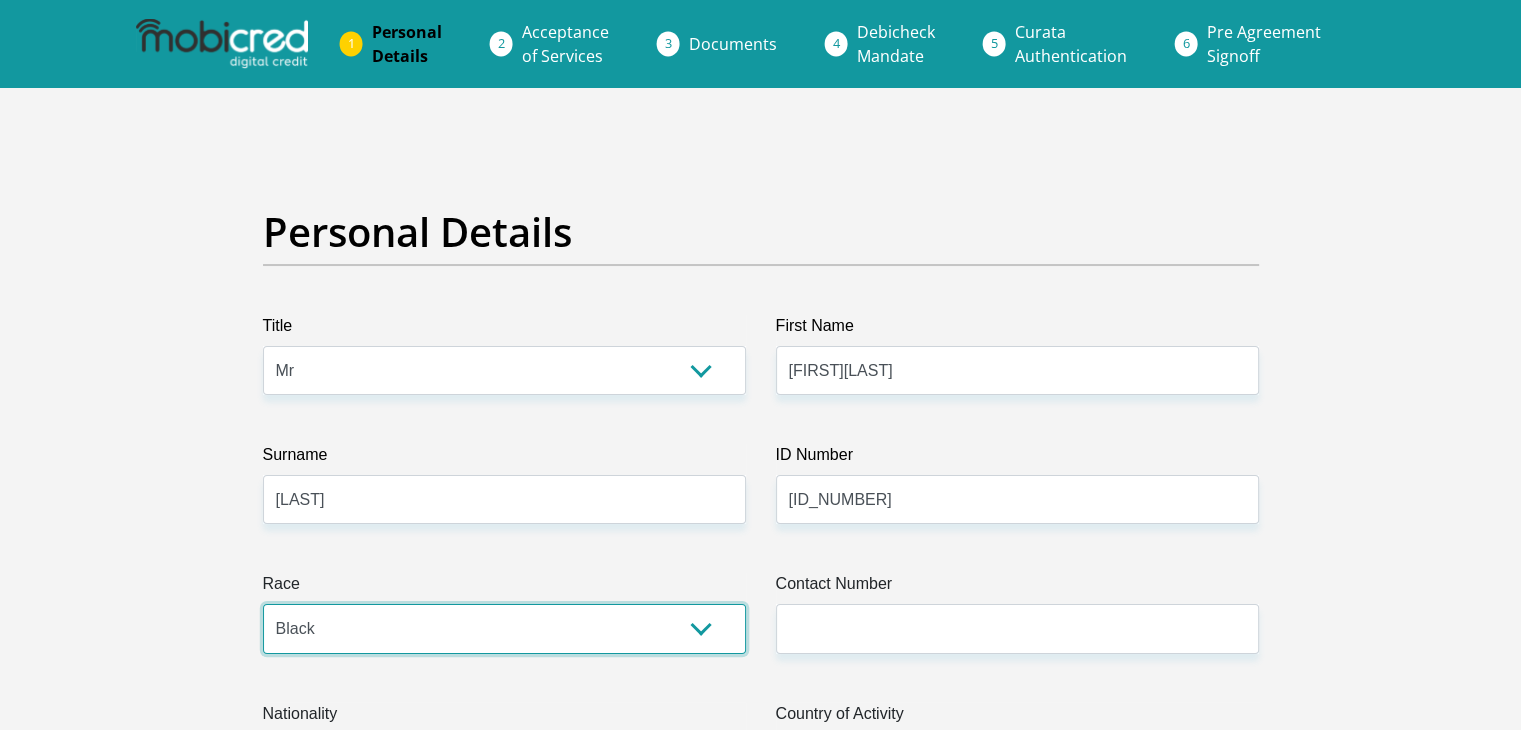 click on "Black
Coloured
Indian
White
Other" at bounding box center [504, 628] 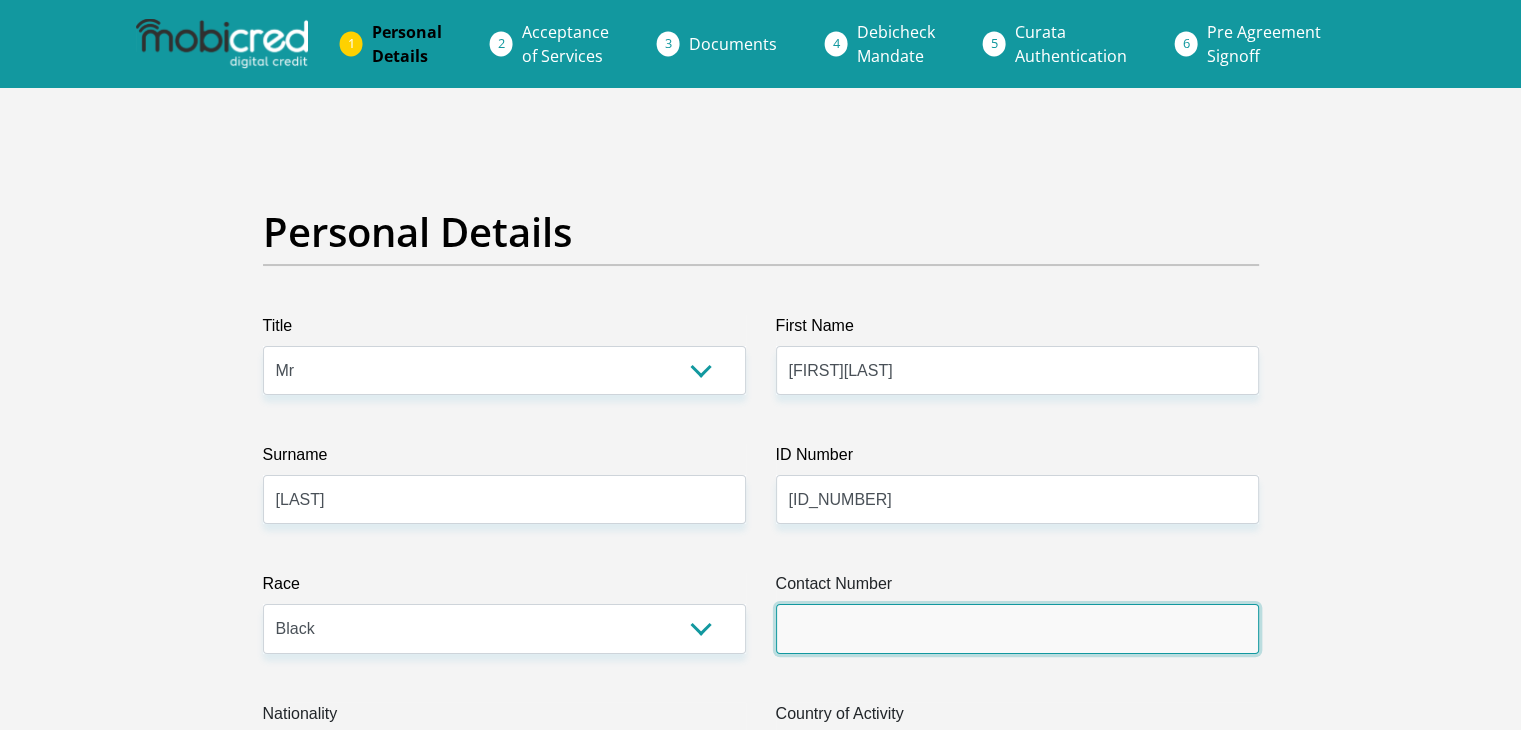 click on "Contact Number" at bounding box center (1017, 628) 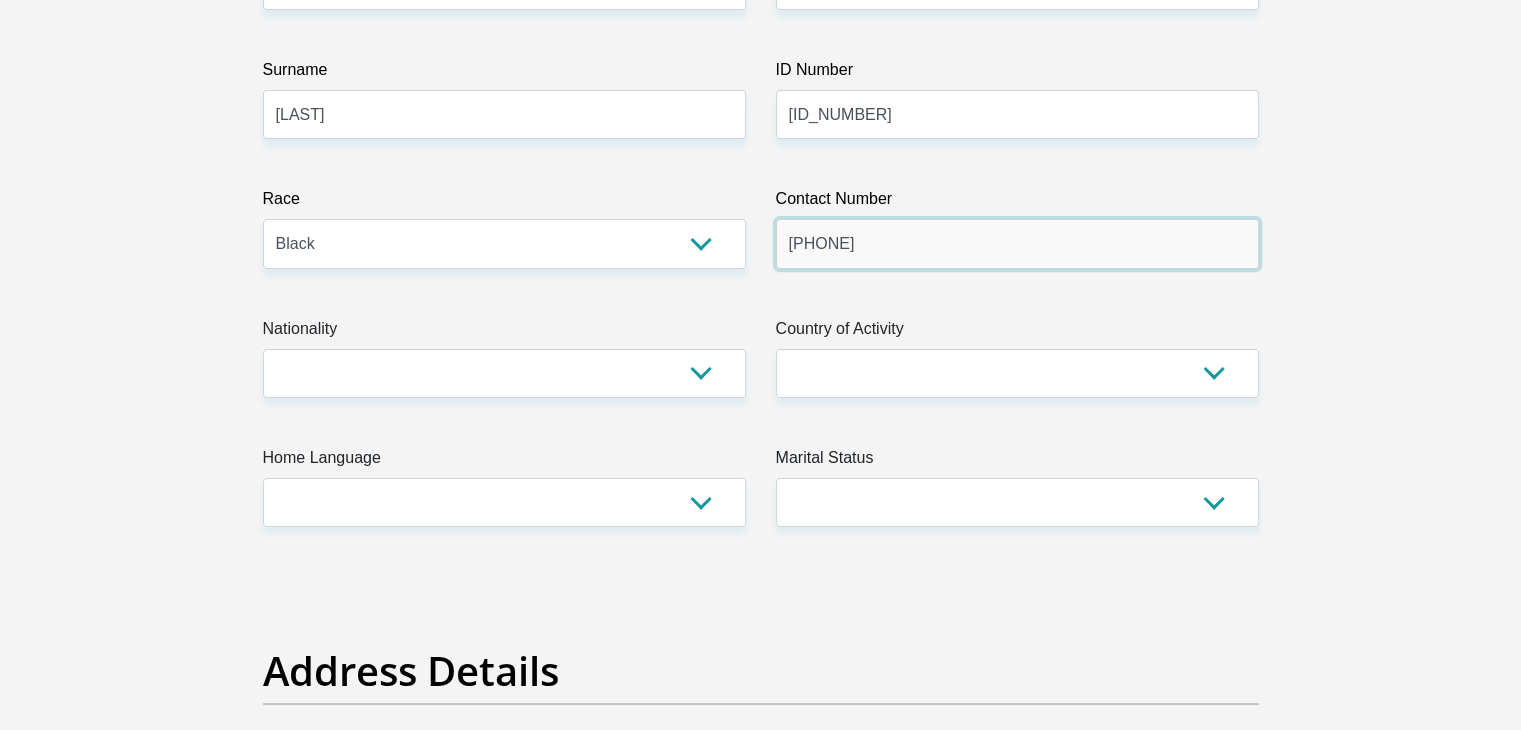 scroll, scrollTop: 233, scrollLeft: 0, axis: vertical 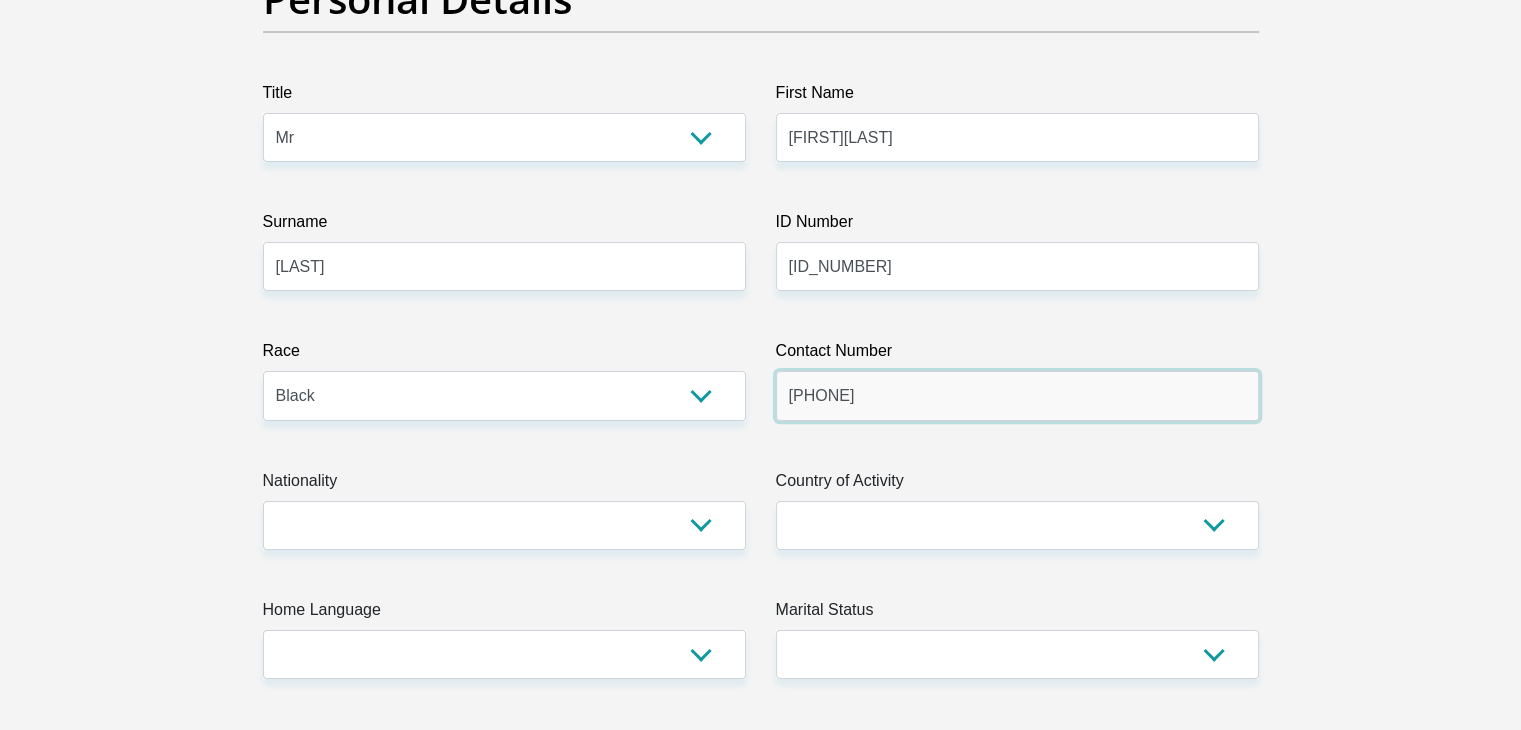 type on "0685502451" 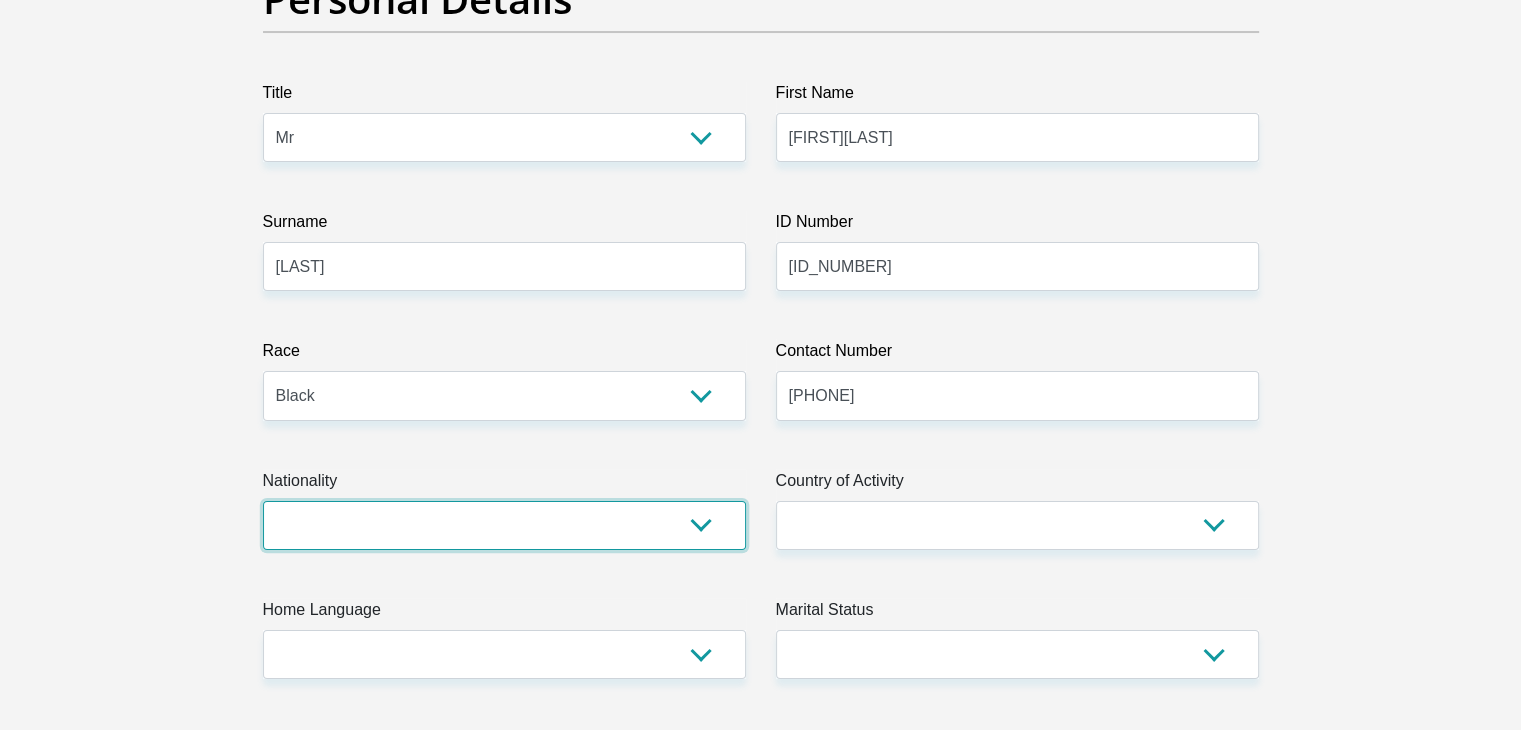 click on "South Africa
Afghanistan
Aland Islands
Albania
Algeria
America Samoa
American Virgin Islands
Andorra
Angola
Anguilla
Antarctica
Antigua and Barbuda
Argentina
Armenia
Aruba
Ascension Island
Australia
Austria
Azerbaijan
Bahamas
Bahrain
Bangladesh
Barbados
Chad" at bounding box center [504, 525] 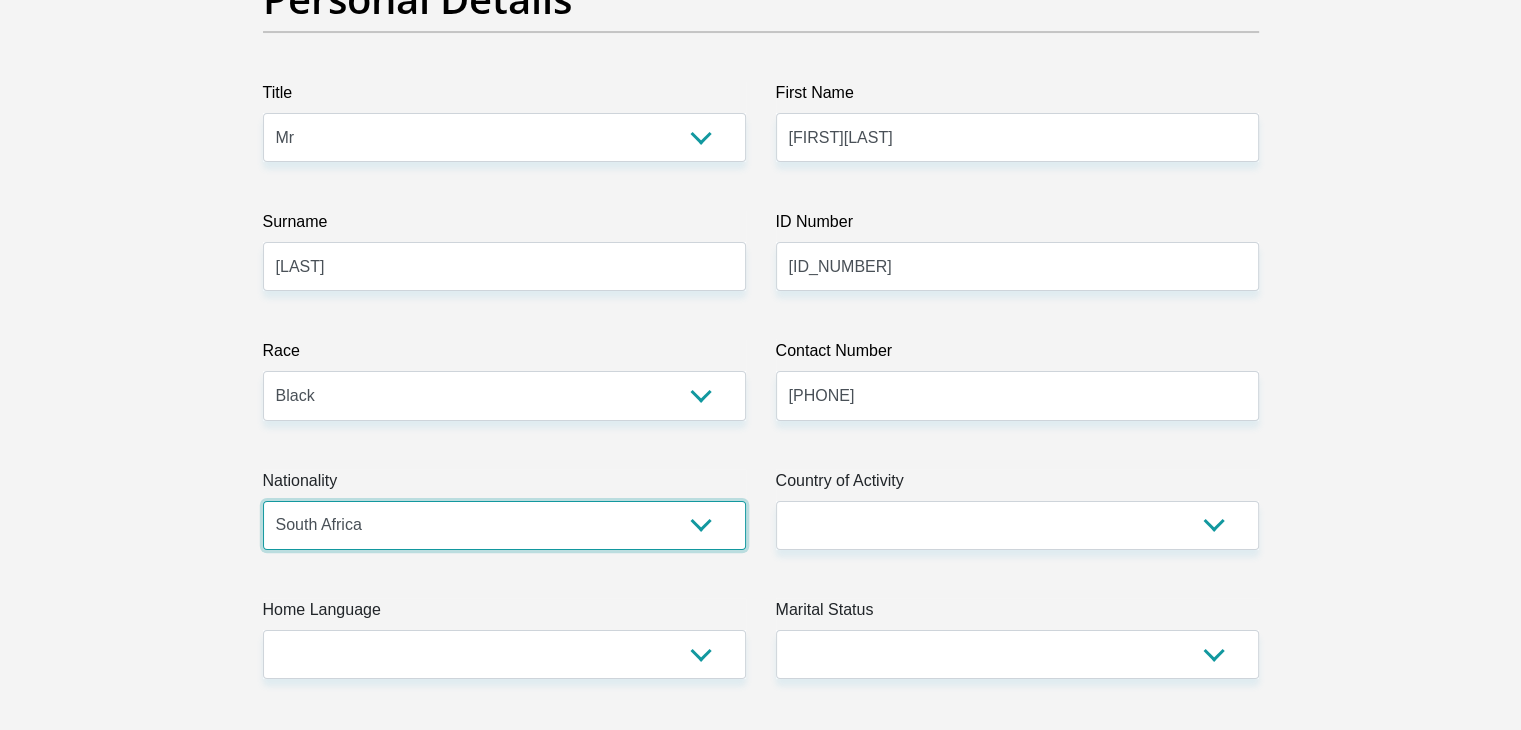 click on "South Africa
Afghanistan
Aland Islands
Albania
Algeria
America Samoa
American Virgin Islands
Andorra
Angola
Anguilla
Antarctica
Antigua and Barbuda
Argentina
Armenia
Aruba
Ascension Island
Australia
Austria
Azerbaijan
Bahamas
Bahrain
Bangladesh
Barbados
Chad" at bounding box center (504, 525) 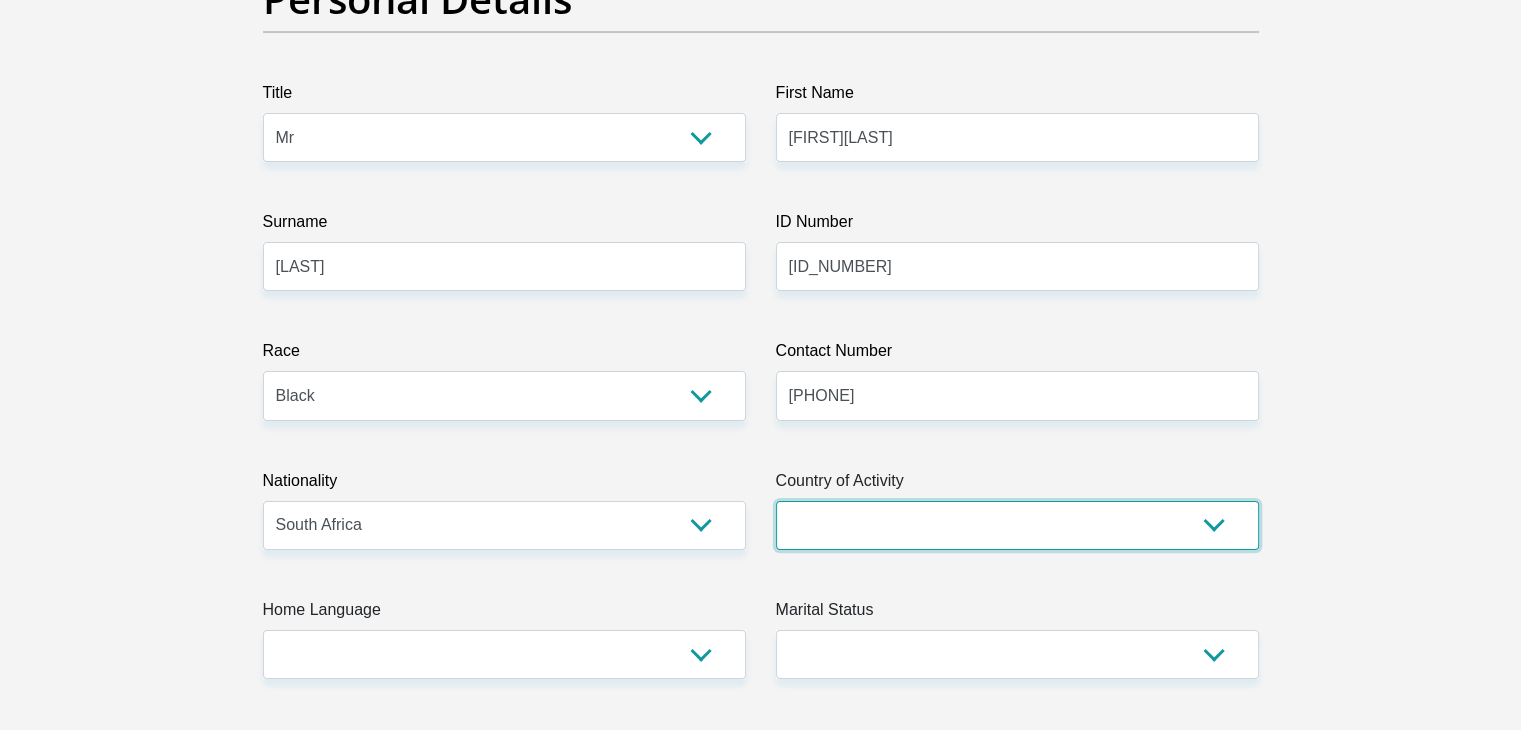 click on "South Africa
Afghanistan
Aland Islands
Albania
Algeria
America Samoa
American Virgin Islands
Andorra
Angola
Anguilla
Antarctica
Antigua and Barbuda
Argentina
Armenia
Aruba
Ascension Island
Australia
Austria
Azerbaijan
Chad" at bounding box center (1017, 525) 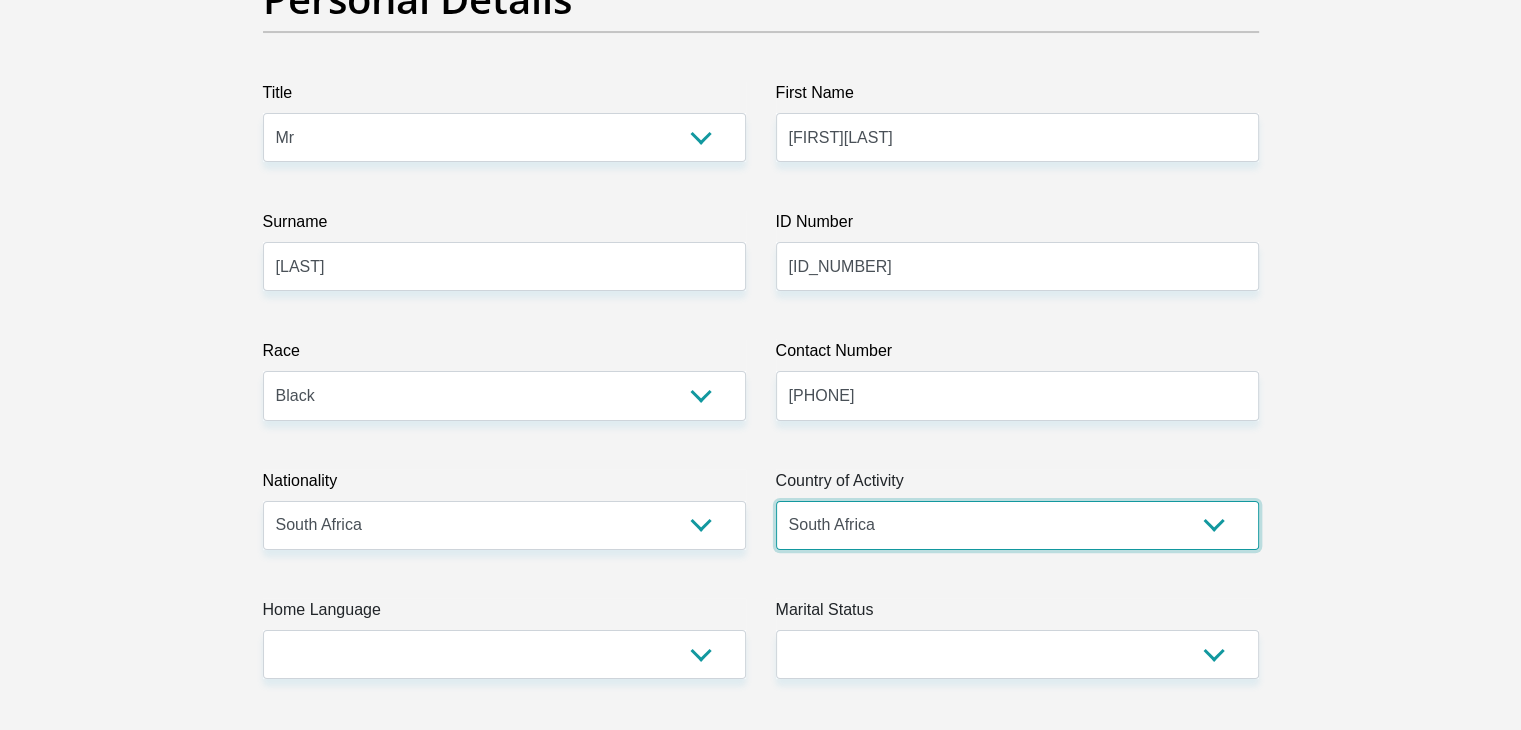 click on "South Africa
Afghanistan
Aland Islands
Albania
Algeria
America Samoa
American Virgin Islands
Andorra
Angola
Anguilla
Antarctica
Antigua and Barbuda
Argentina
Armenia
Aruba
Ascension Island
Australia
Austria
Azerbaijan
Chad" at bounding box center (1017, 525) 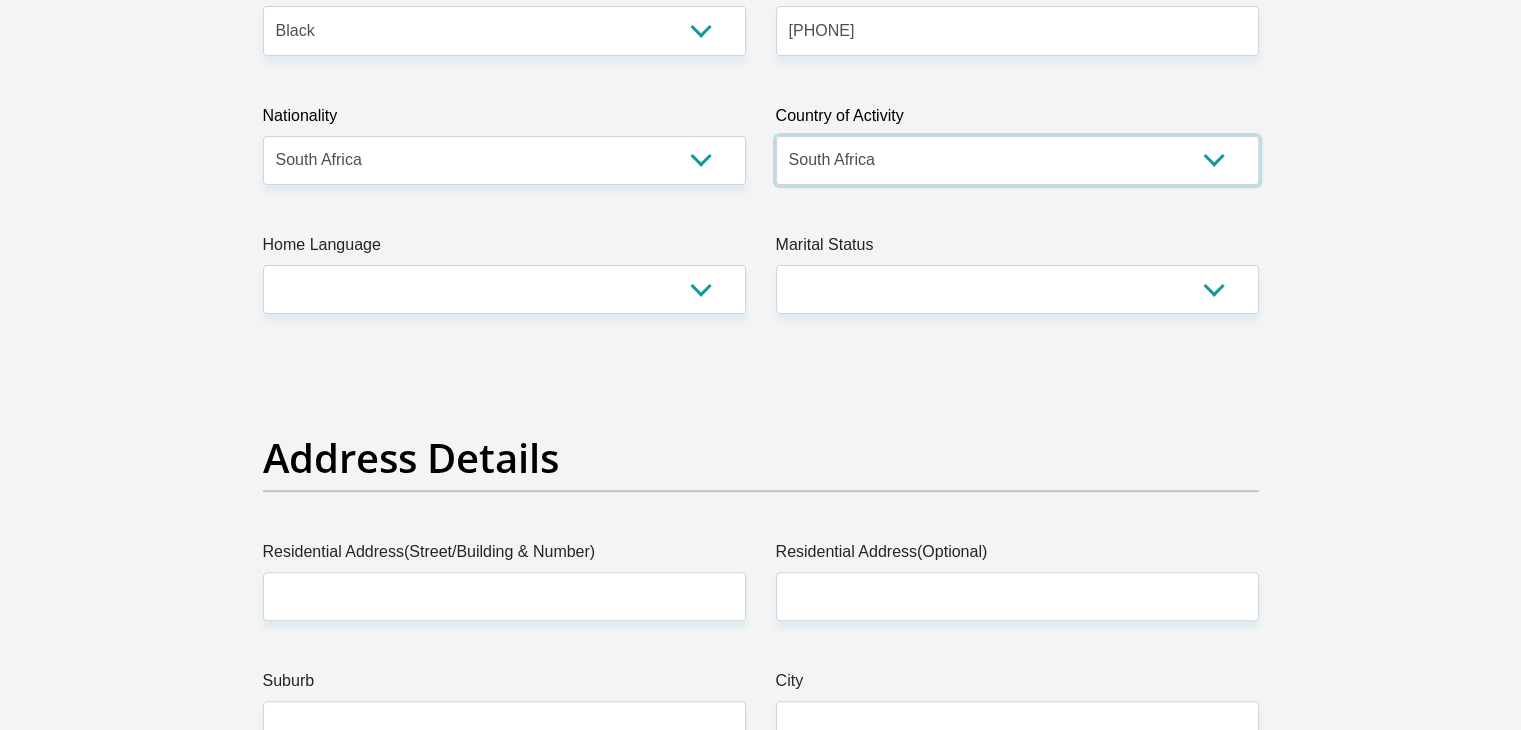 scroll, scrollTop: 700, scrollLeft: 0, axis: vertical 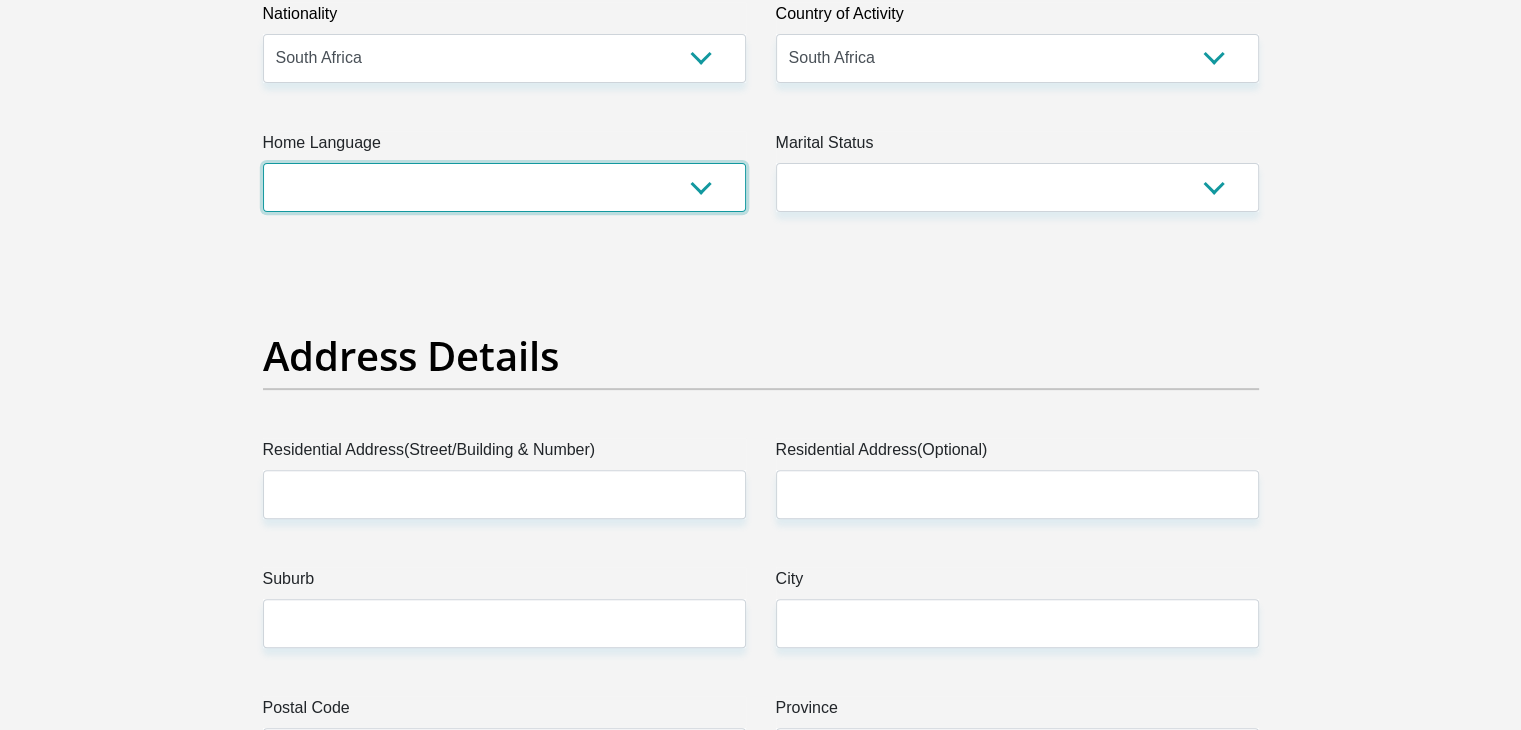 click on "Afrikaans
English
Sepedi
South Ndebele
Southern Sotho
Swati
Tsonga
Tswana
Venda
Xhosa
Zulu
Other" at bounding box center (504, 187) 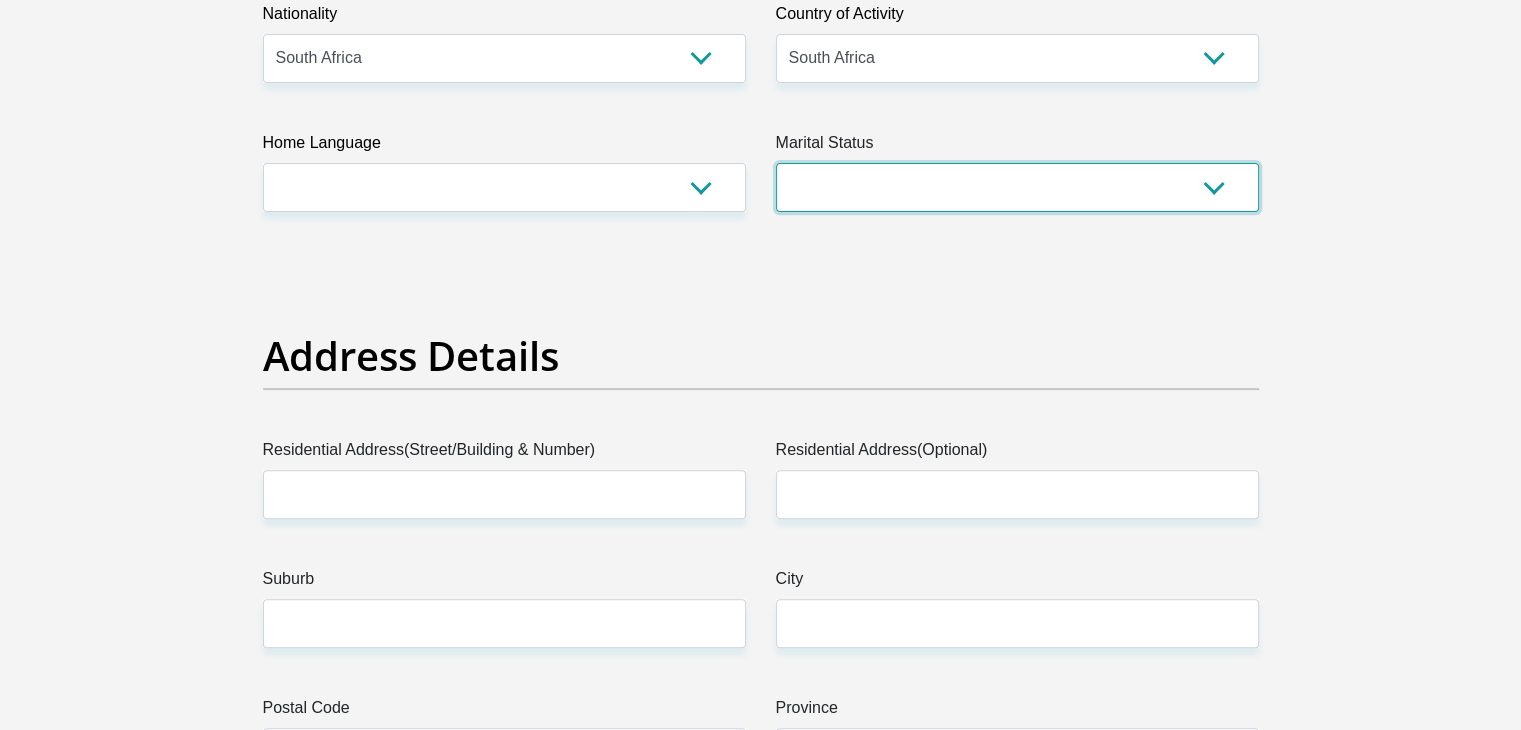 click on "Married ANC
Single
Divorced
Widowed
Married COP or Customary Law" at bounding box center (1017, 187) 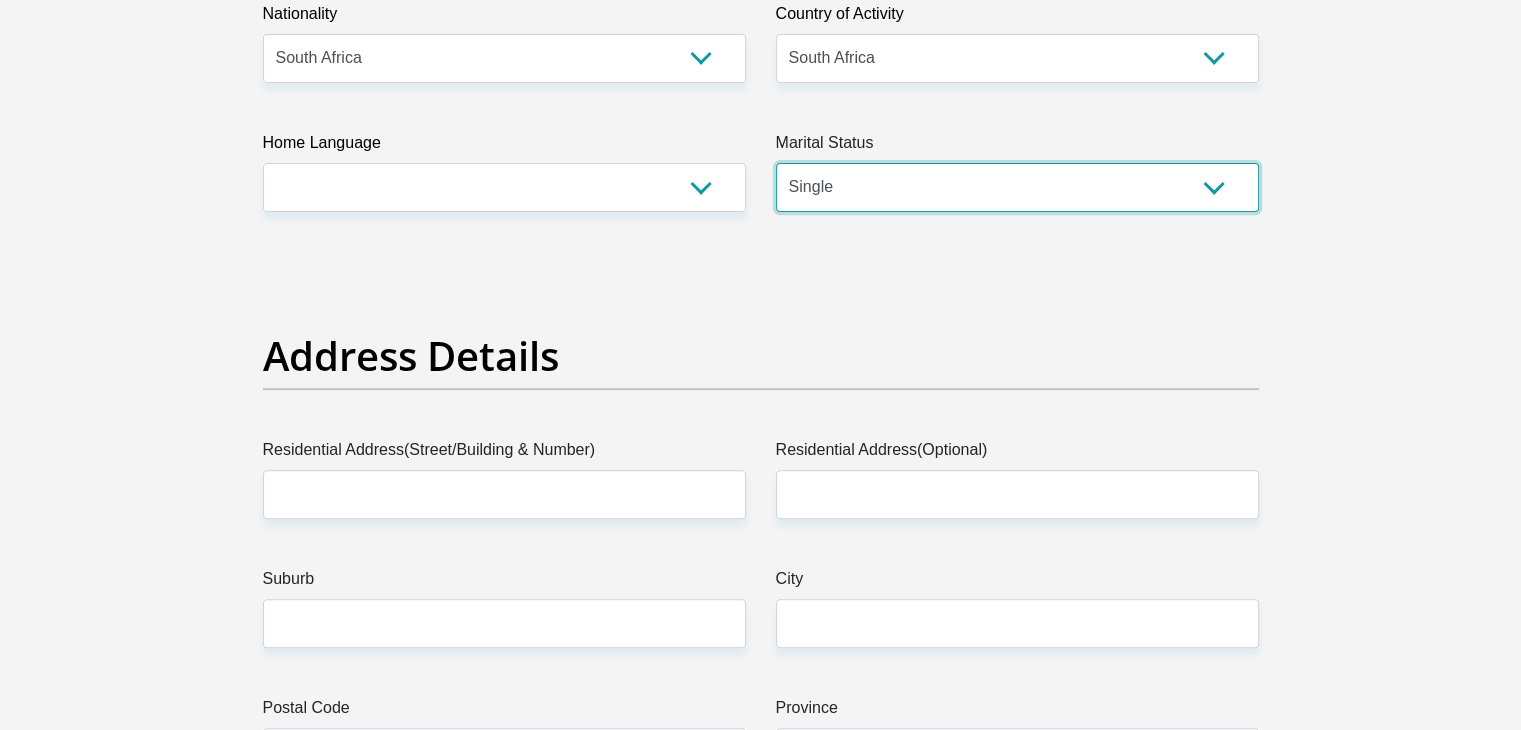 click on "Married ANC
Single
Divorced
Widowed
Married COP or Customary Law" at bounding box center [1017, 187] 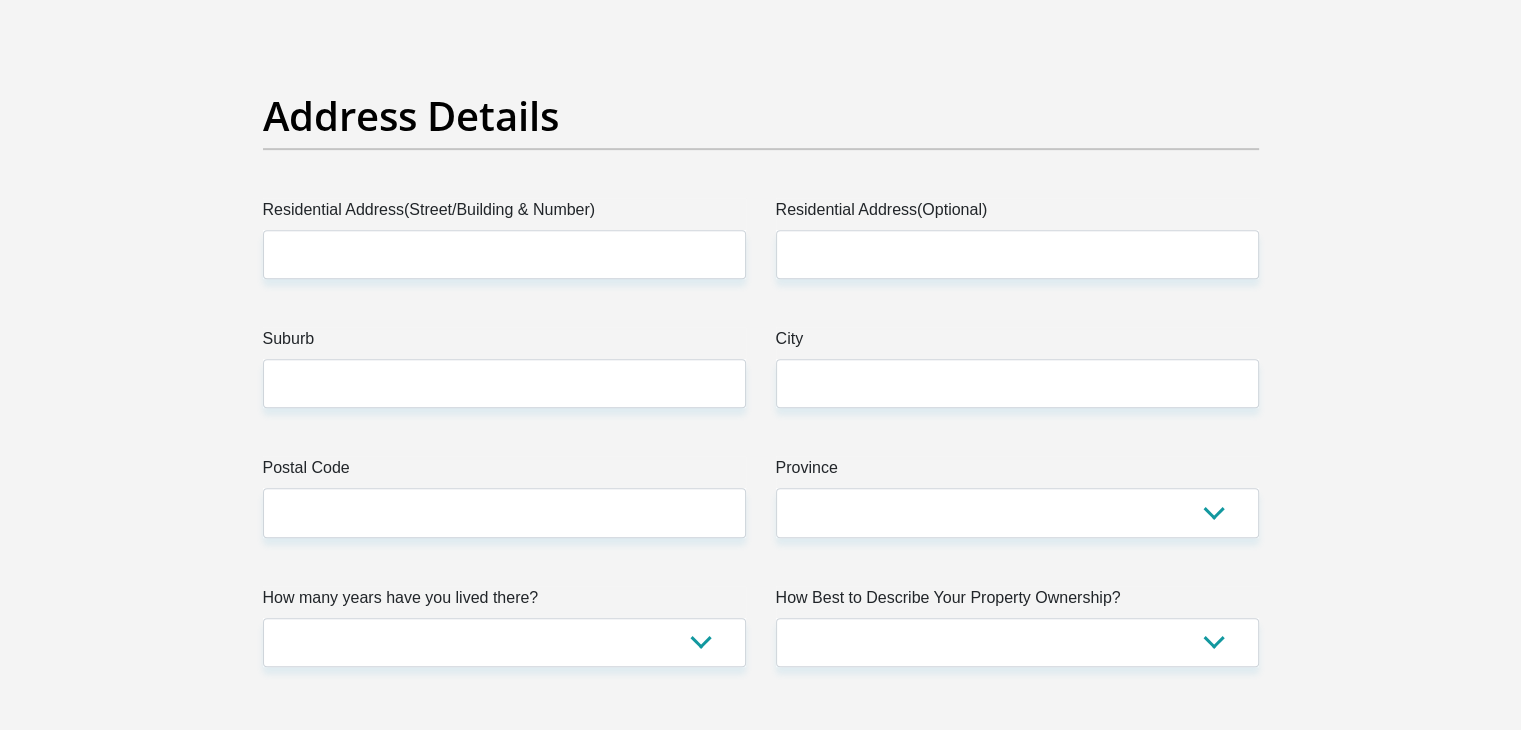 scroll, scrollTop: 933, scrollLeft: 0, axis: vertical 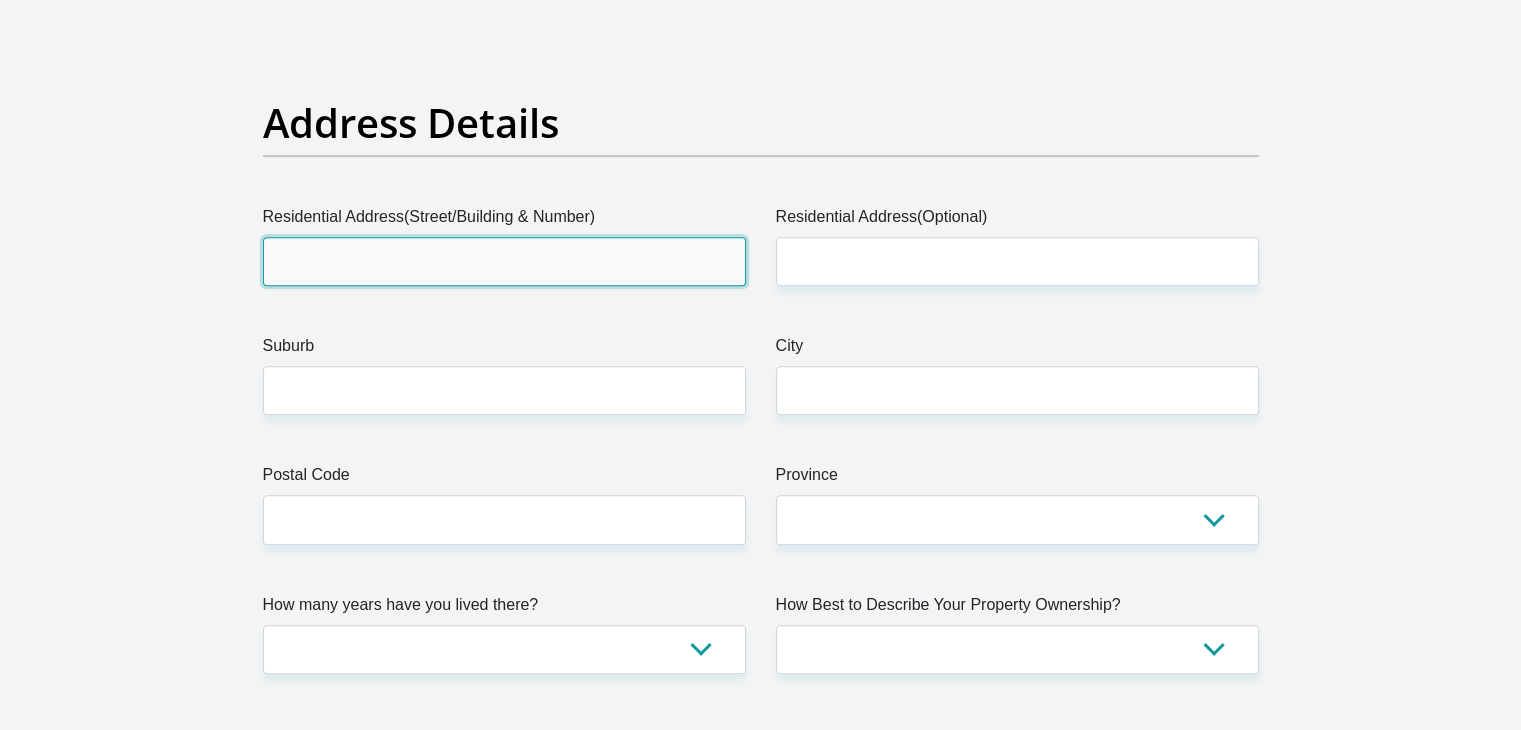 click on "Residential Address(Street/Building & Number)" at bounding box center [504, 261] 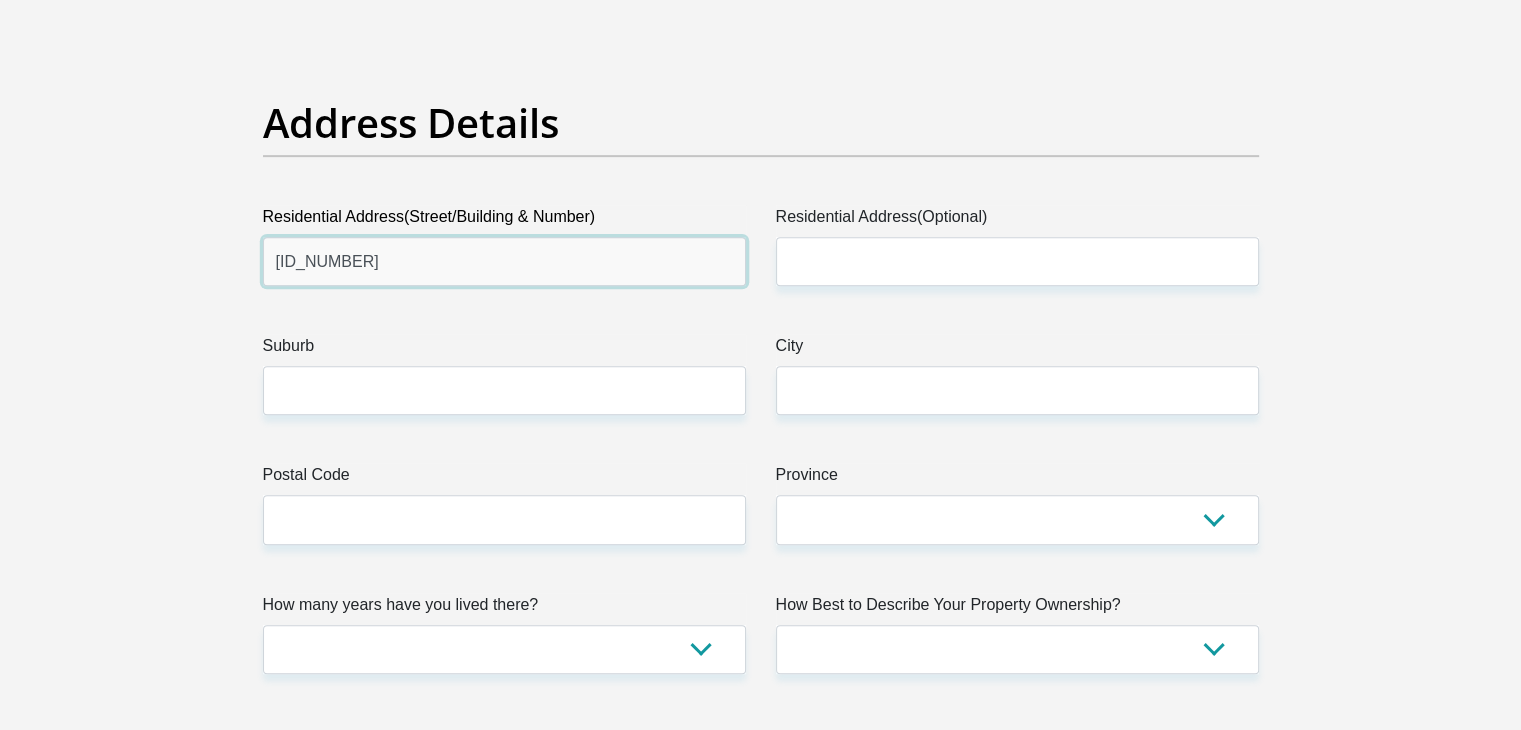 type on "2102" 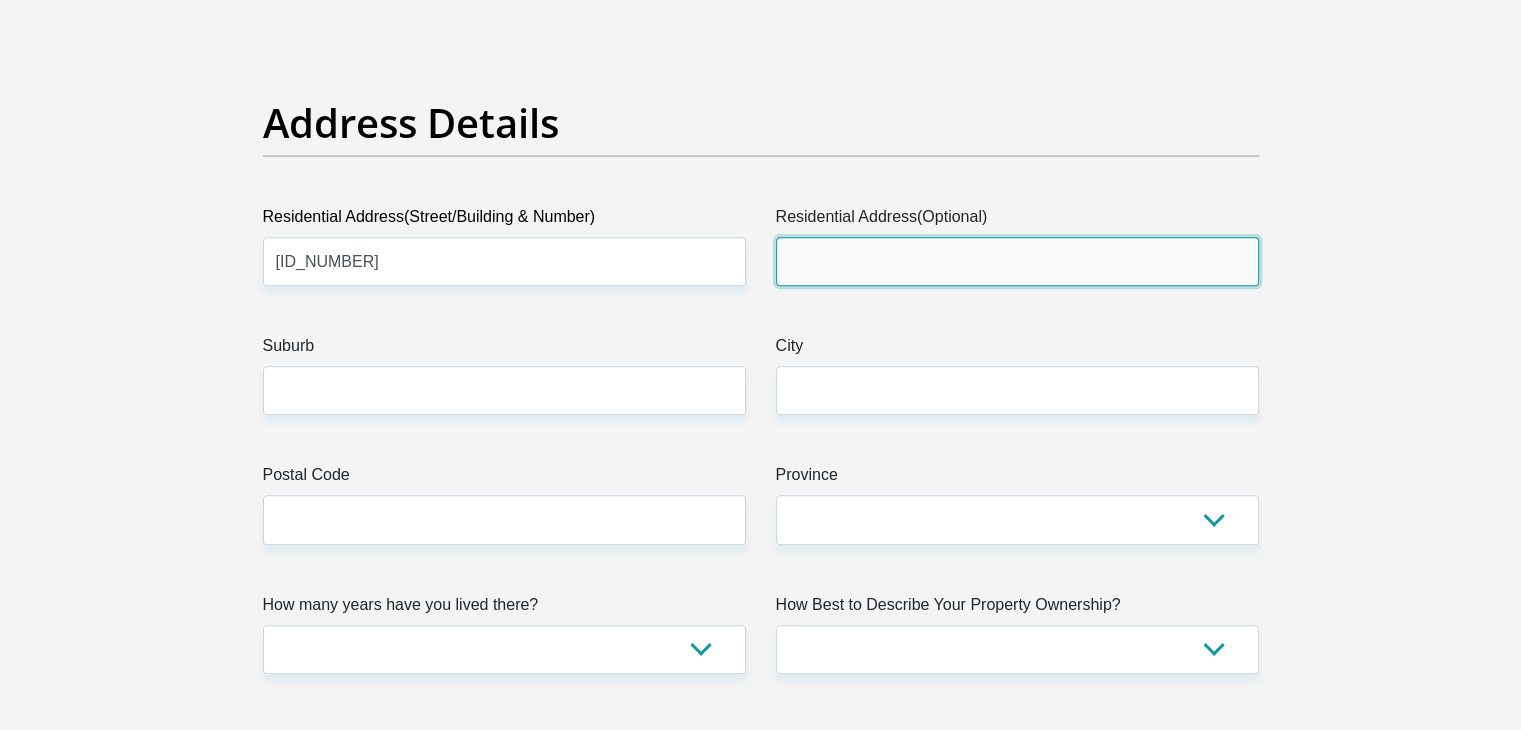 click on "Residential Address(Optional)" at bounding box center [1017, 261] 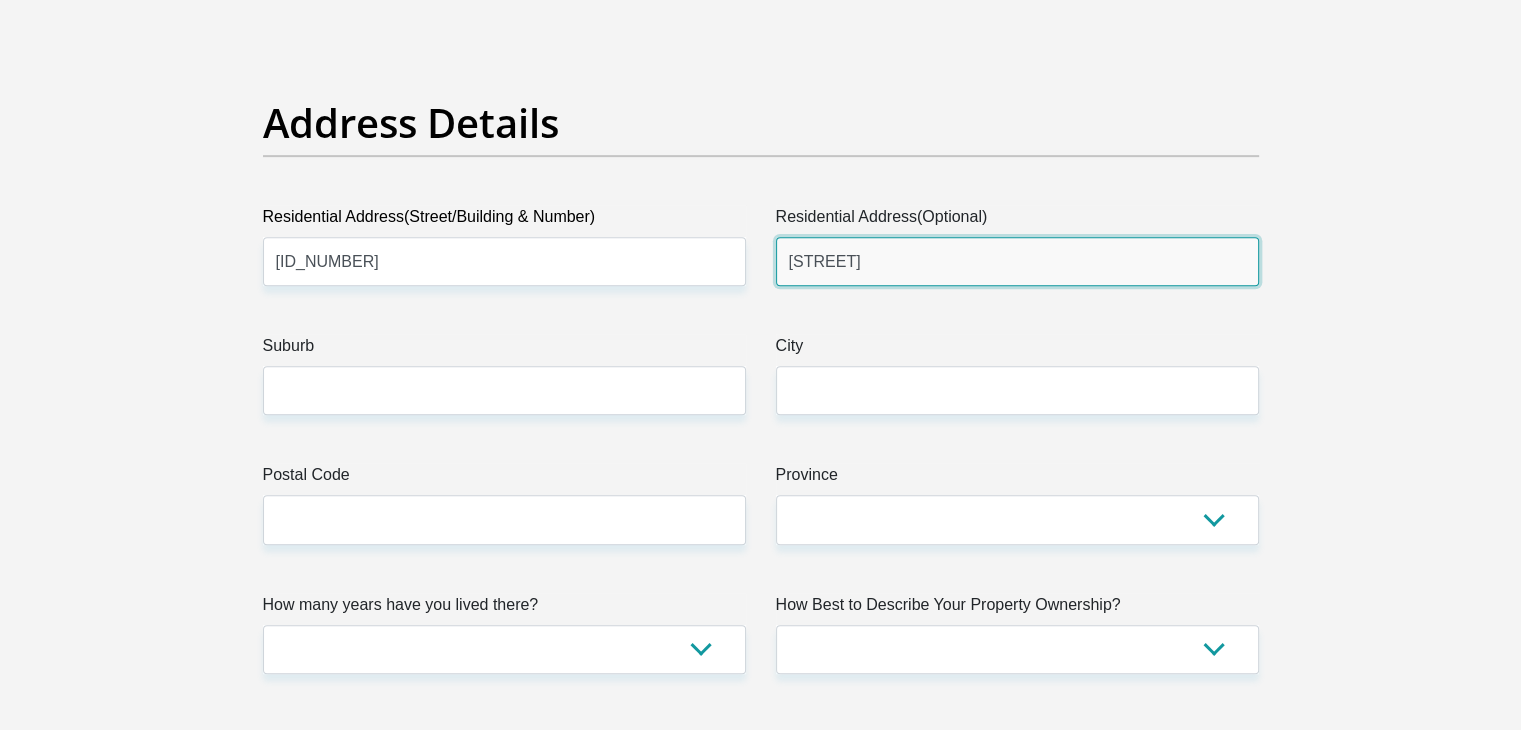 type on "malobola street" 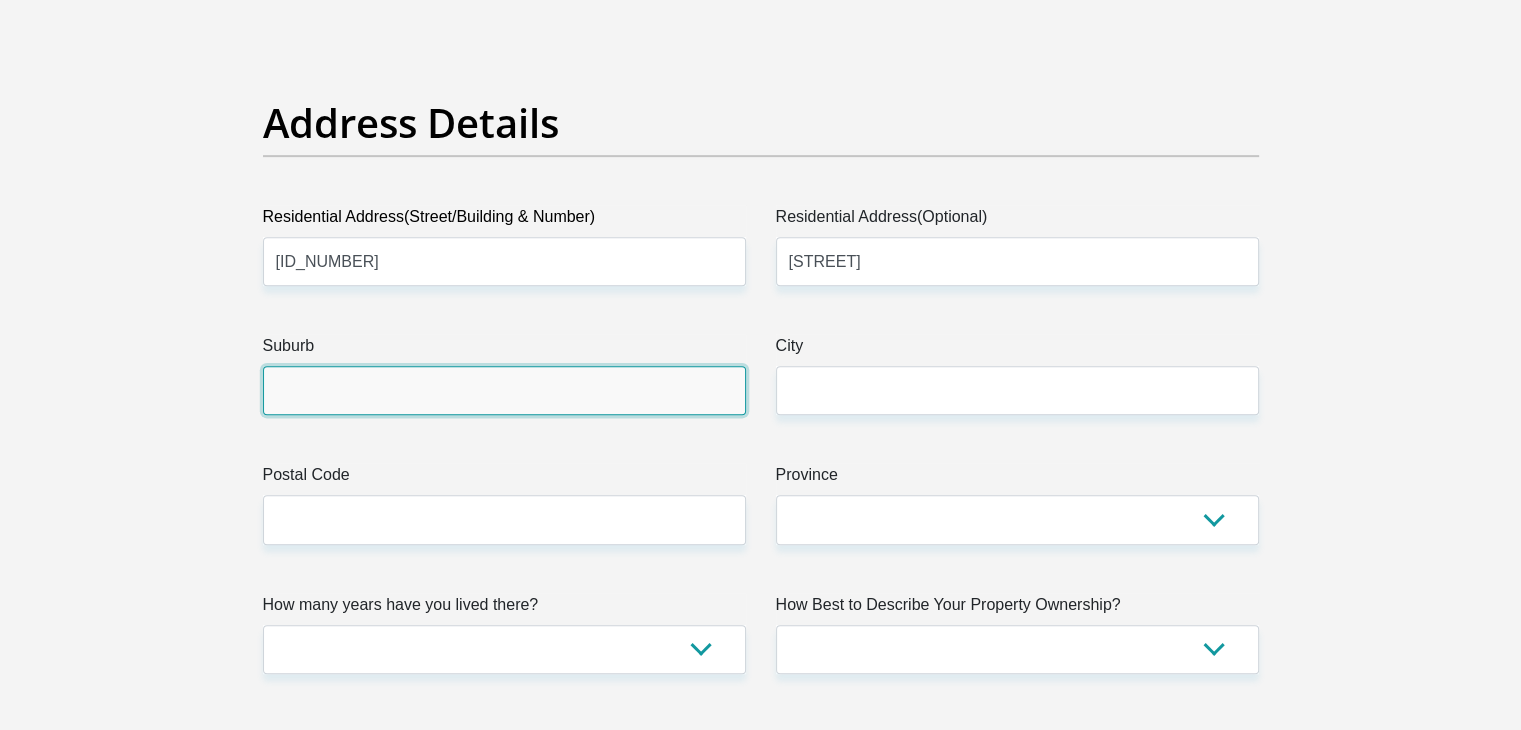 click on "Suburb" at bounding box center [504, 390] 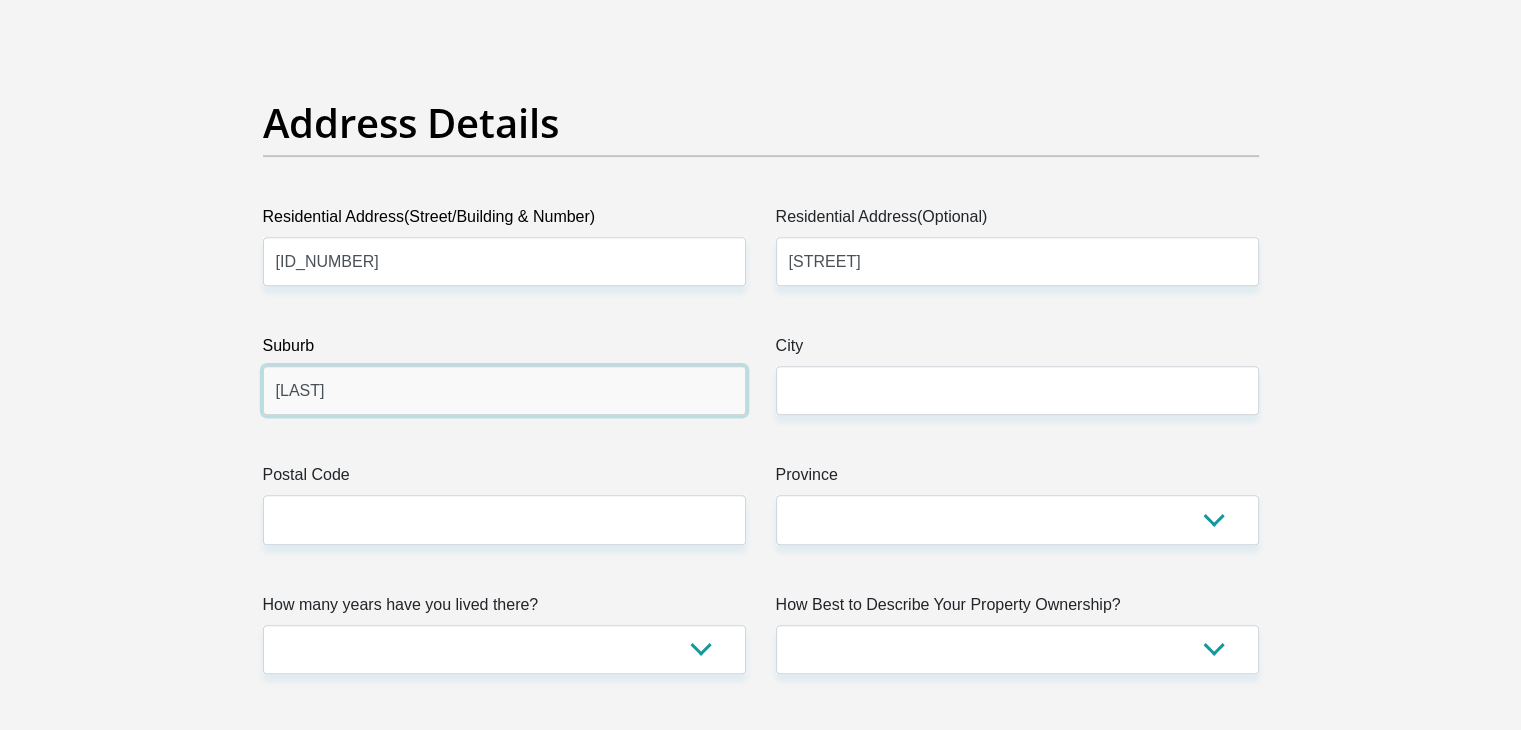 type on "mbaban" 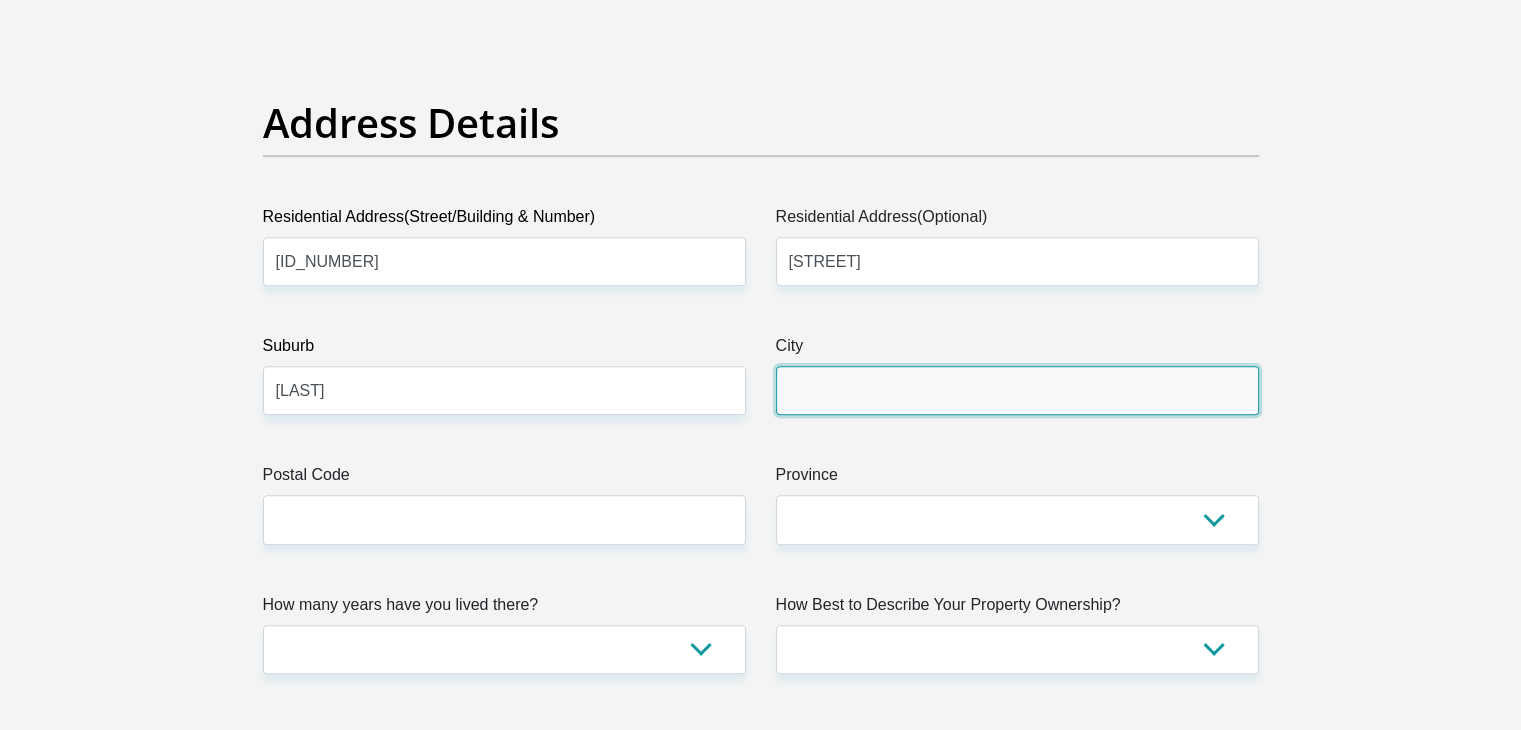click on "City" at bounding box center (1017, 390) 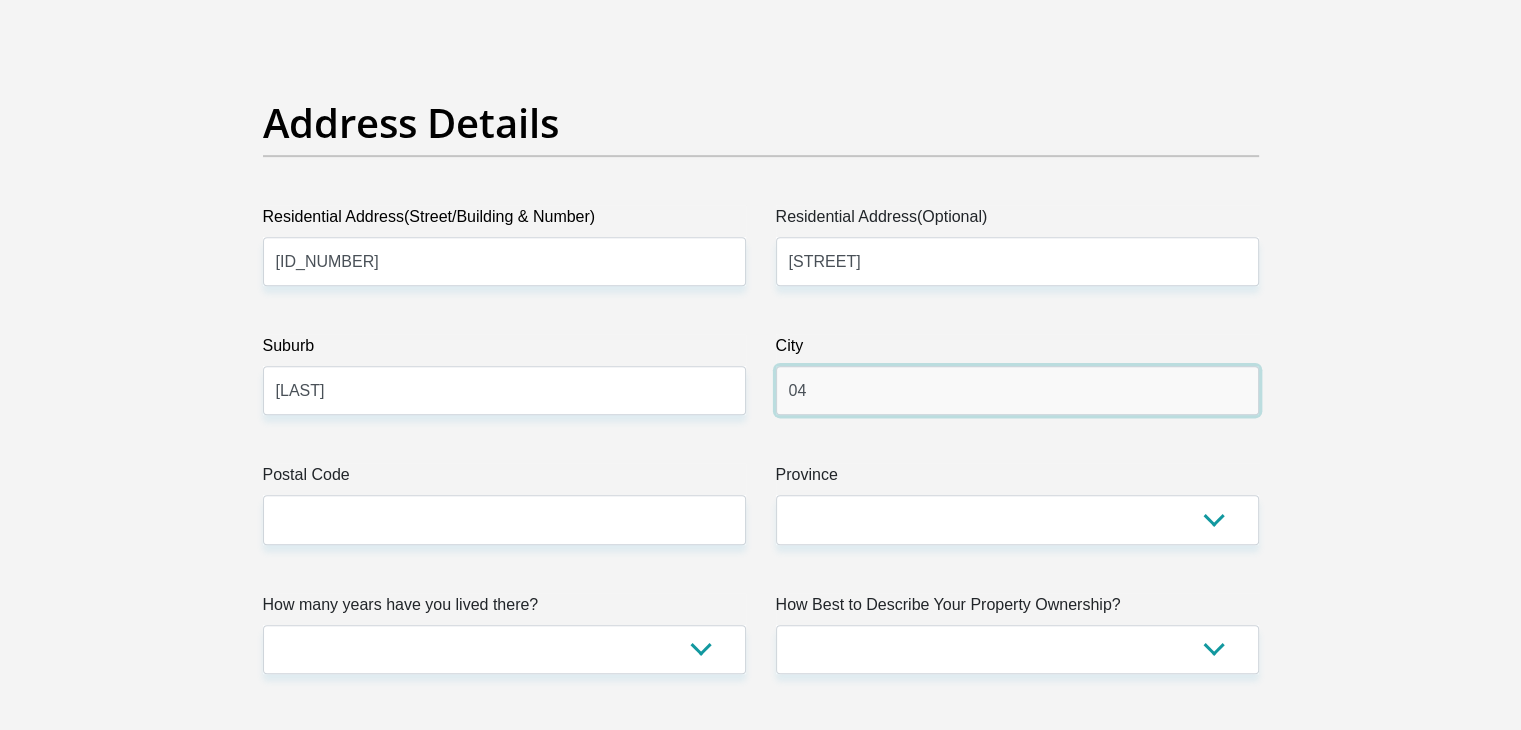 type on "0" 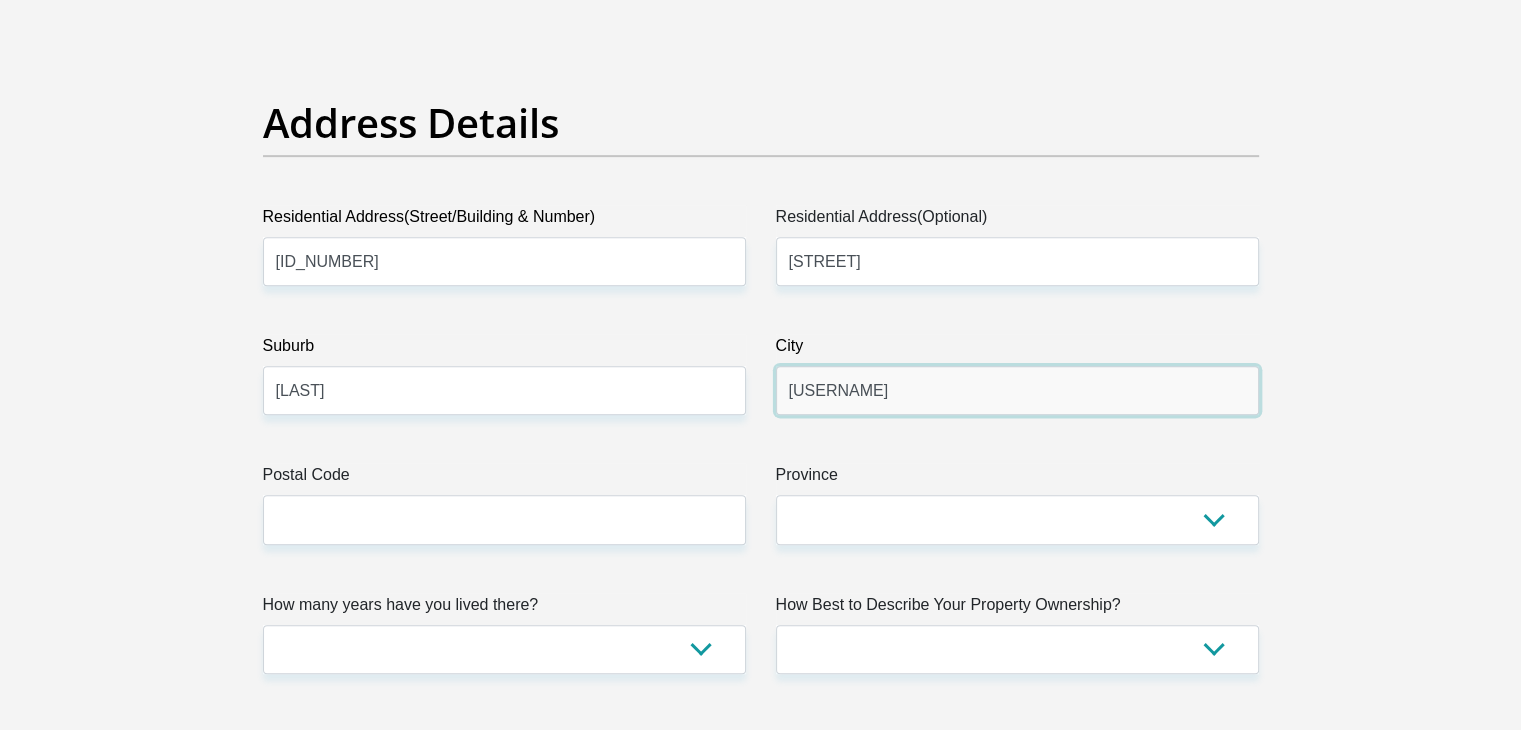 type on "siyabuswa" 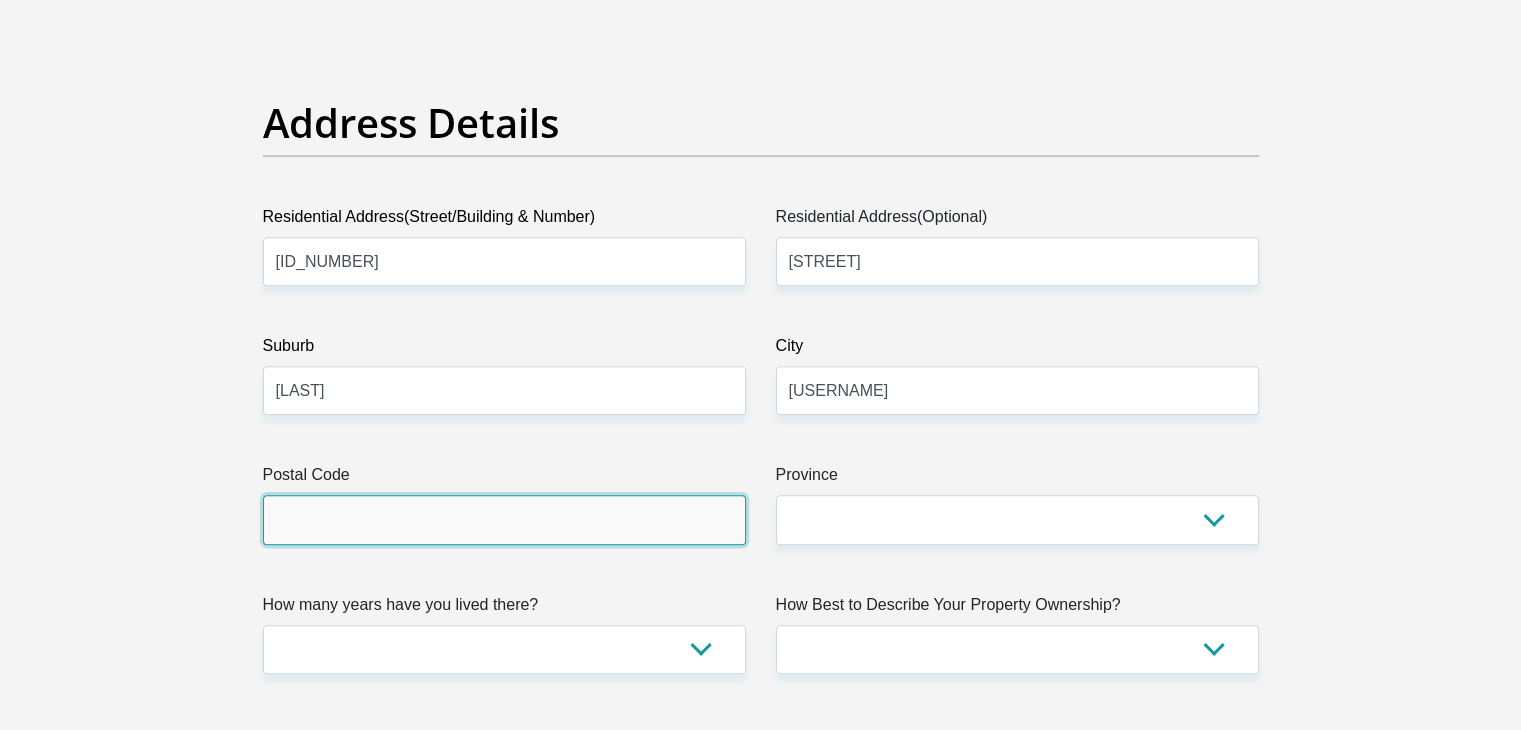 click on "Postal Code" at bounding box center (504, 519) 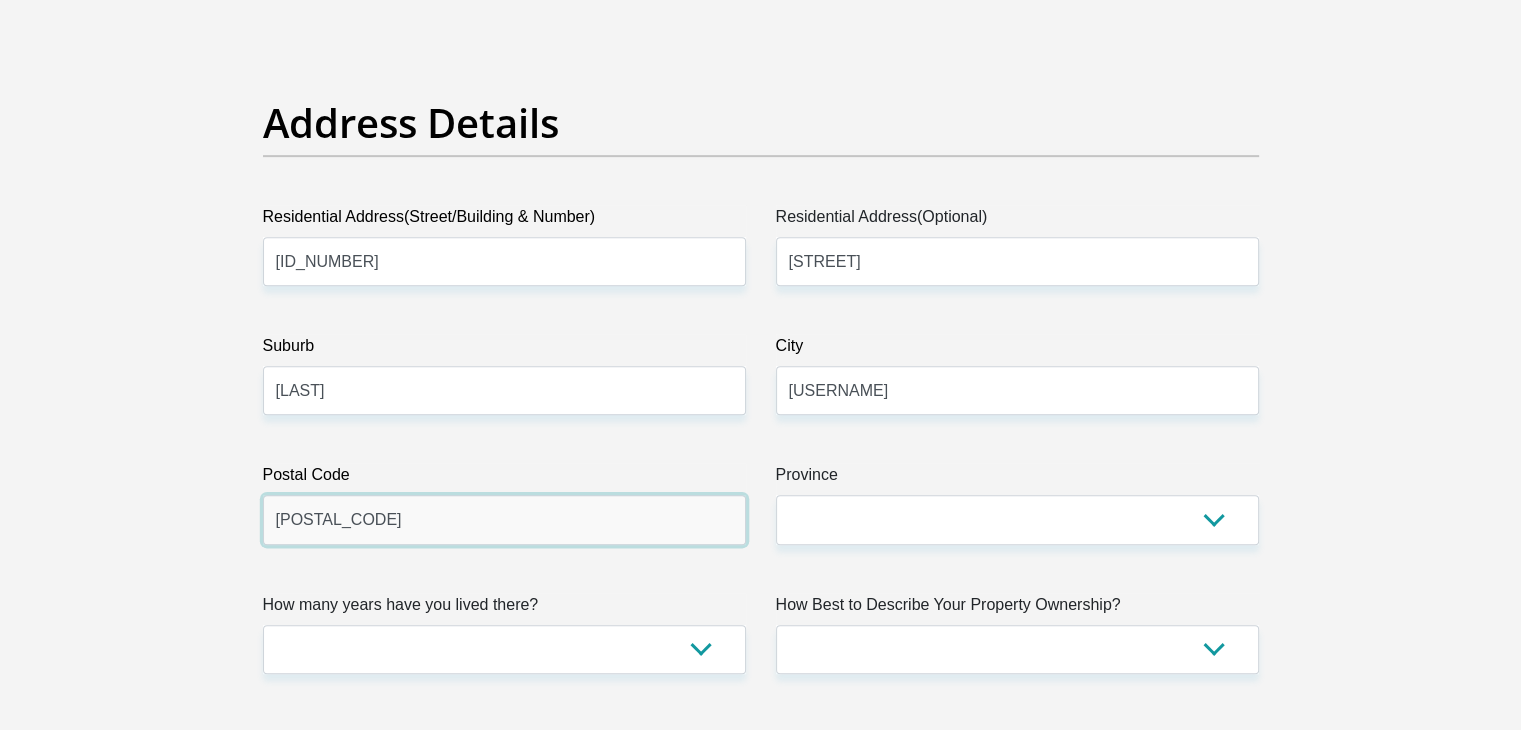 type on "0449" 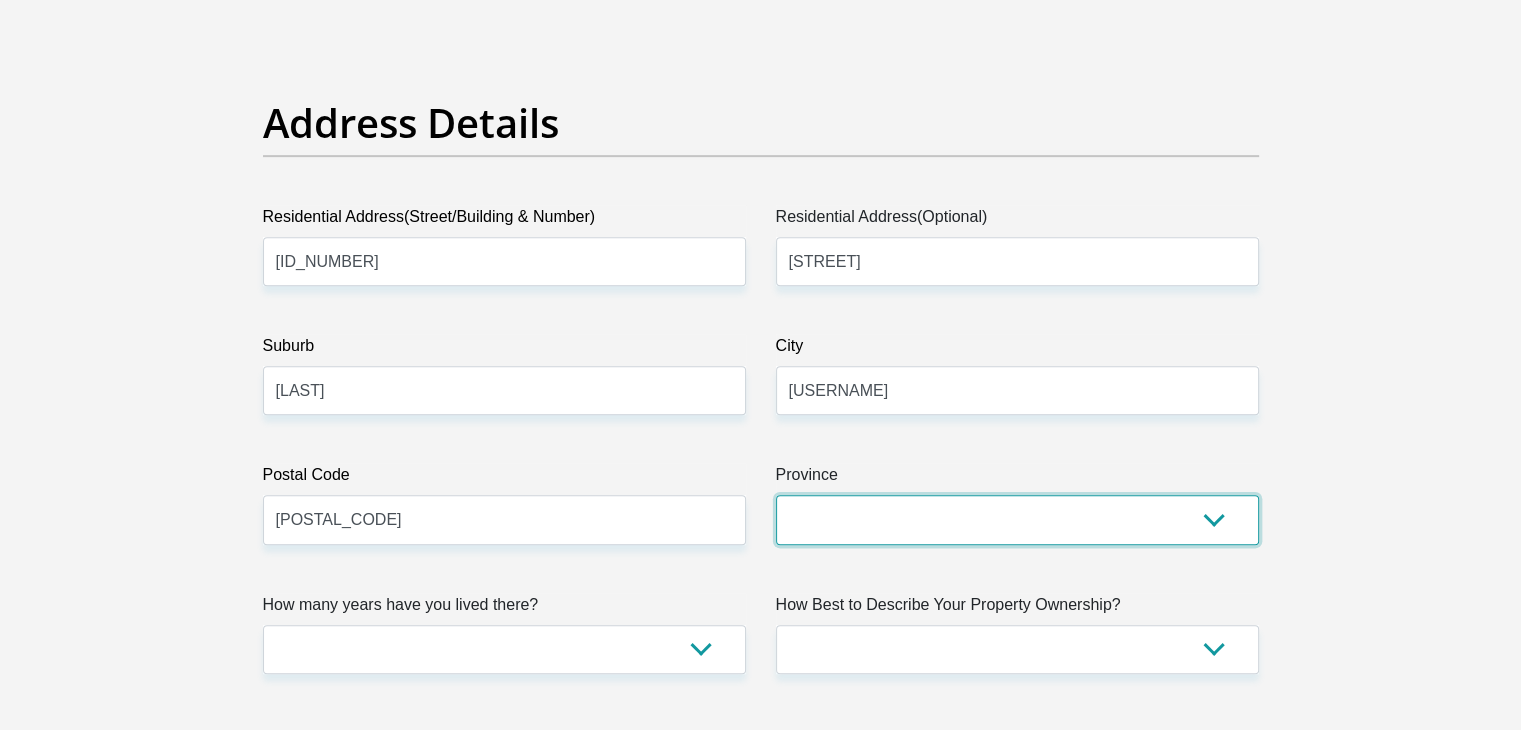 click on "Eastern Cape
Free State
Gauteng
KwaZulu-Natal
Limpopo
Mpumalanga
Northern Cape
North West
Western Cape" at bounding box center [1017, 519] 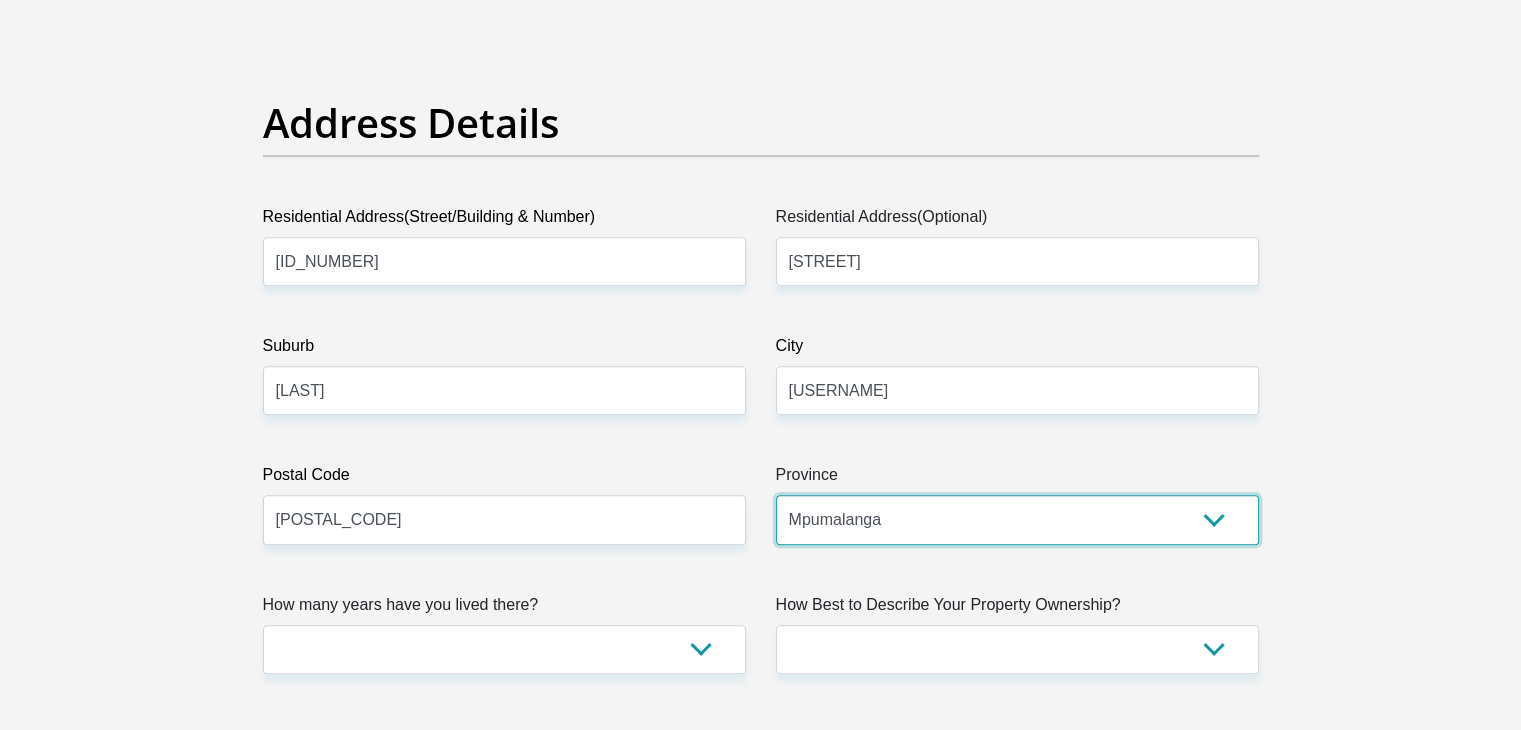 click on "Eastern Cape
Free State
Gauteng
KwaZulu-Natal
Limpopo
Mpumalanga
Northern Cape
North West
Western Cape" at bounding box center [1017, 519] 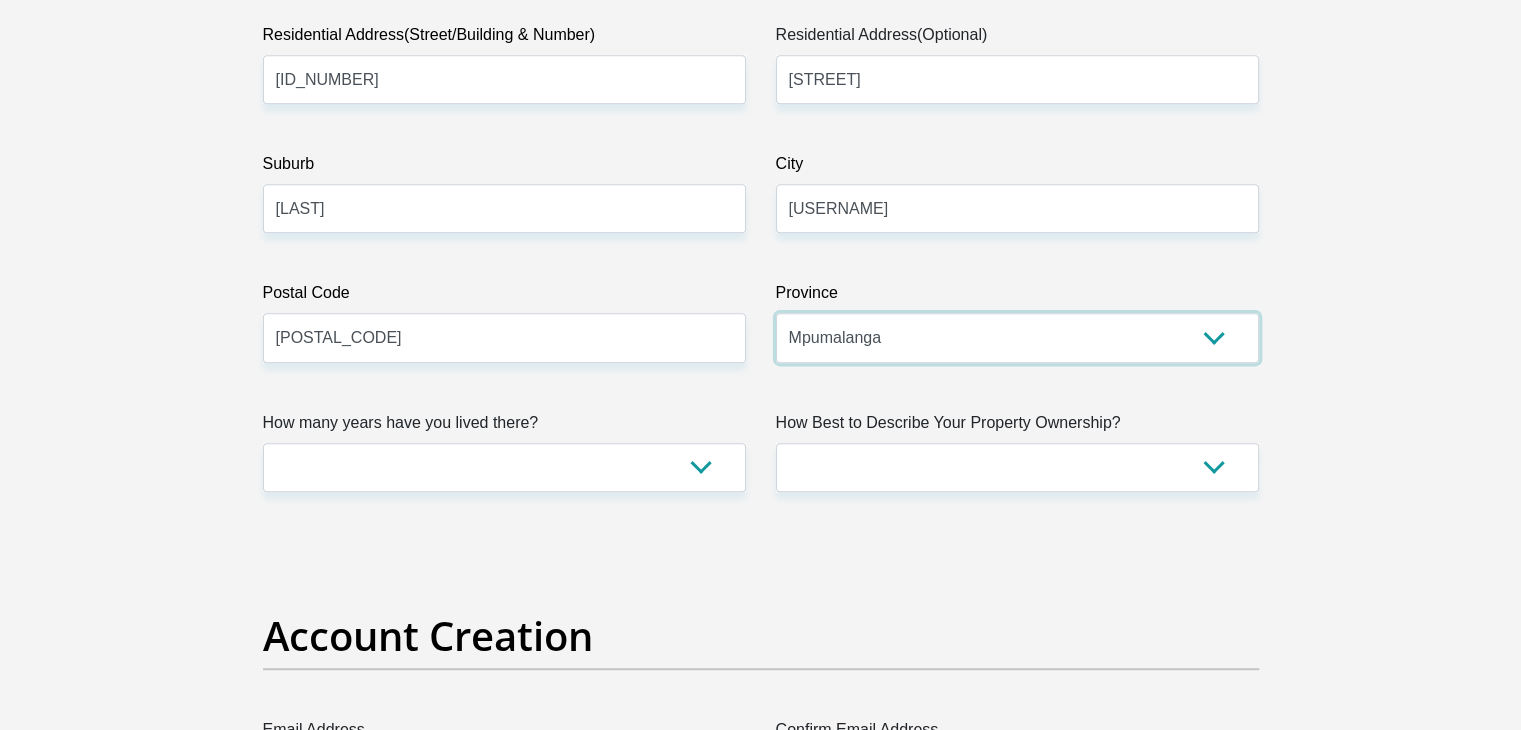scroll, scrollTop: 1166, scrollLeft: 0, axis: vertical 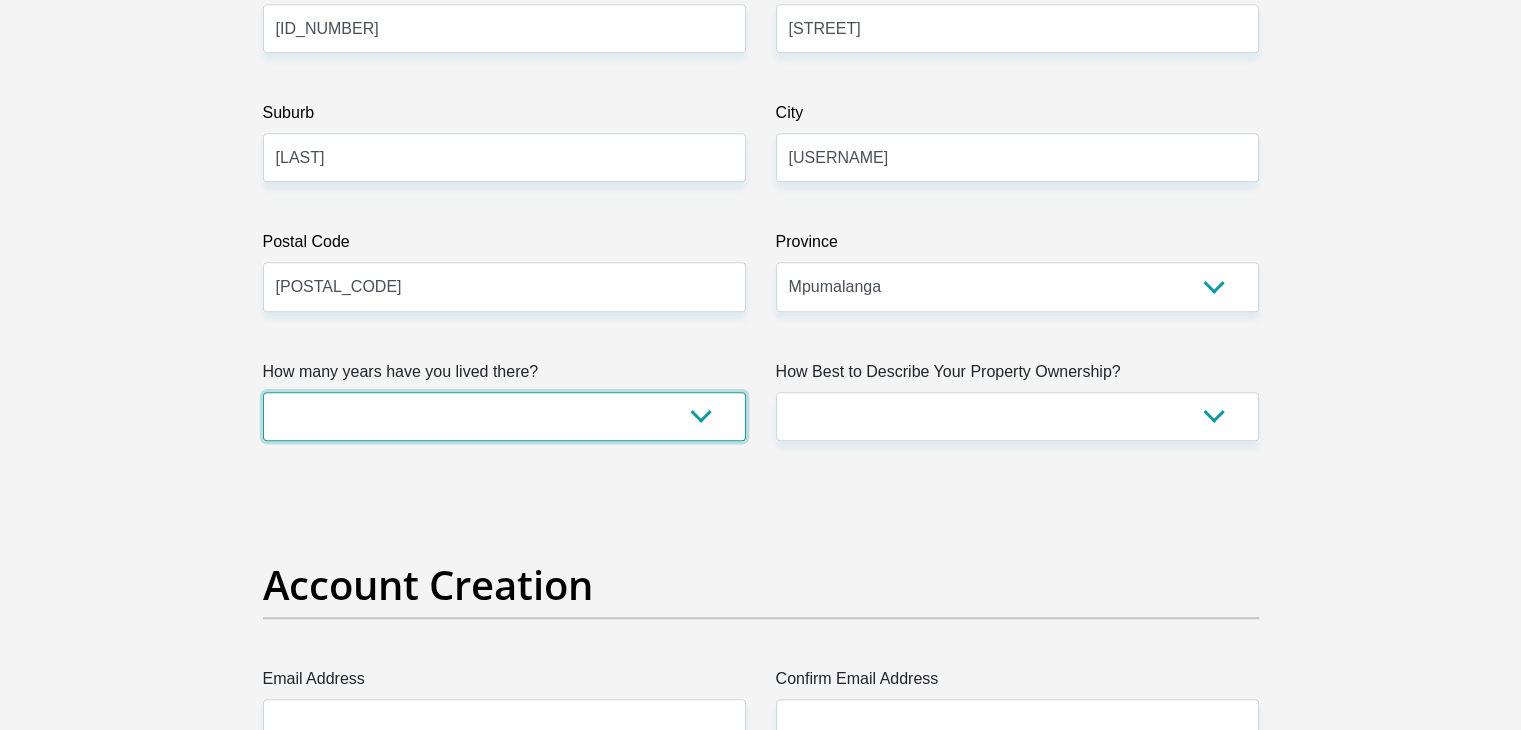 click on "less than 1 year
1-3 years
3-5 years
5+ years" at bounding box center (504, 416) 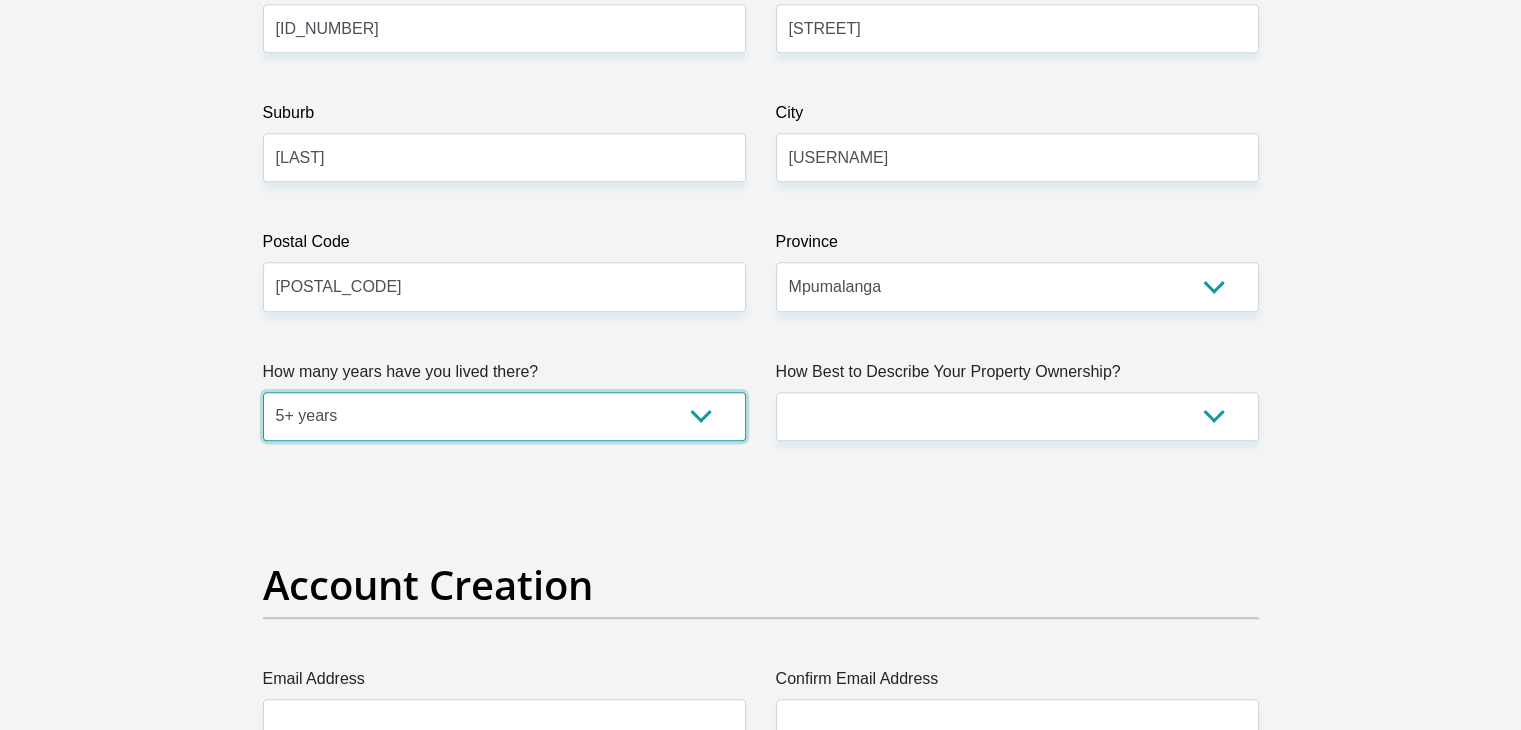 click on "less than 1 year
1-3 years
3-5 years
5+ years" at bounding box center [504, 416] 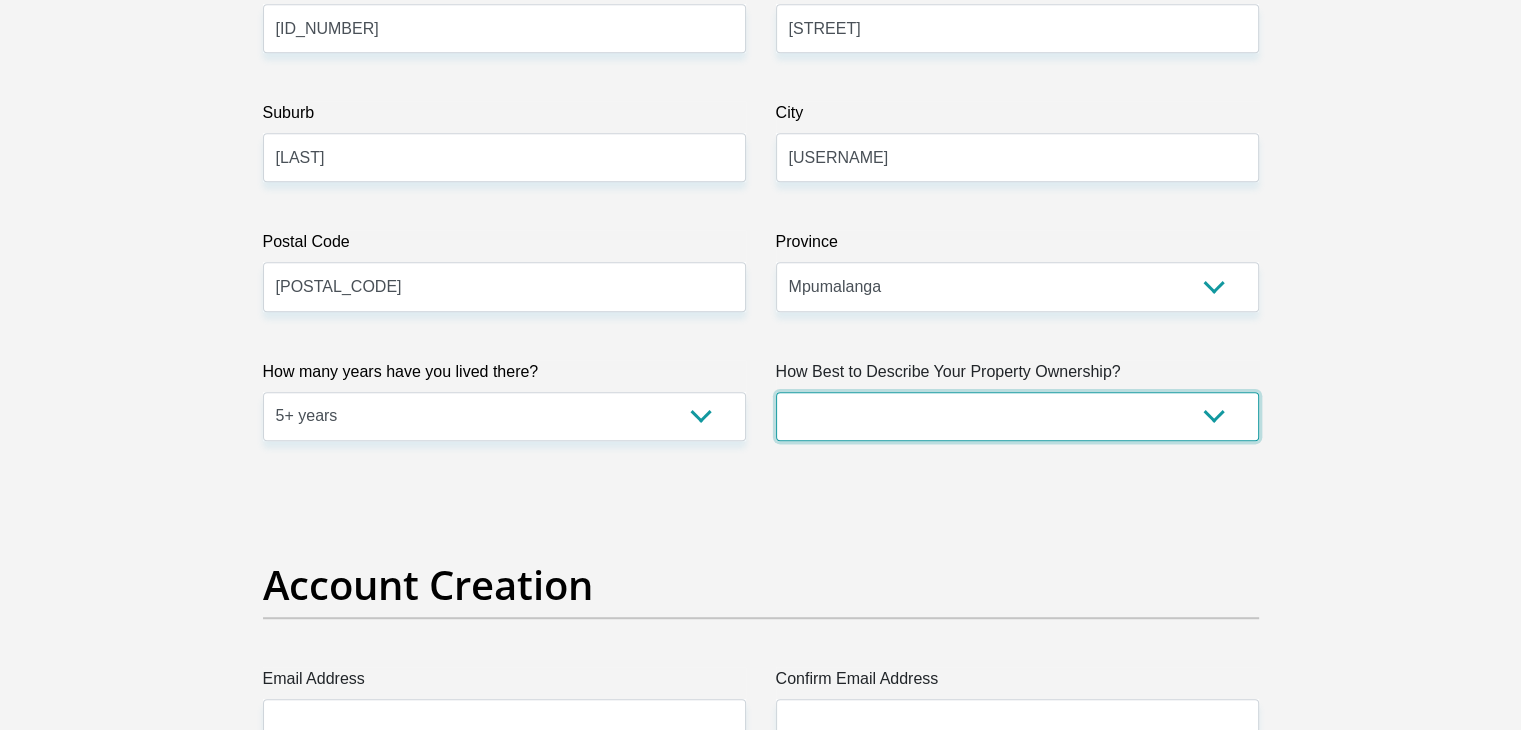 click on "Owned
Rented
Family Owned
Company Dwelling" at bounding box center (1017, 416) 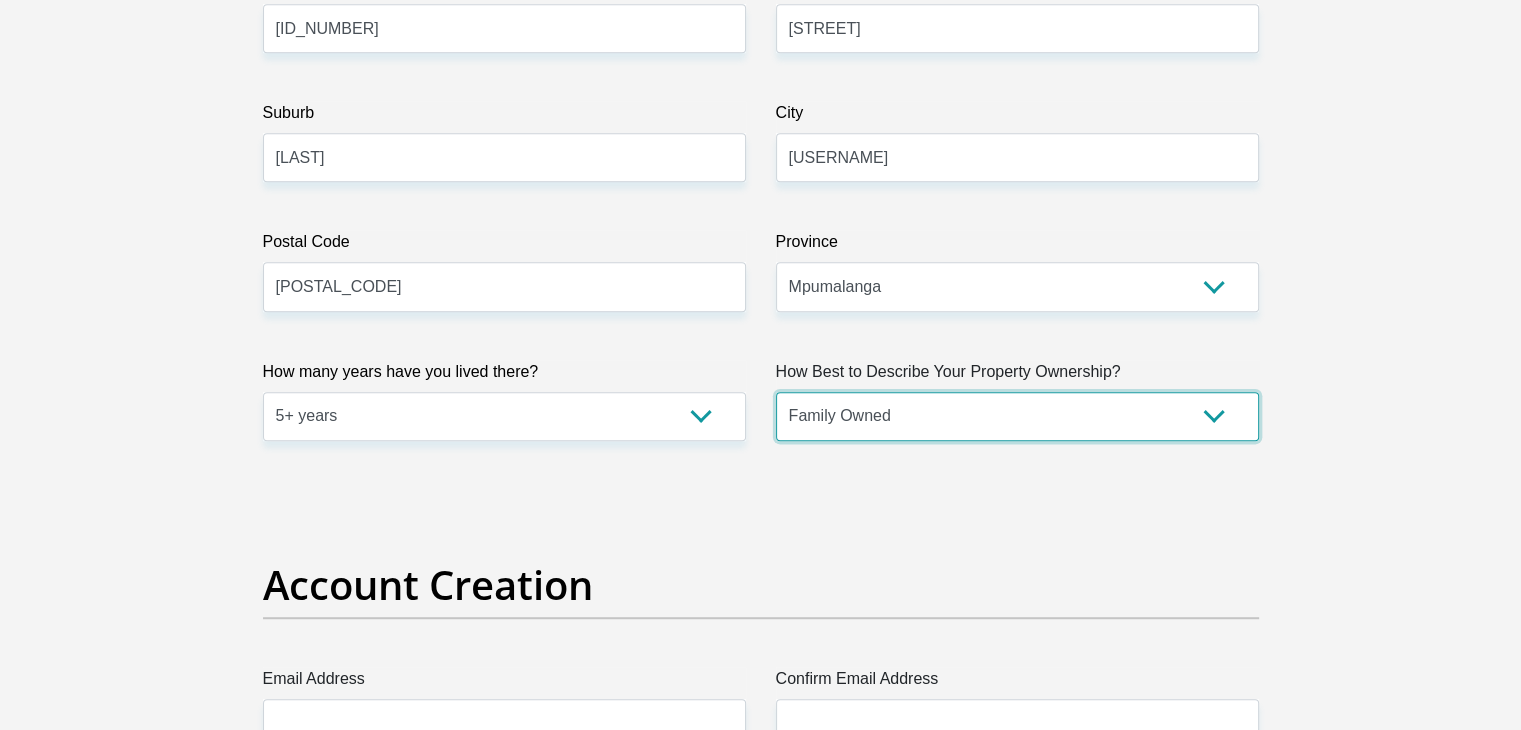 click on "Owned
Rented
Family Owned
Company Dwelling" at bounding box center (1017, 416) 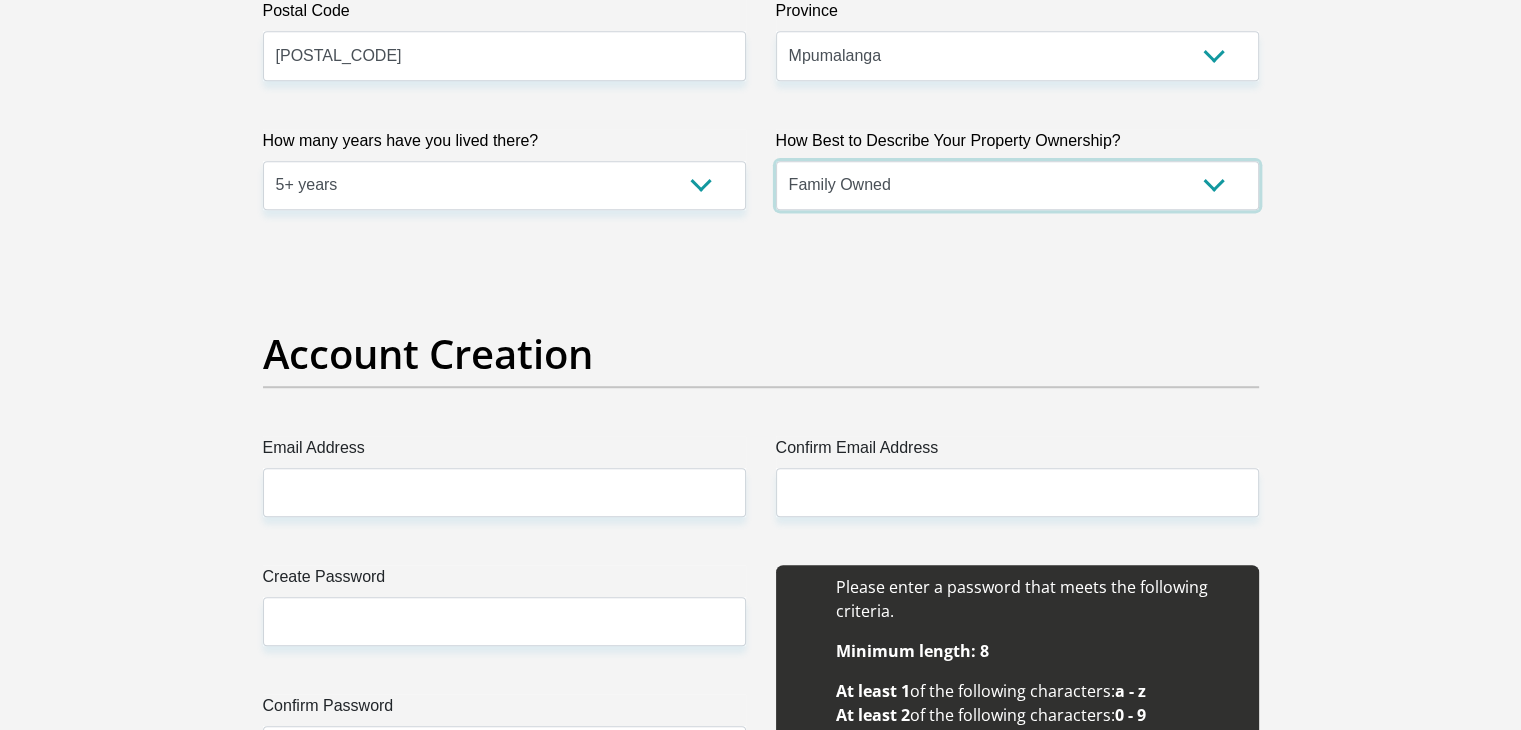 scroll, scrollTop: 1633, scrollLeft: 0, axis: vertical 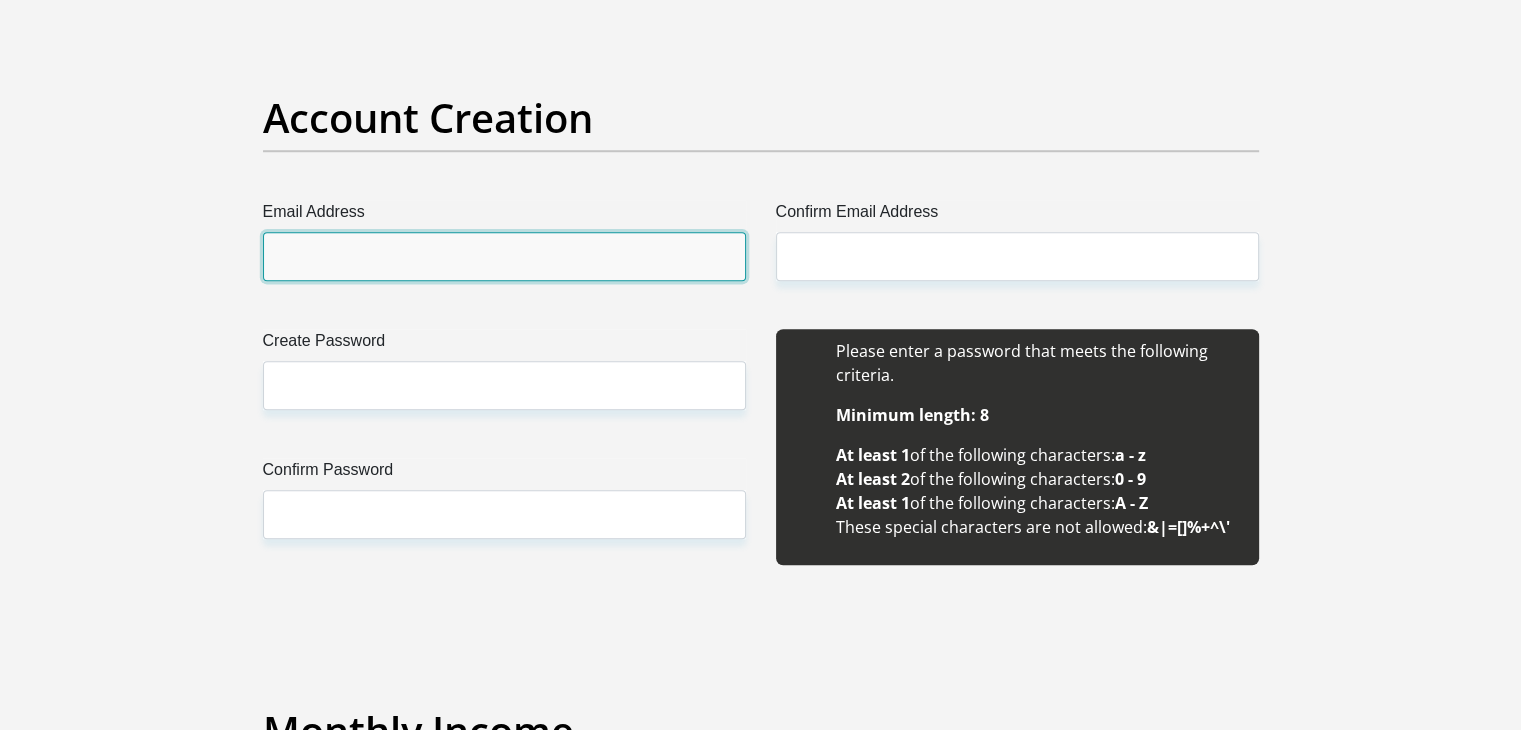 click on "Email Address" at bounding box center (504, 256) 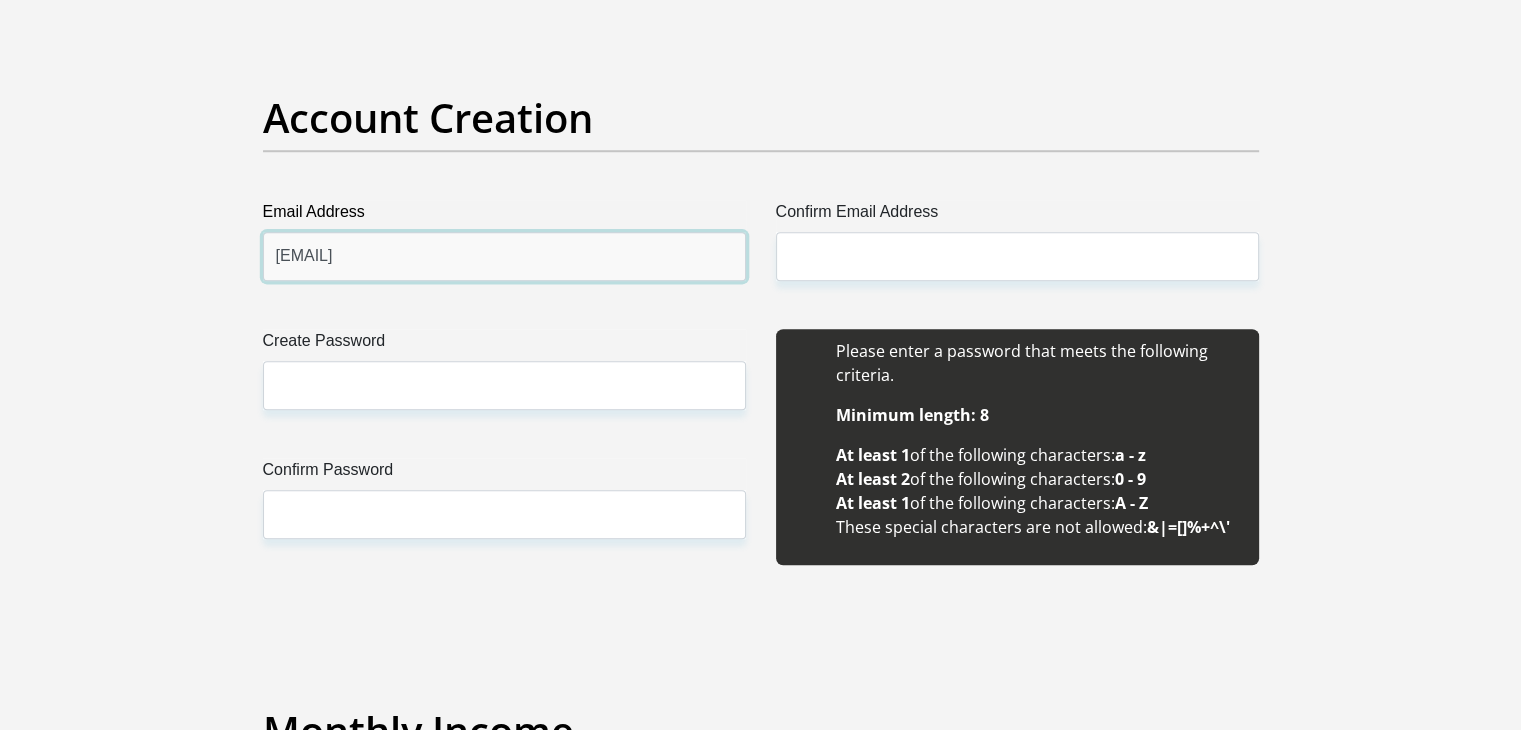 type on "andriessmakgoba@gmail.com" 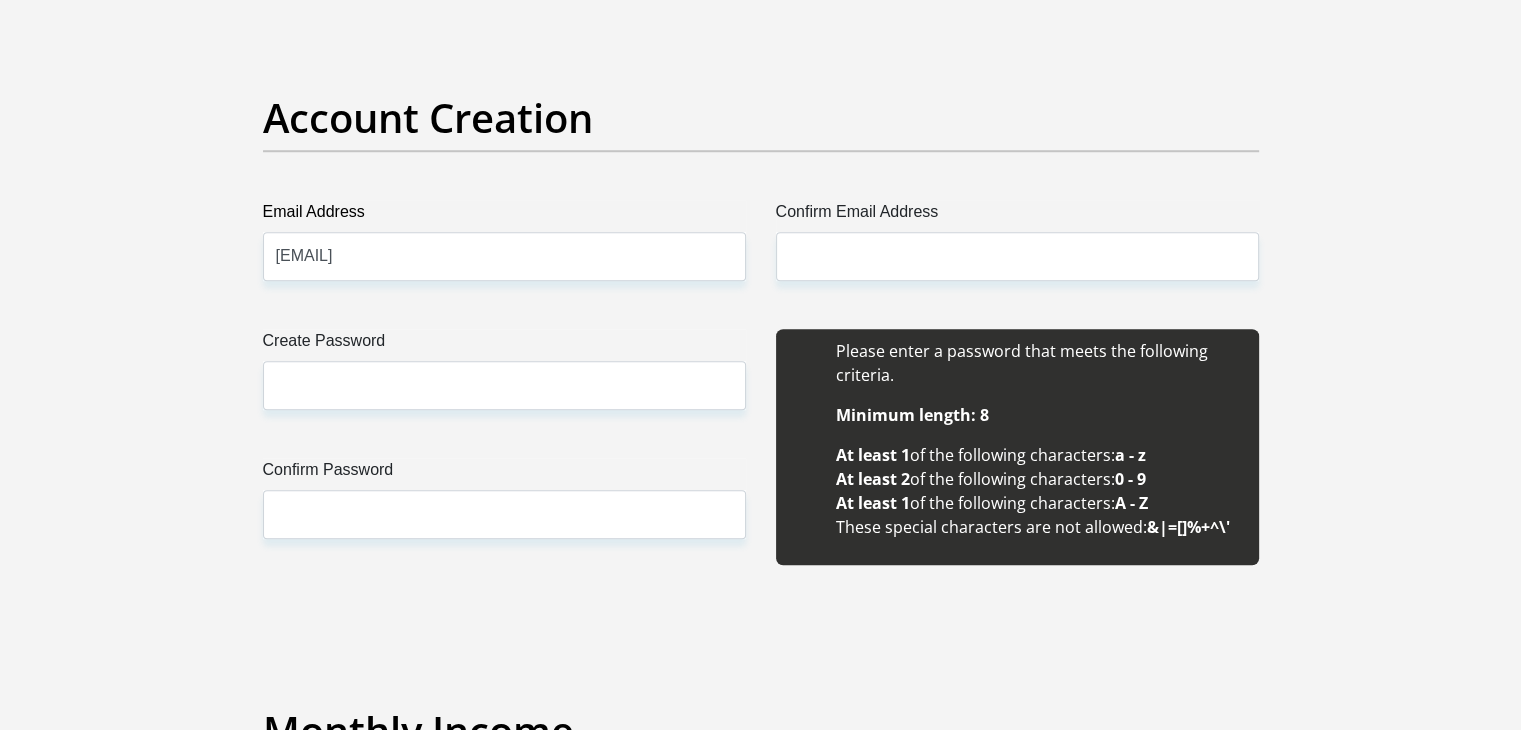 click on "Title
Mr
Ms
Mrs
Dr
Other
First Name
AndriesPhillip
Surname
Makgoba
ID Number
9210245521089
Please input valid ID number
Race
Black
Coloured
Indian
White
Other
Contact Number
0685502451
Please input valid contact number
Nationality
South Africa
Afghanistan
Aland Islands  Albania" at bounding box center (761, 1934) 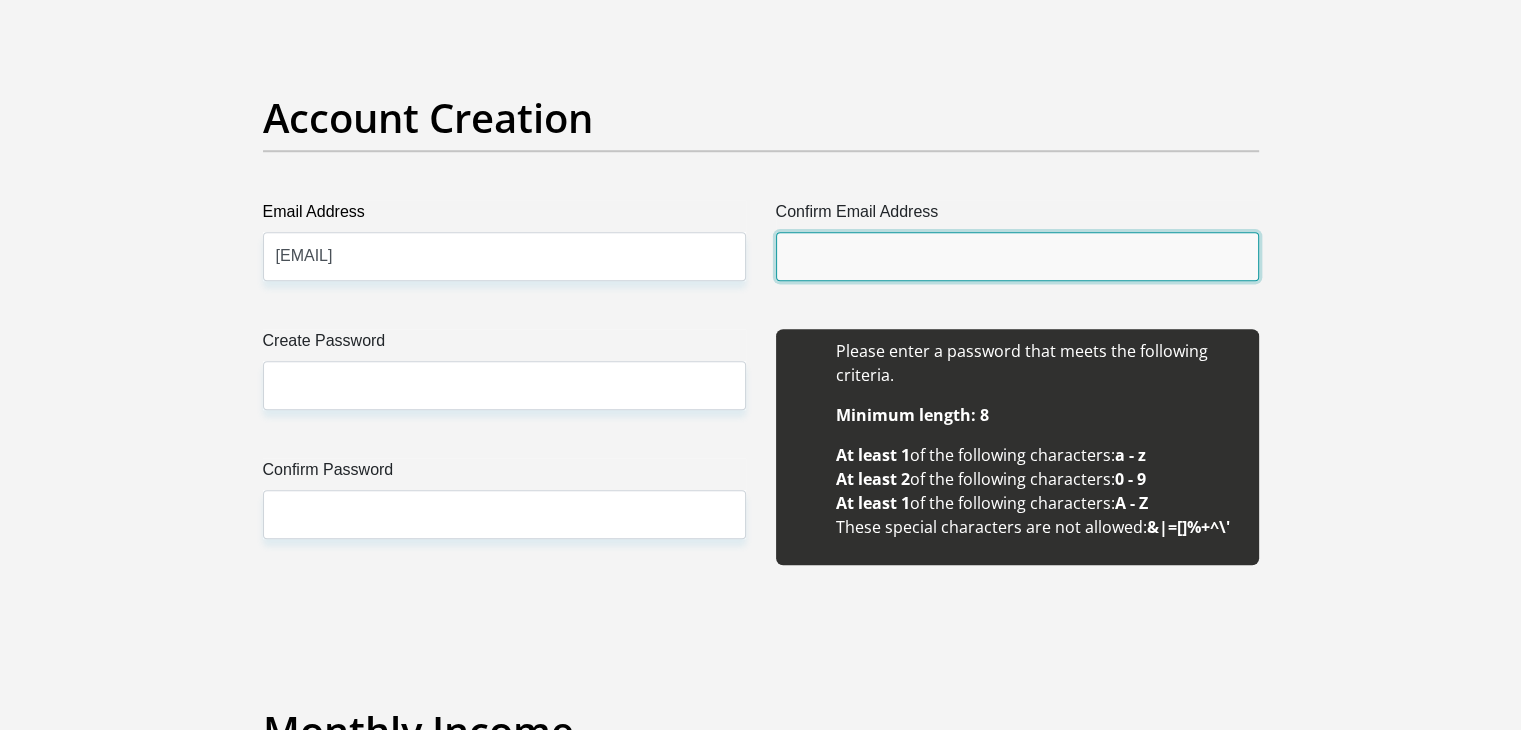 click on "Confirm Email Address" at bounding box center [1017, 256] 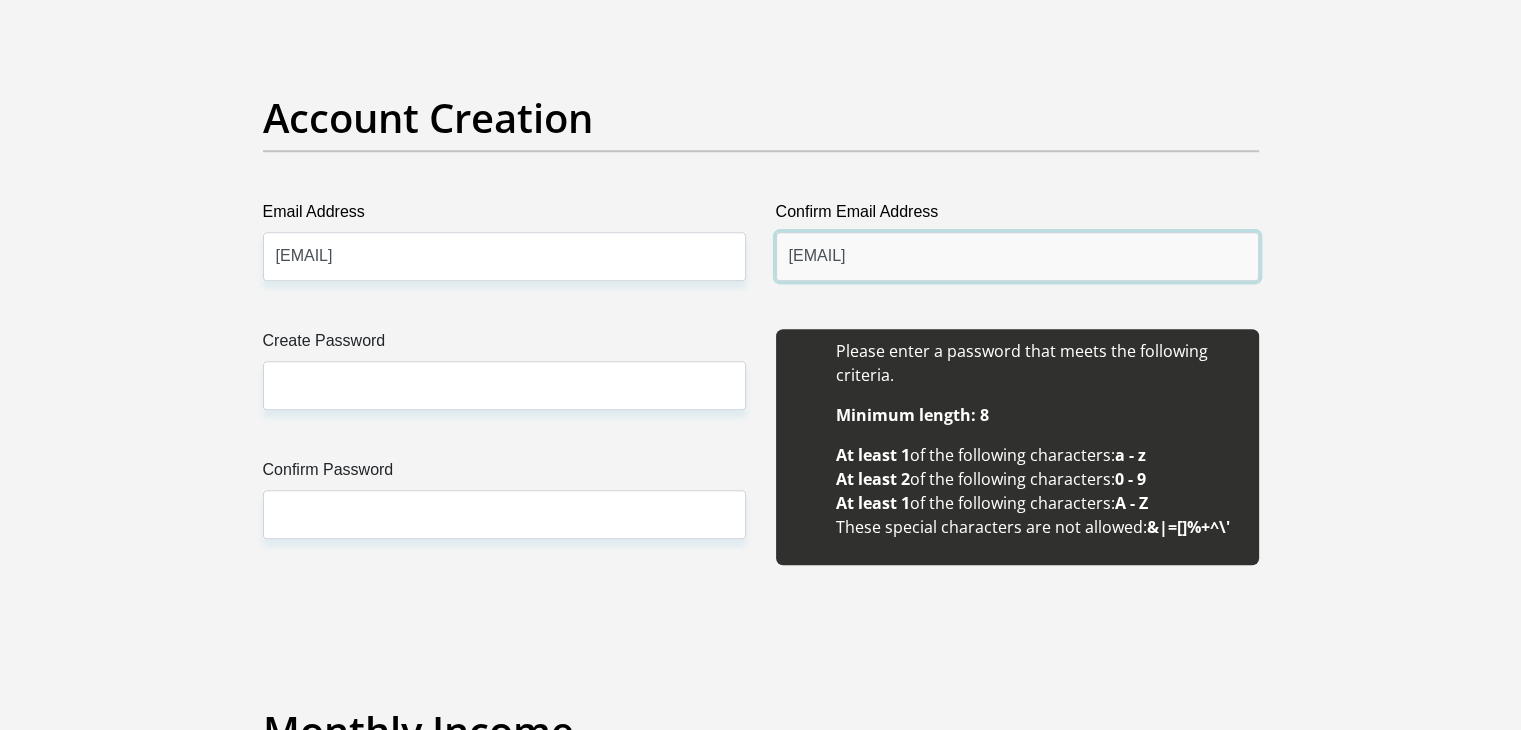 type on "andriessmakgoba@gmail.com" 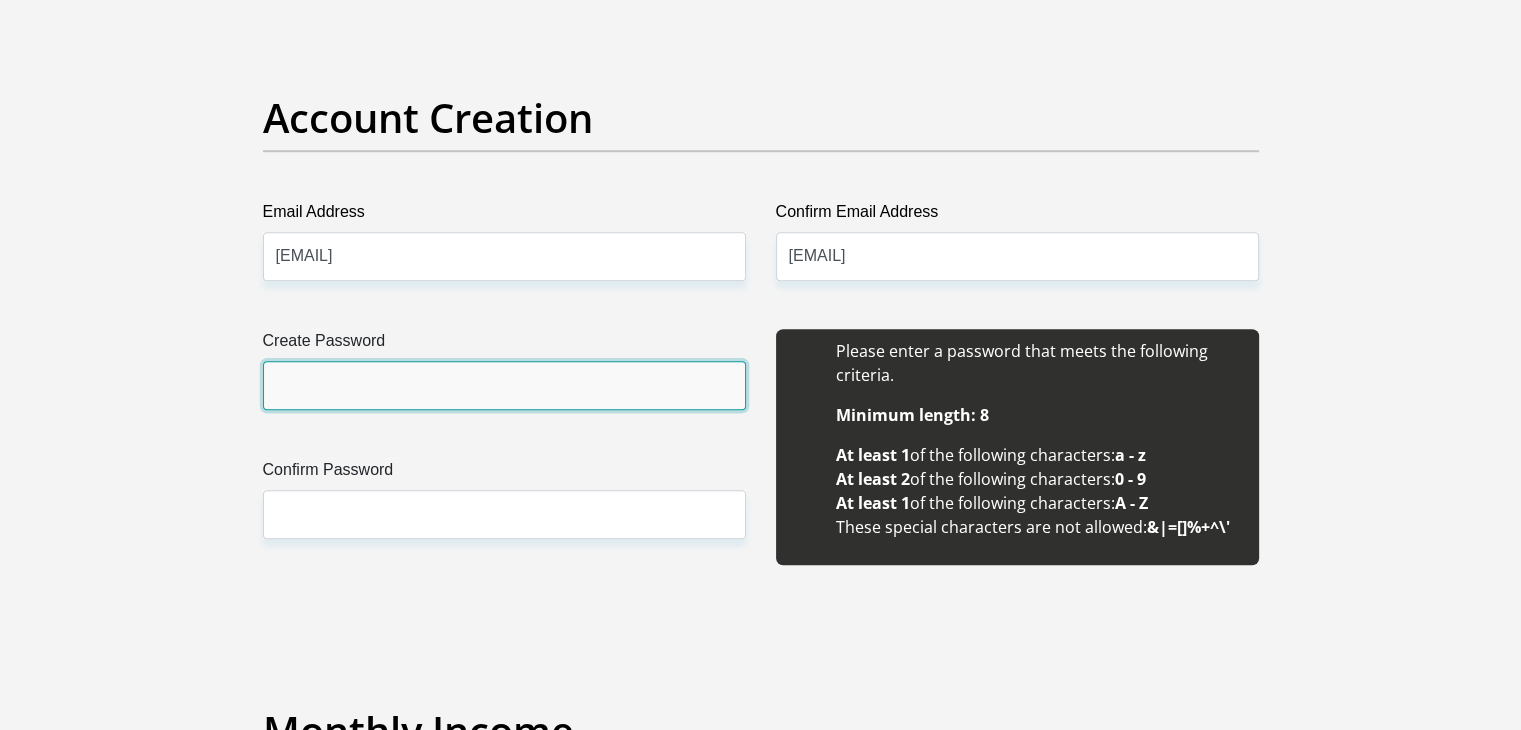 click on "Create Password" at bounding box center (504, 385) 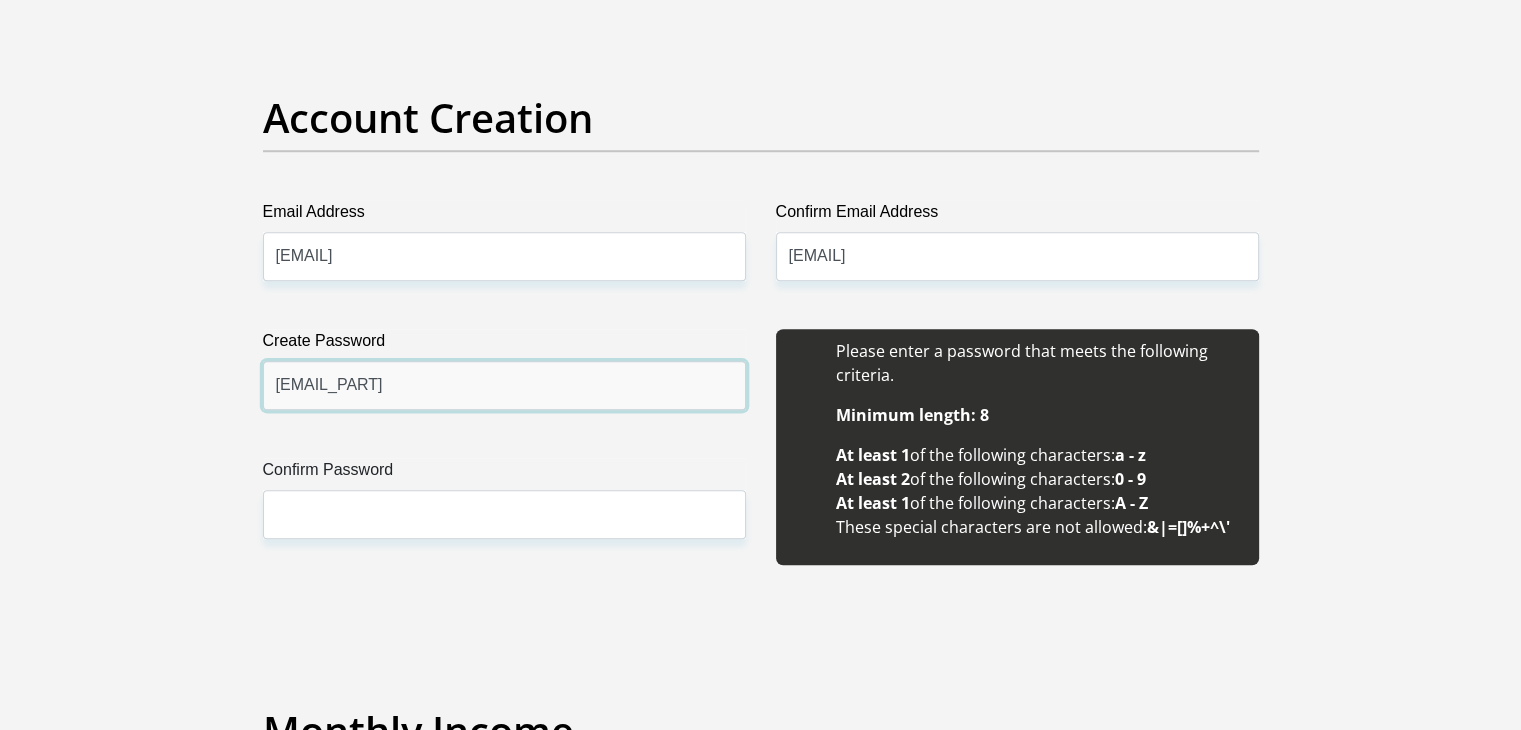 type on "Ap@druza12" 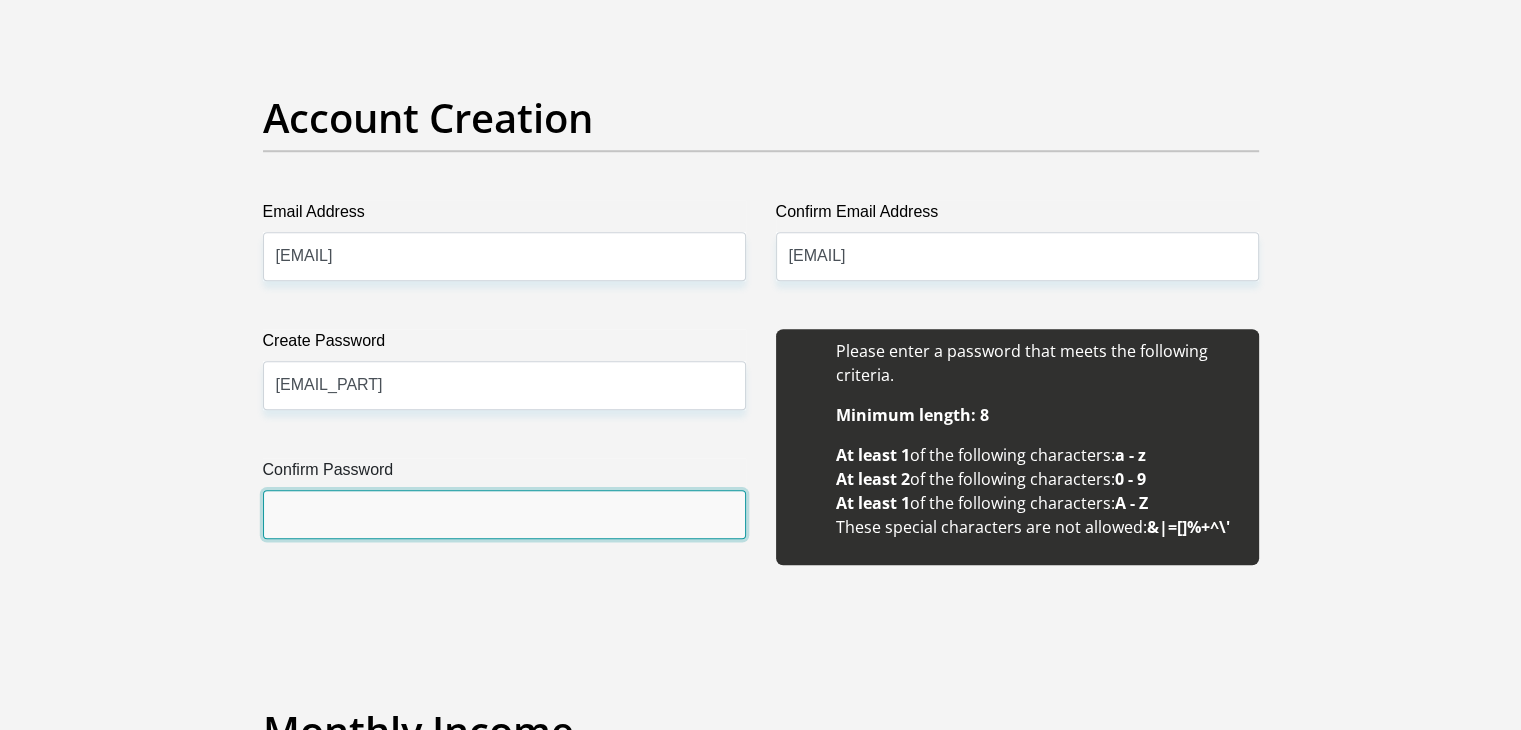 click on "Confirm Password" at bounding box center (504, 514) 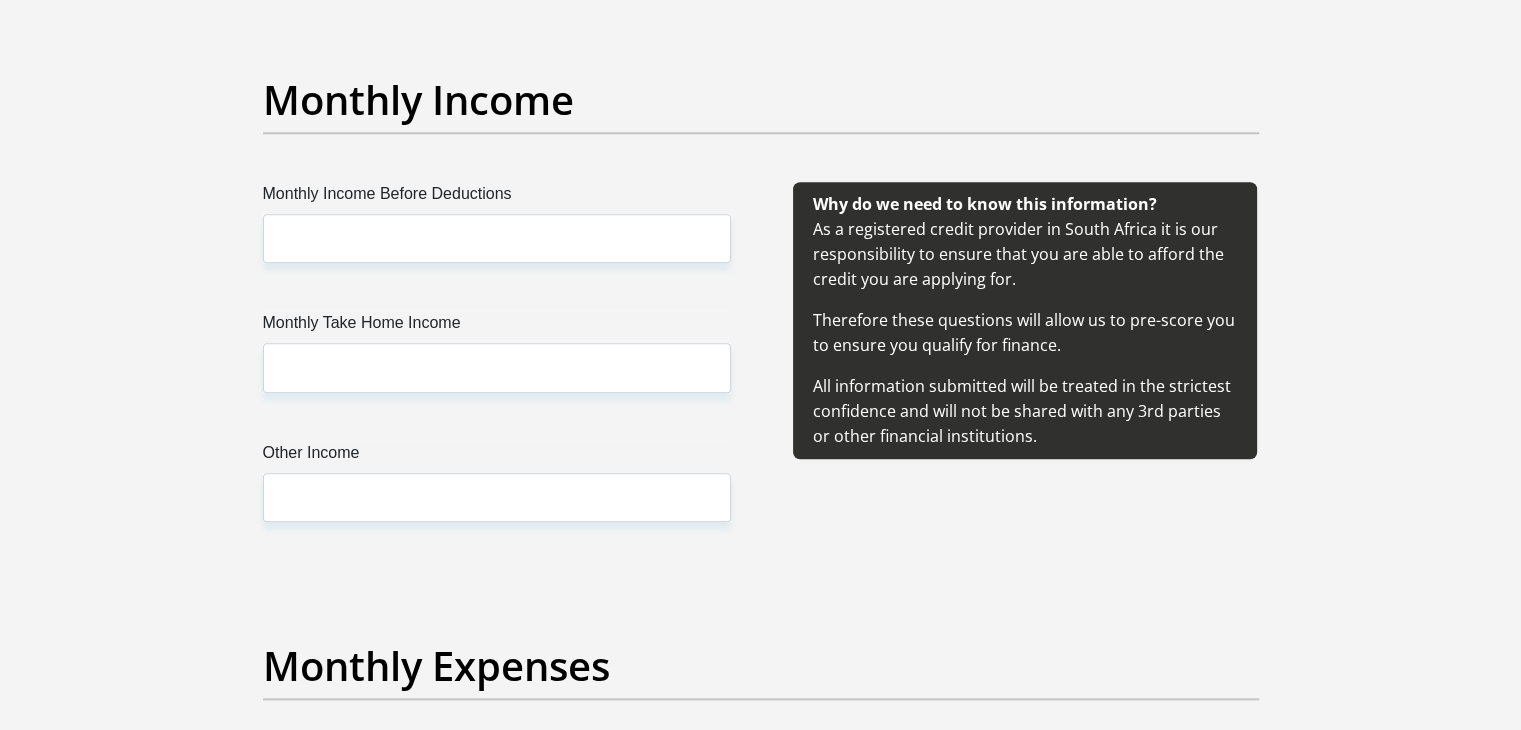 scroll, scrollTop: 2241, scrollLeft: 0, axis: vertical 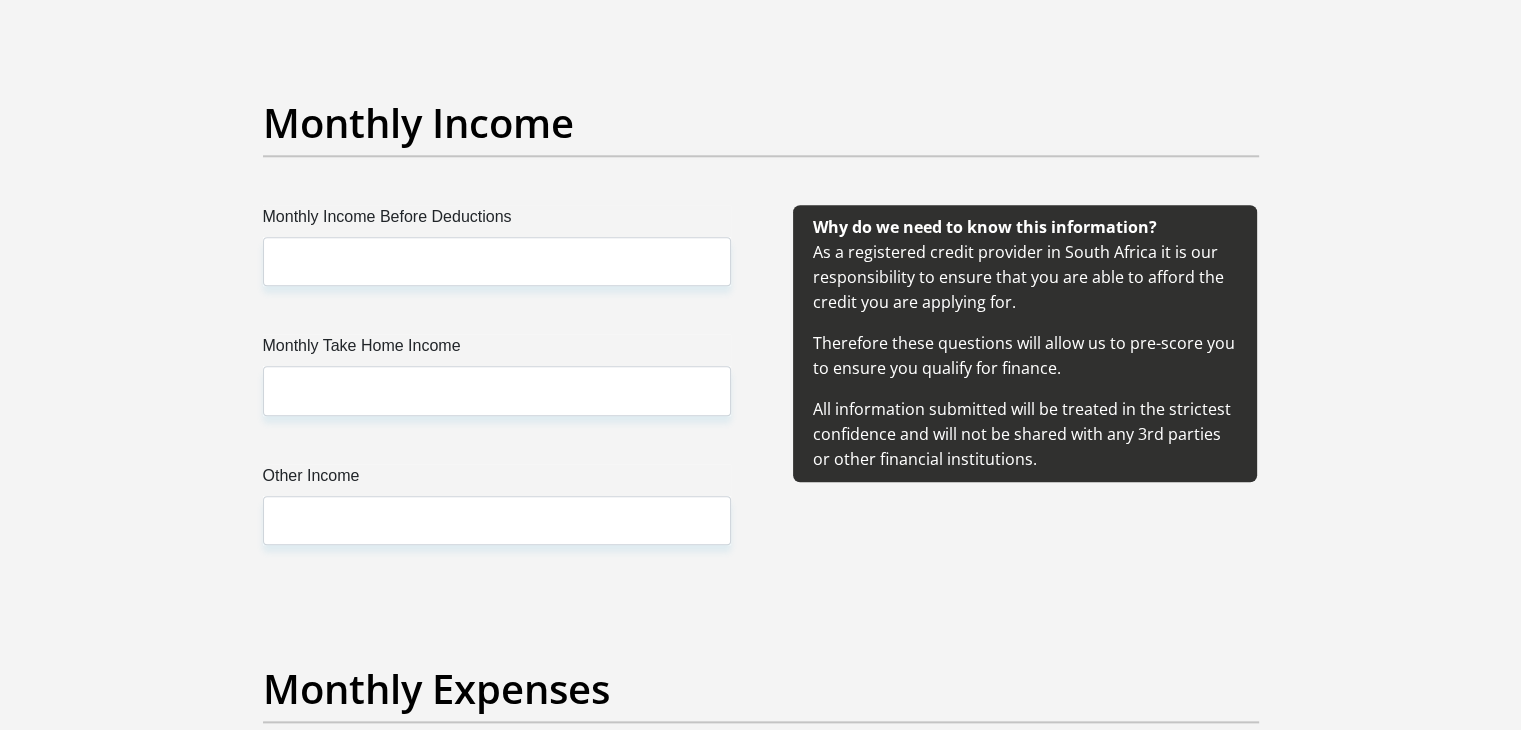 type on "Ap@druza12" 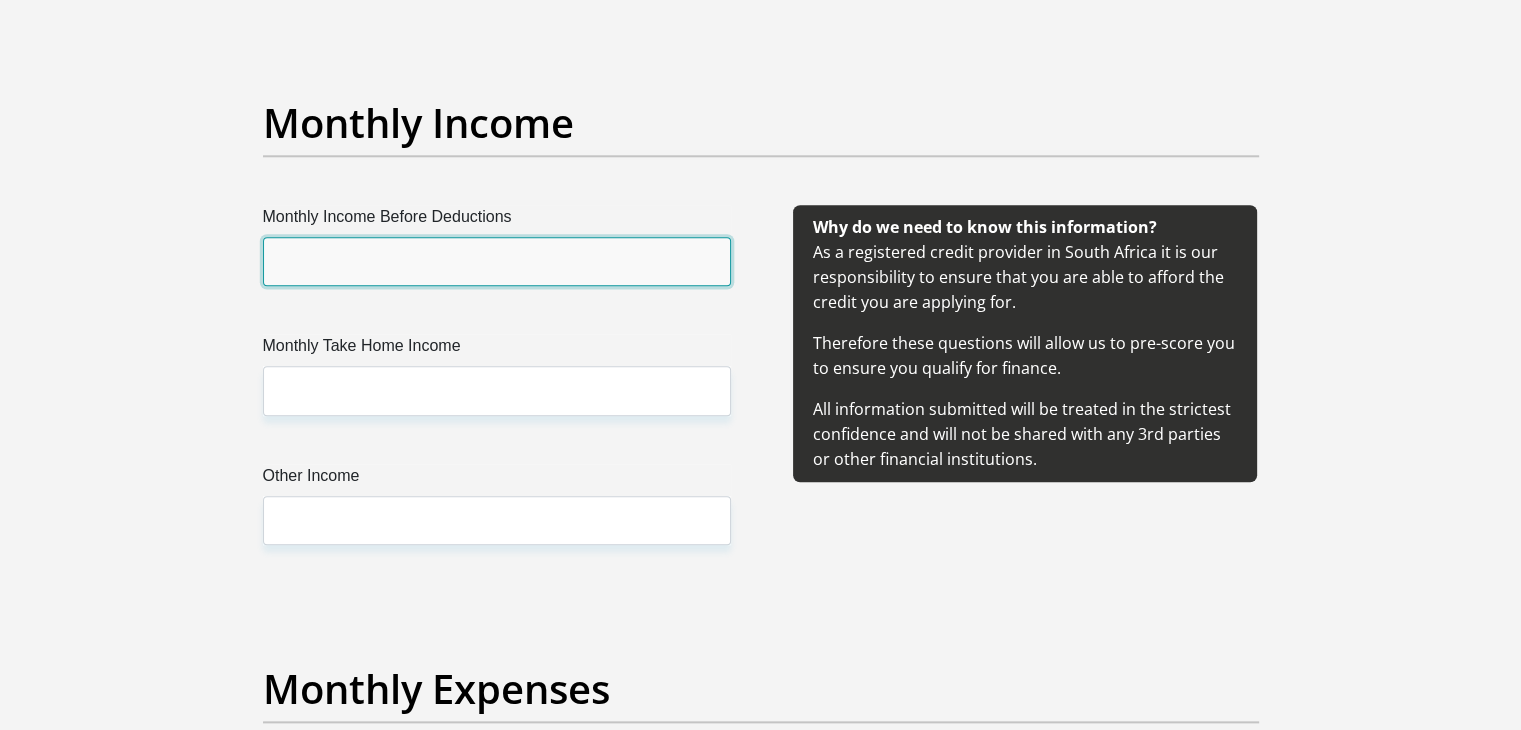 click on "Monthly Income Before Deductions" at bounding box center [497, 261] 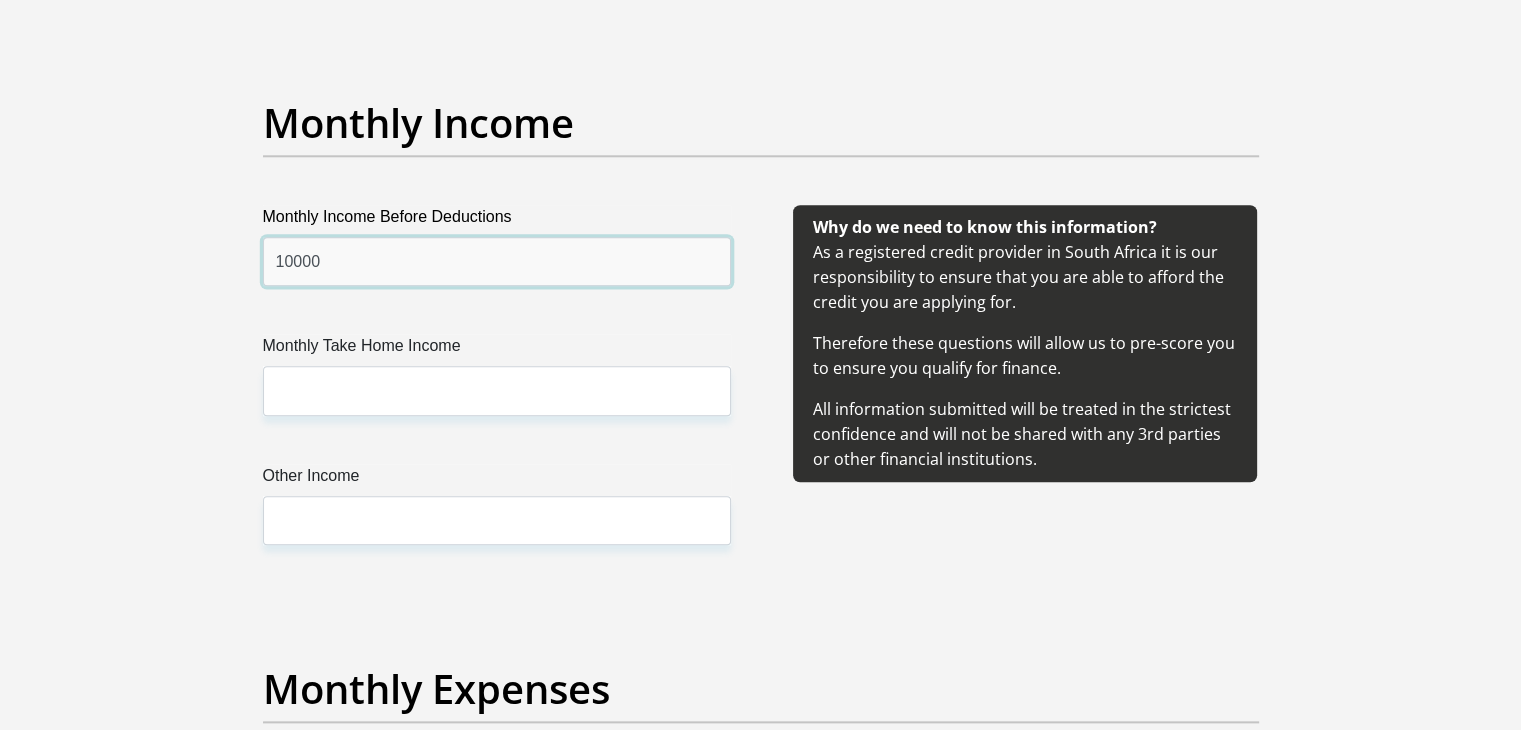 type on "10000" 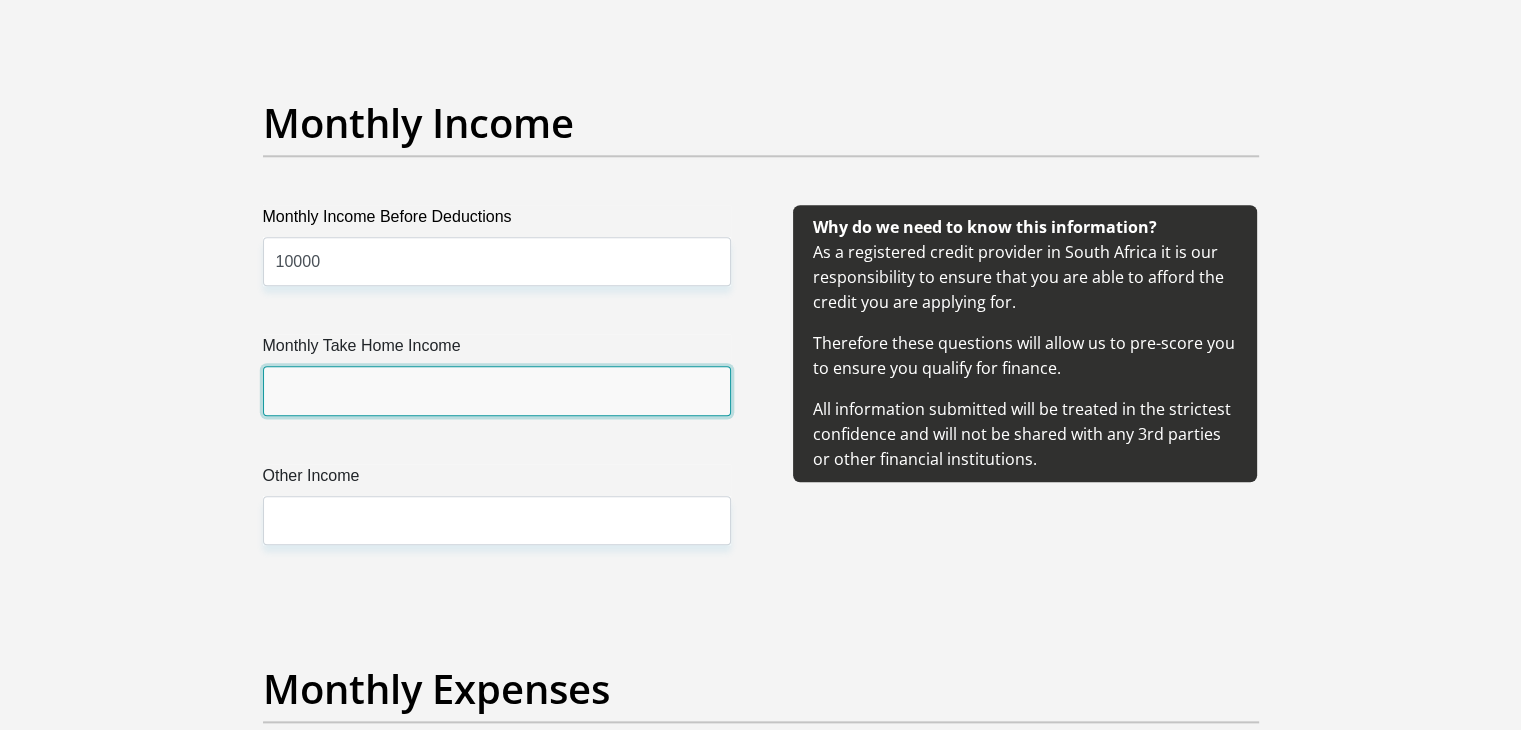 click on "Monthly Take Home Income" at bounding box center [497, 390] 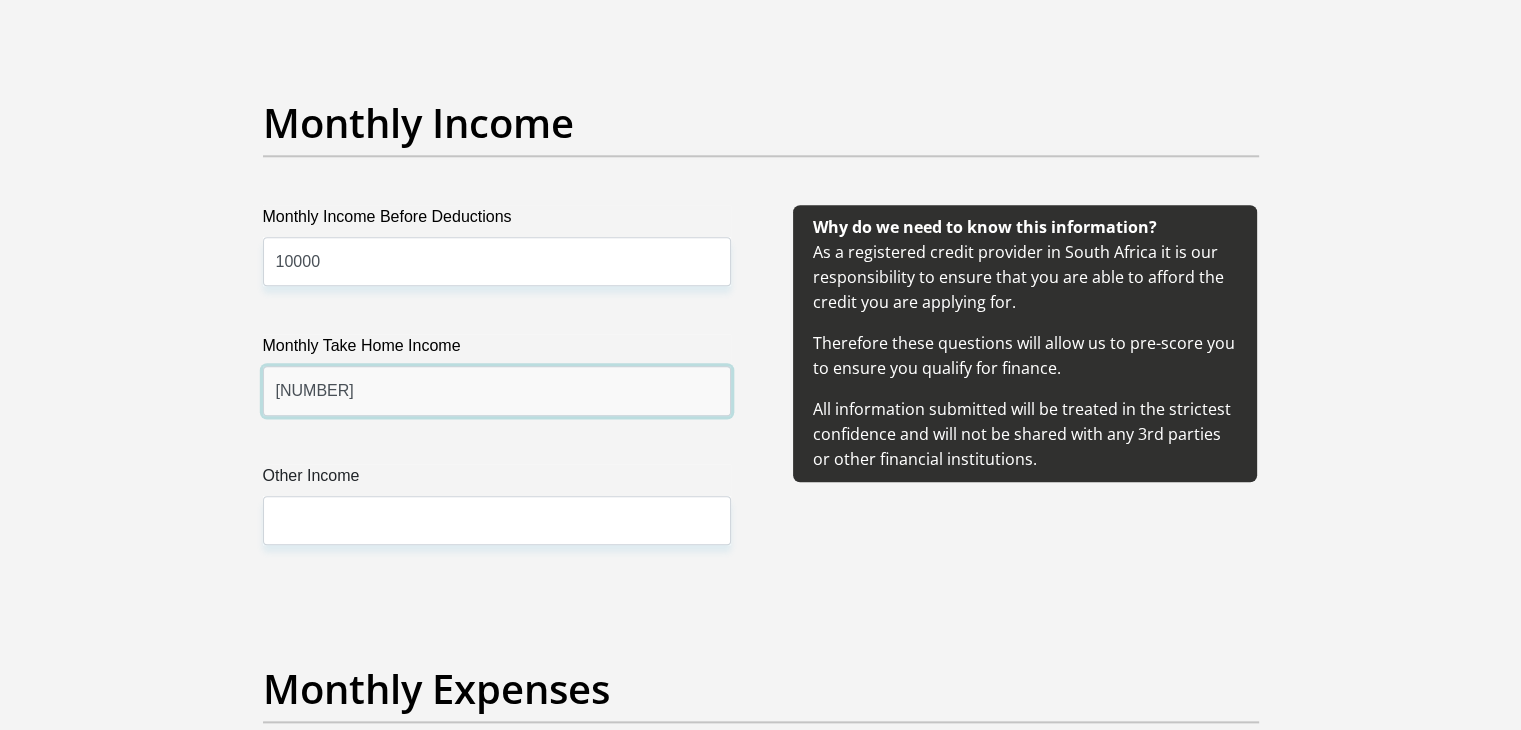 type on "8000" 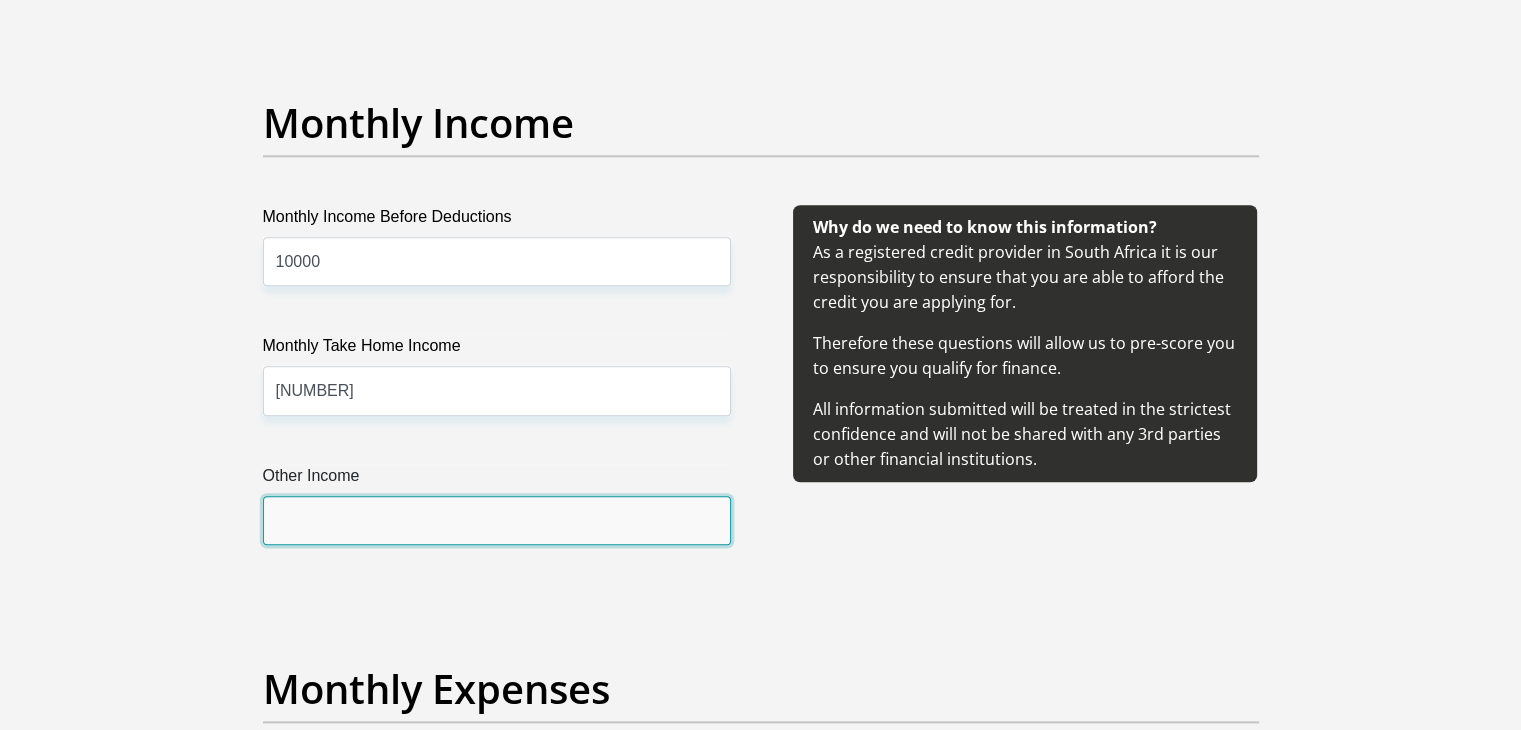 click on "Other Income" at bounding box center [497, 520] 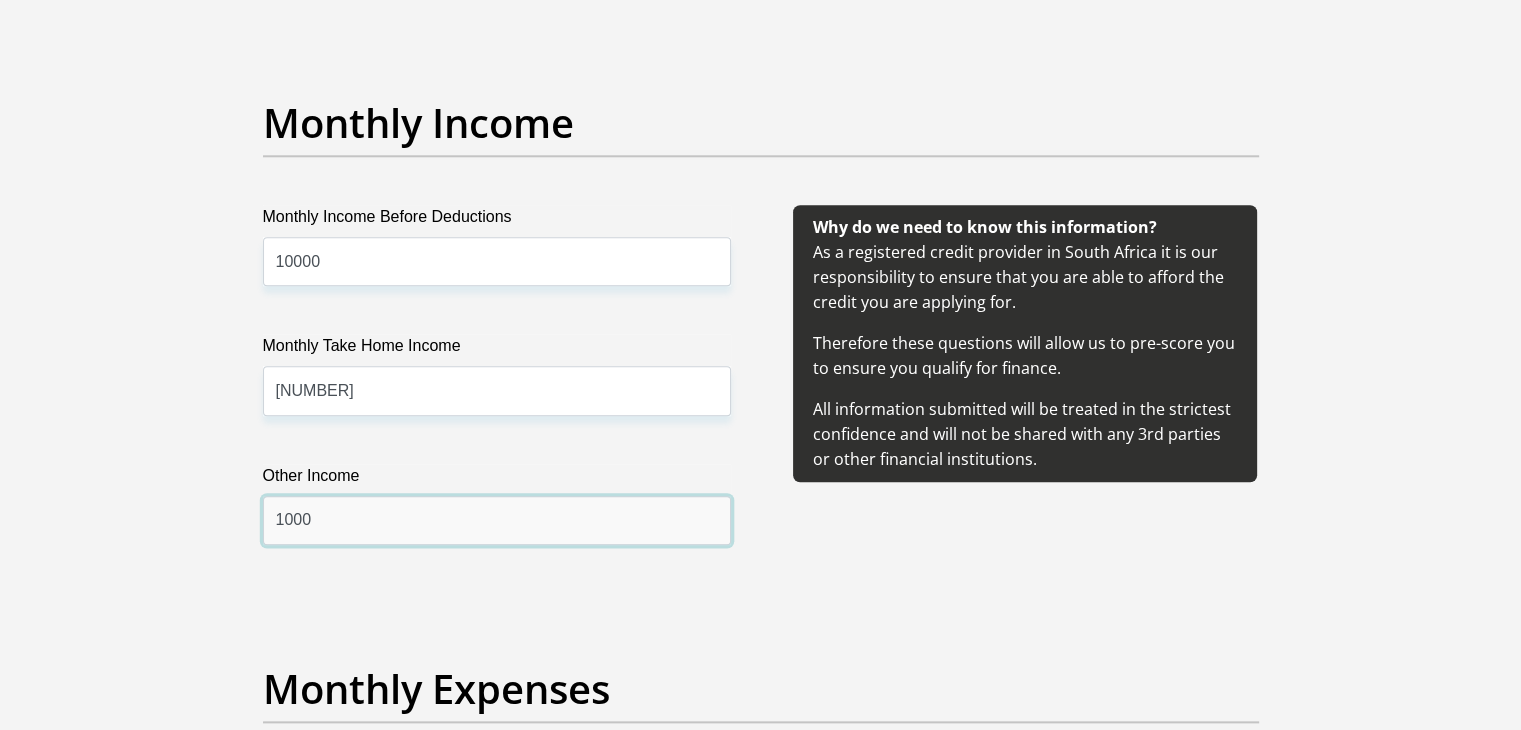 type on "1000" 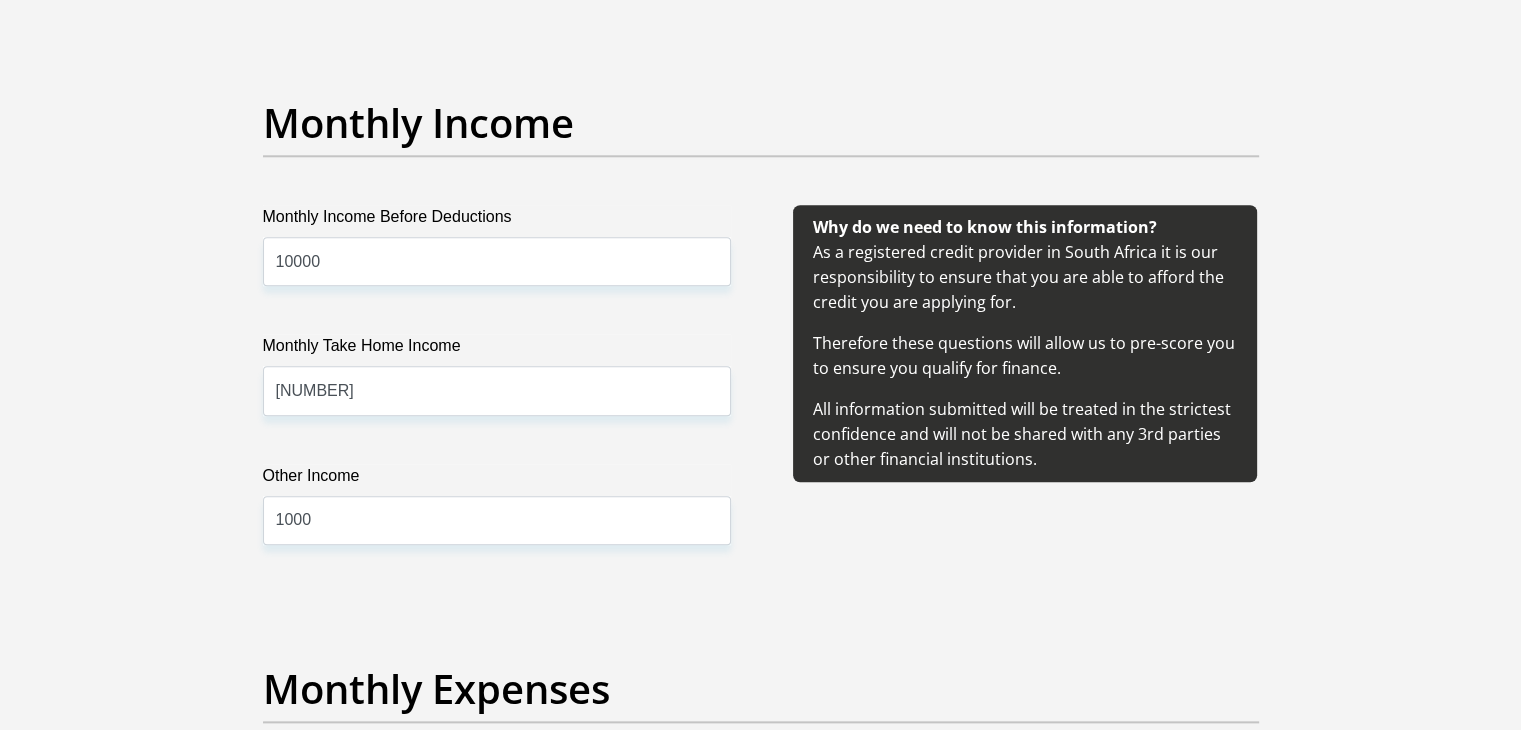 click on "Title
Mr
Ms
Mrs
Dr
Other
First Name
AndriesPhillip
Surname
Makgoba
ID Number
9210245521089
Please input valid ID number
Race
Black
Coloured
Indian
White
Other
Contact Number
0685502451
Please input valid contact number
Nationality
South Africa
Afghanistan
Aland Islands  Albania" at bounding box center [761, 1326] 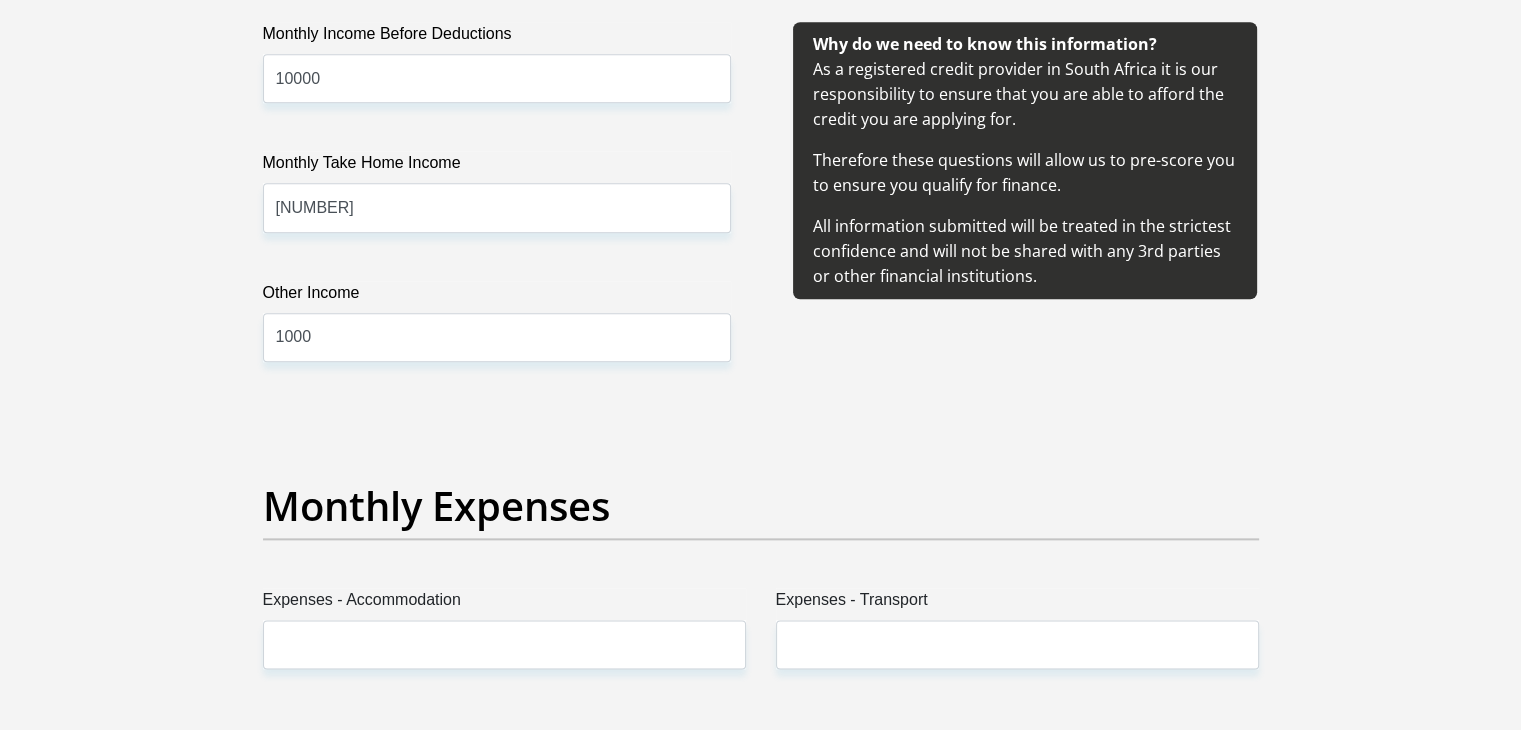 scroll, scrollTop: 2708, scrollLeft: 0, axis: vertical 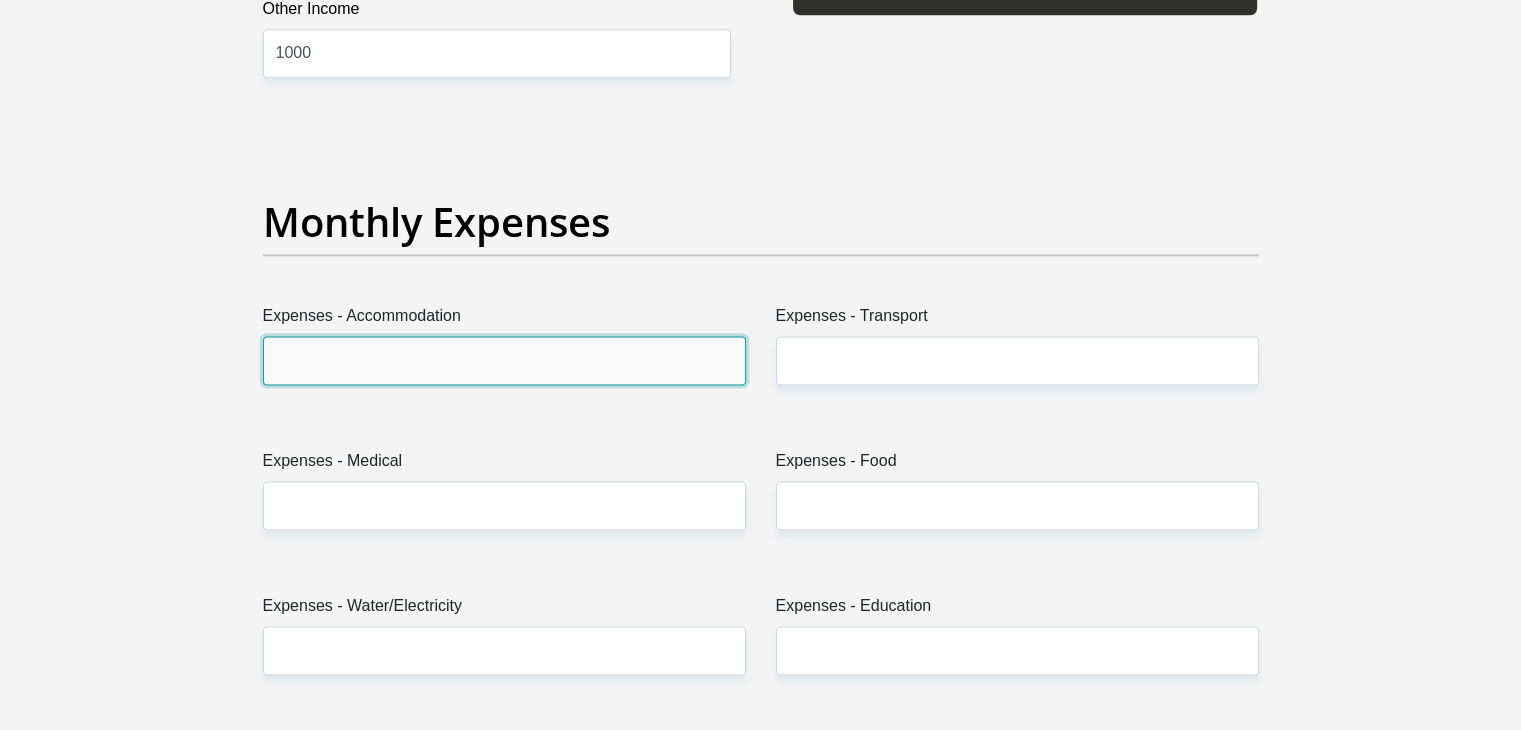 click on "Expenses - Accommodation" at bounding box center (504, 360) 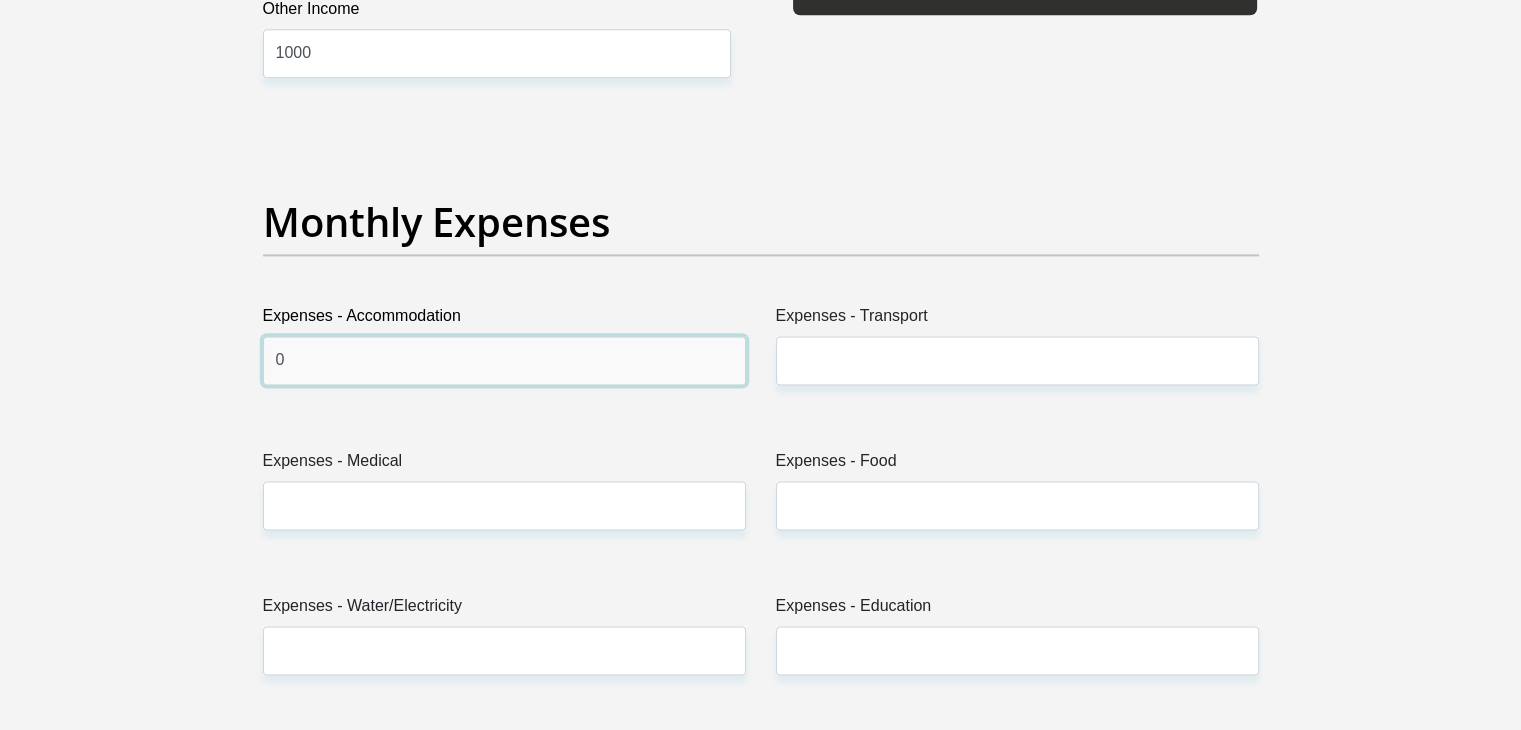 type on "0" 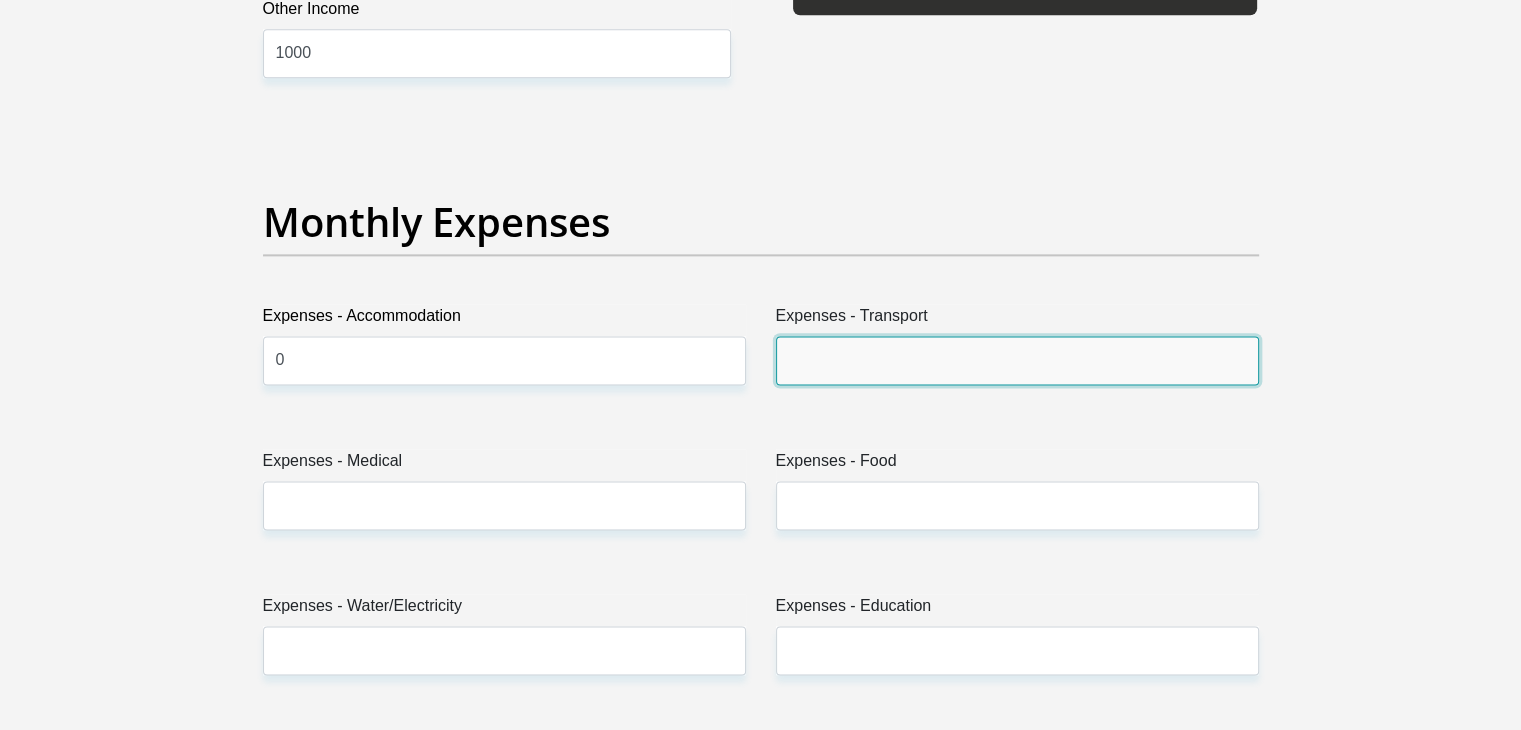 click on "Expenses - Transport" at bounding box center (1017, 360) 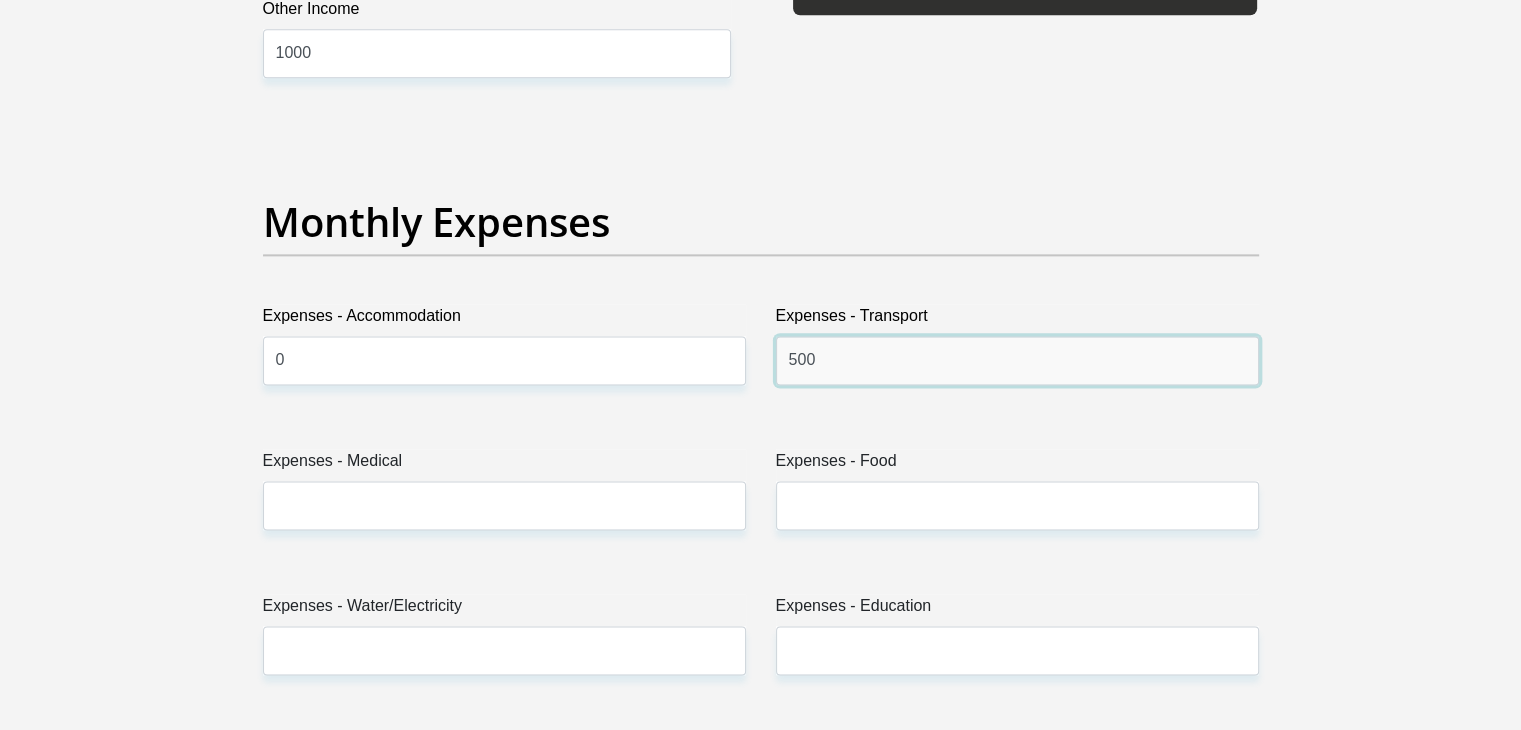 type on "500" 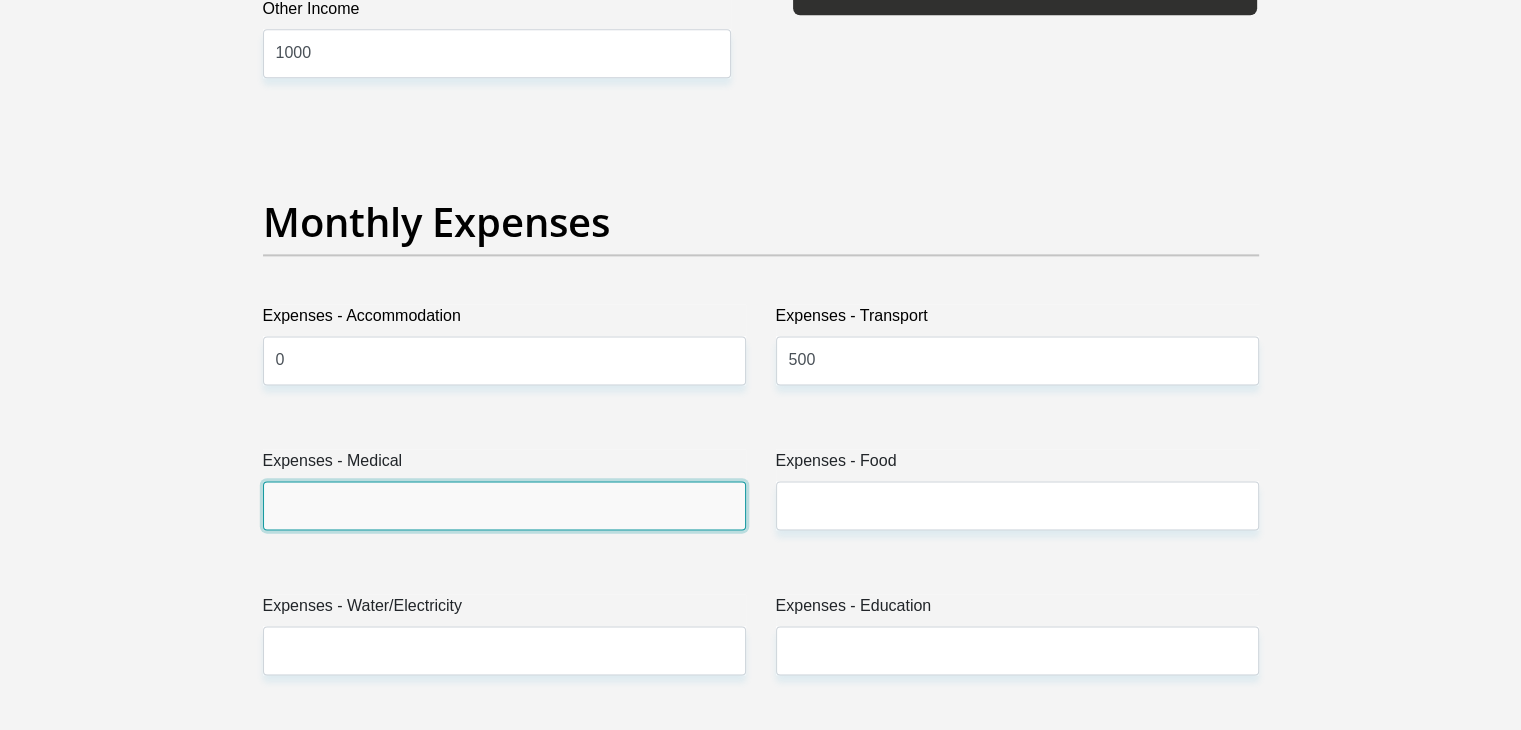 click on "Expenses - Medical" at bounding box center [504, 505] 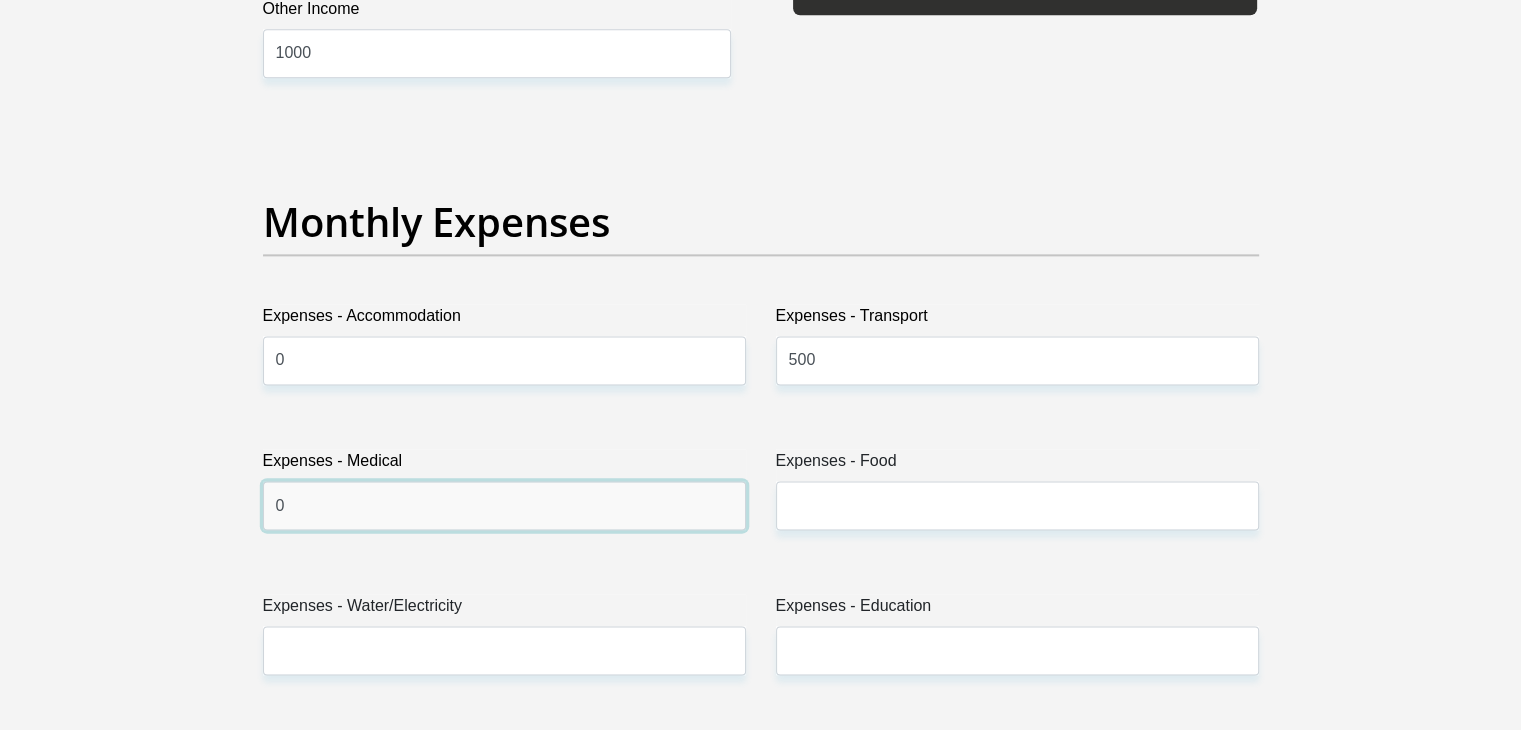 type on "0" 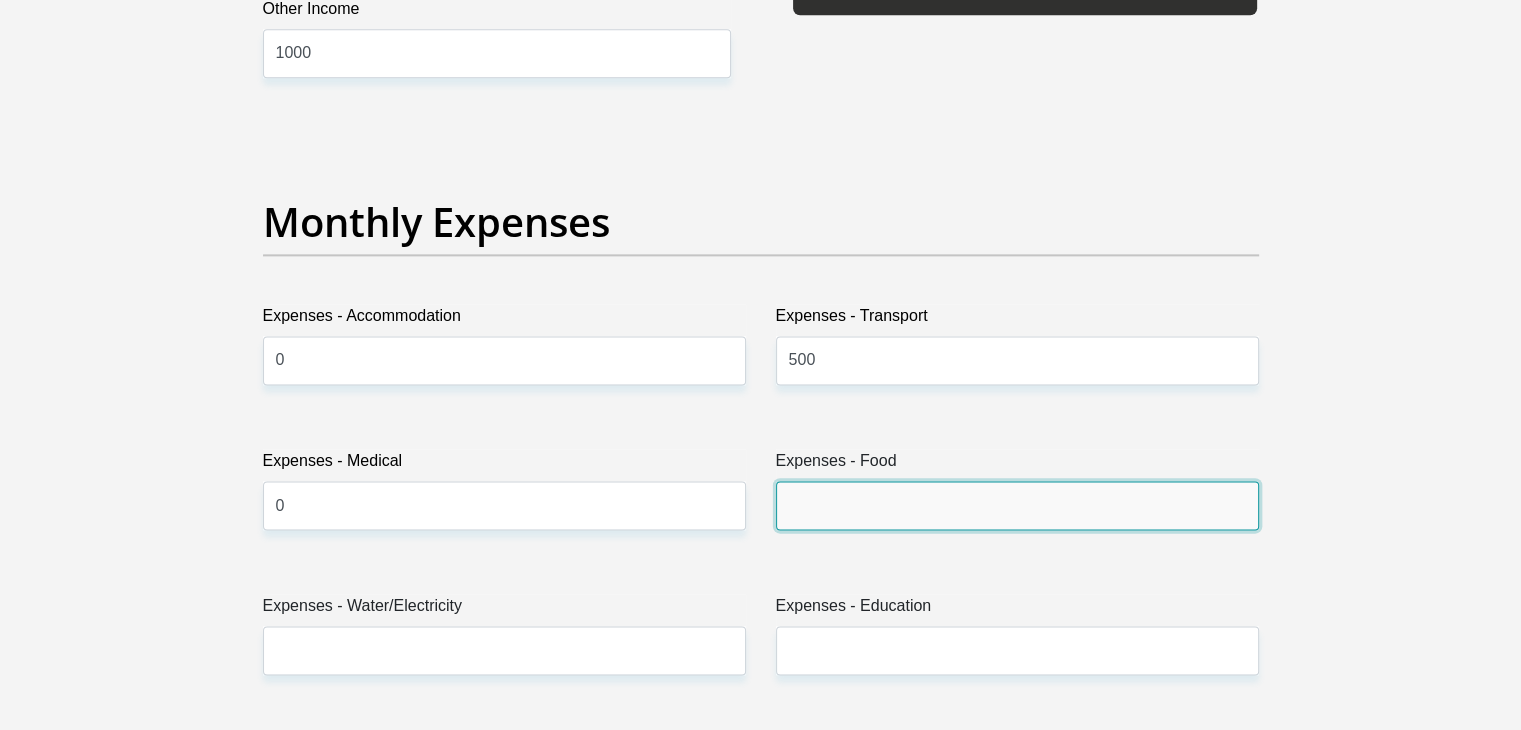 click on "Expenses - Food" at bounding box center [1017, 505] 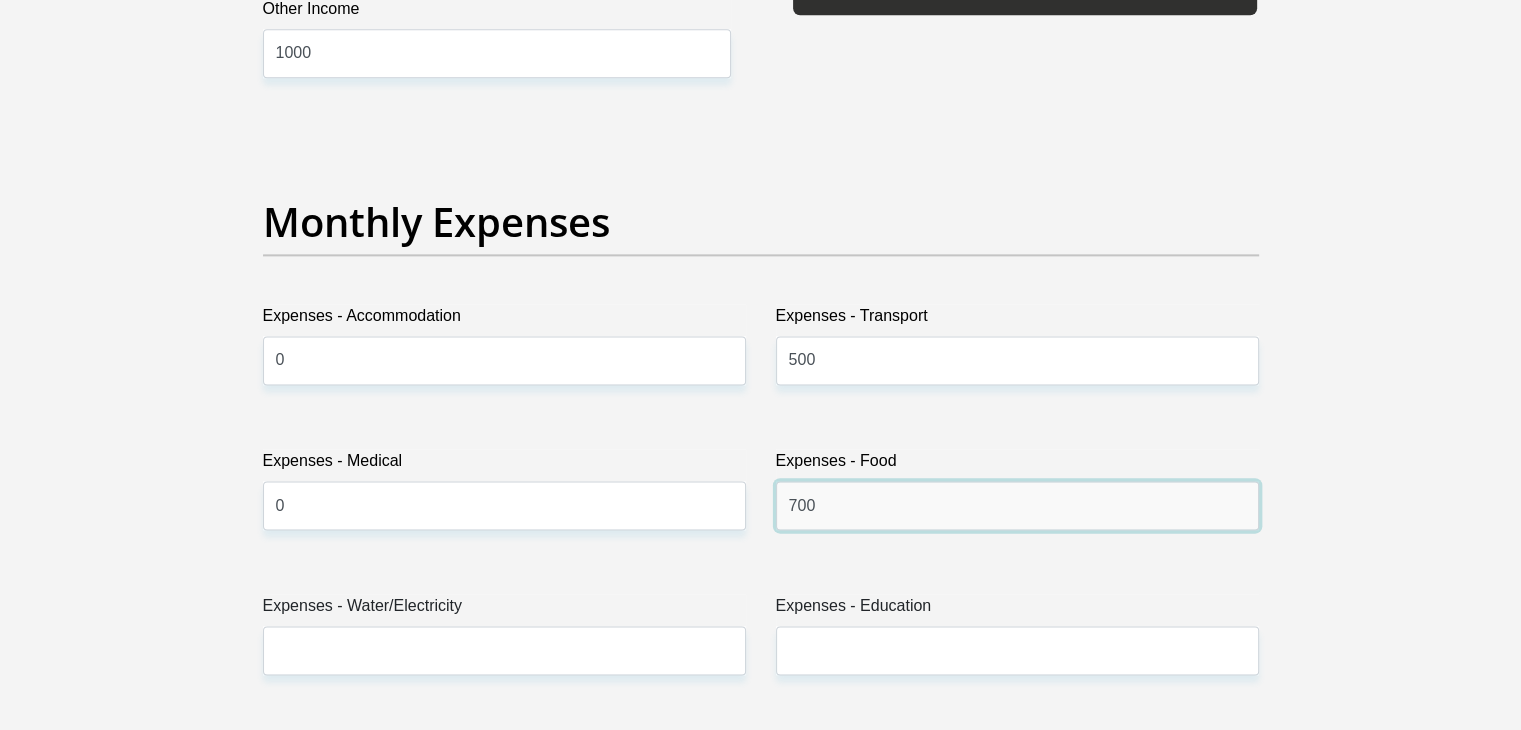 type on "700" 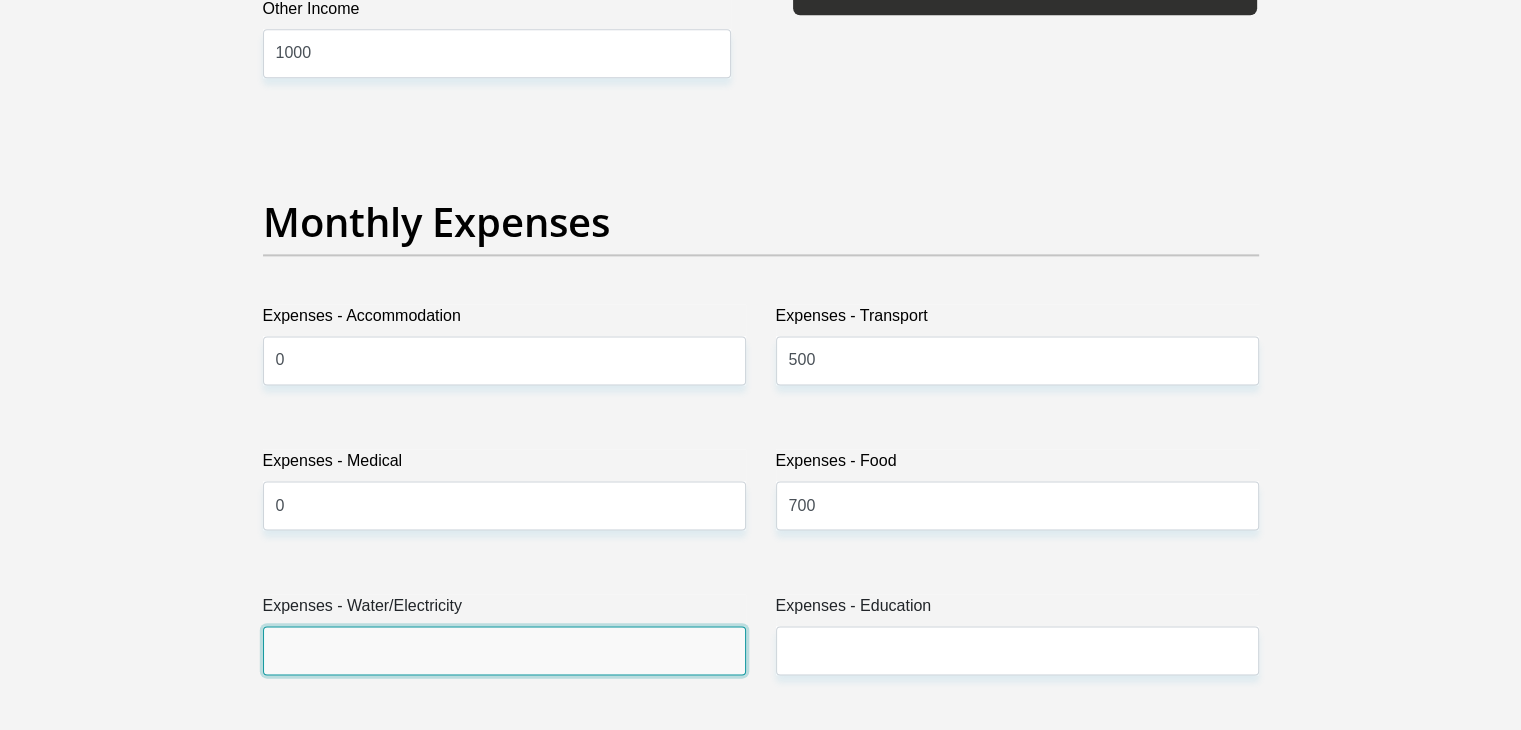 click on "Expenses - Water/Electricity" at bounding box center [504, 650] 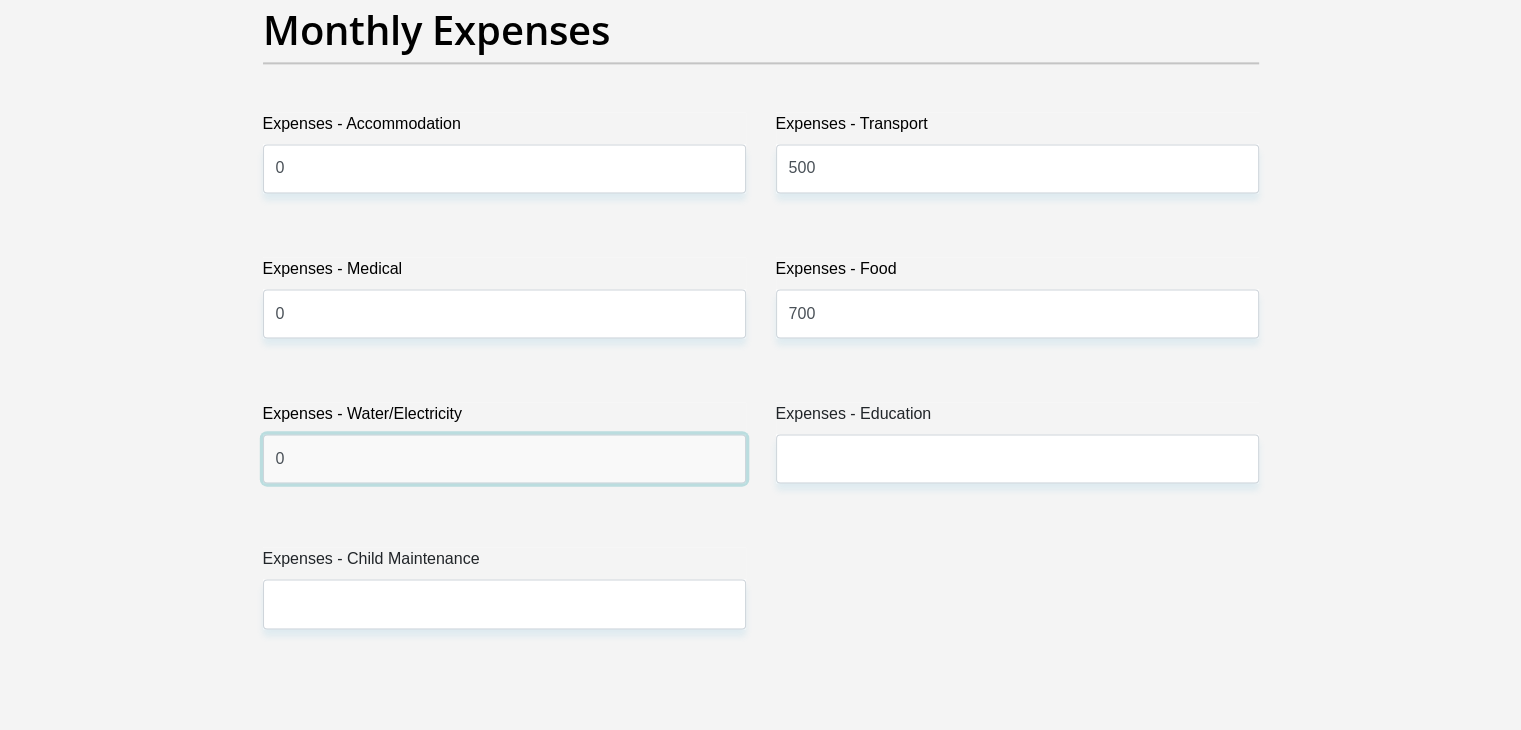 scroll, scrollTop: 2941, scrollLeft: 0, axis: vertical 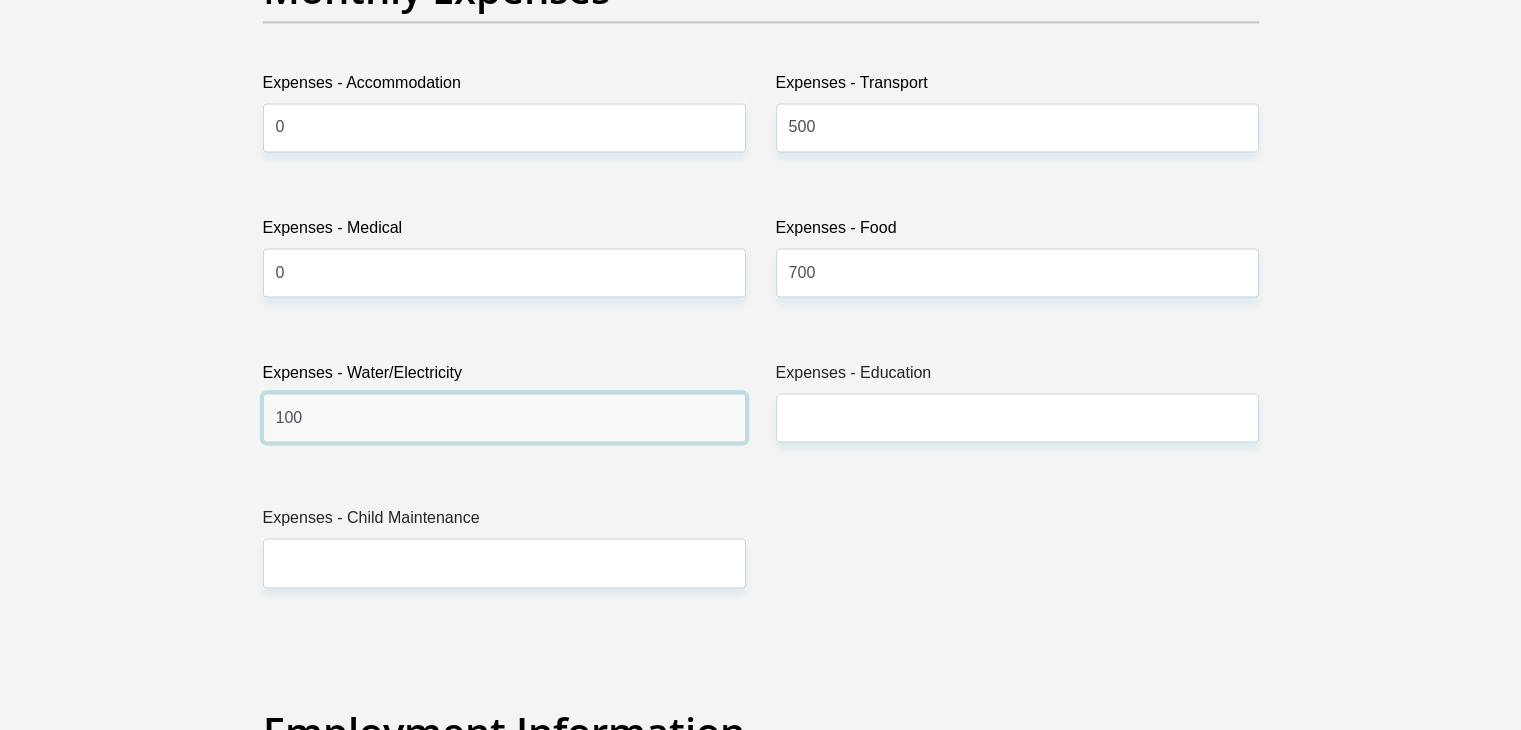 type on "100" 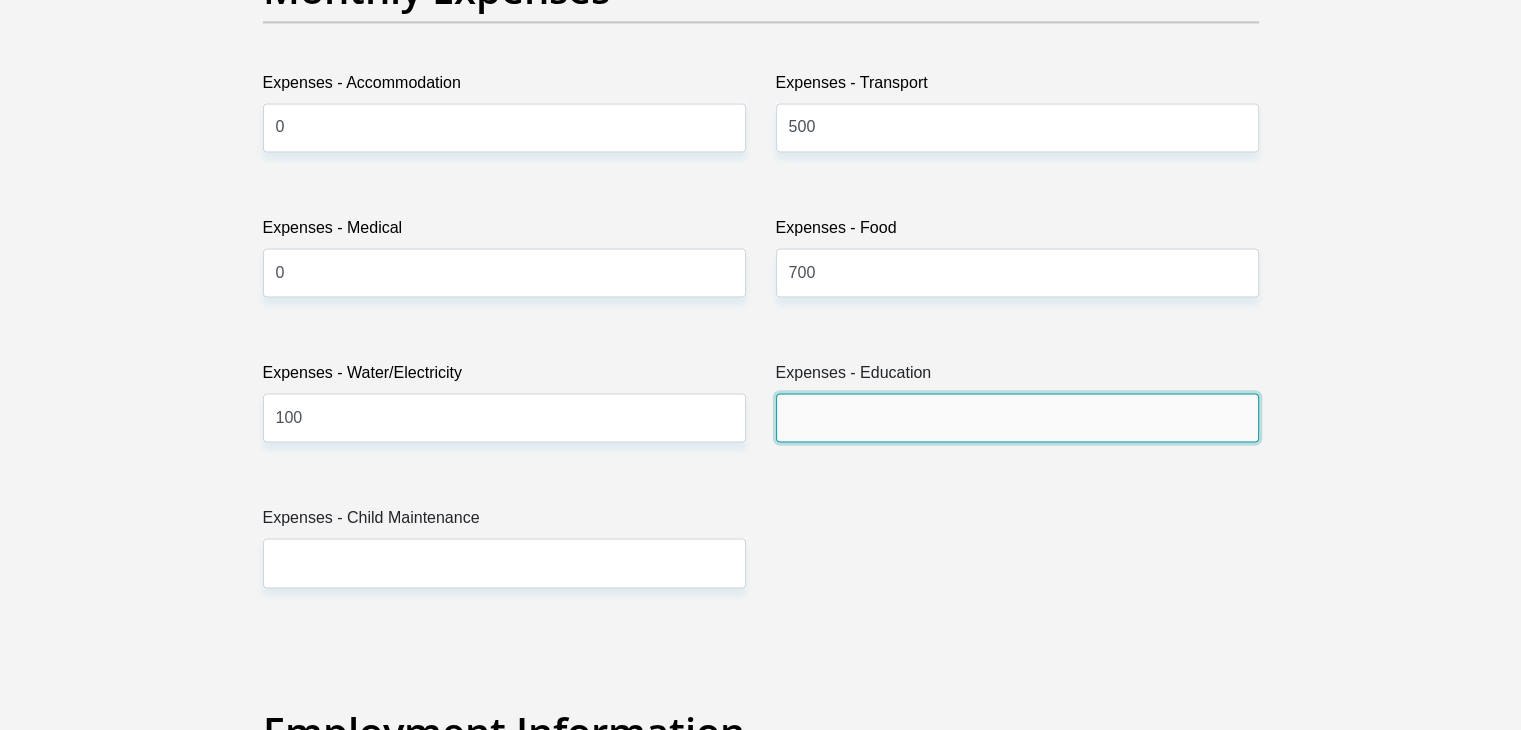 click on "Expenses - Education" at bounding box center [1017, 417] 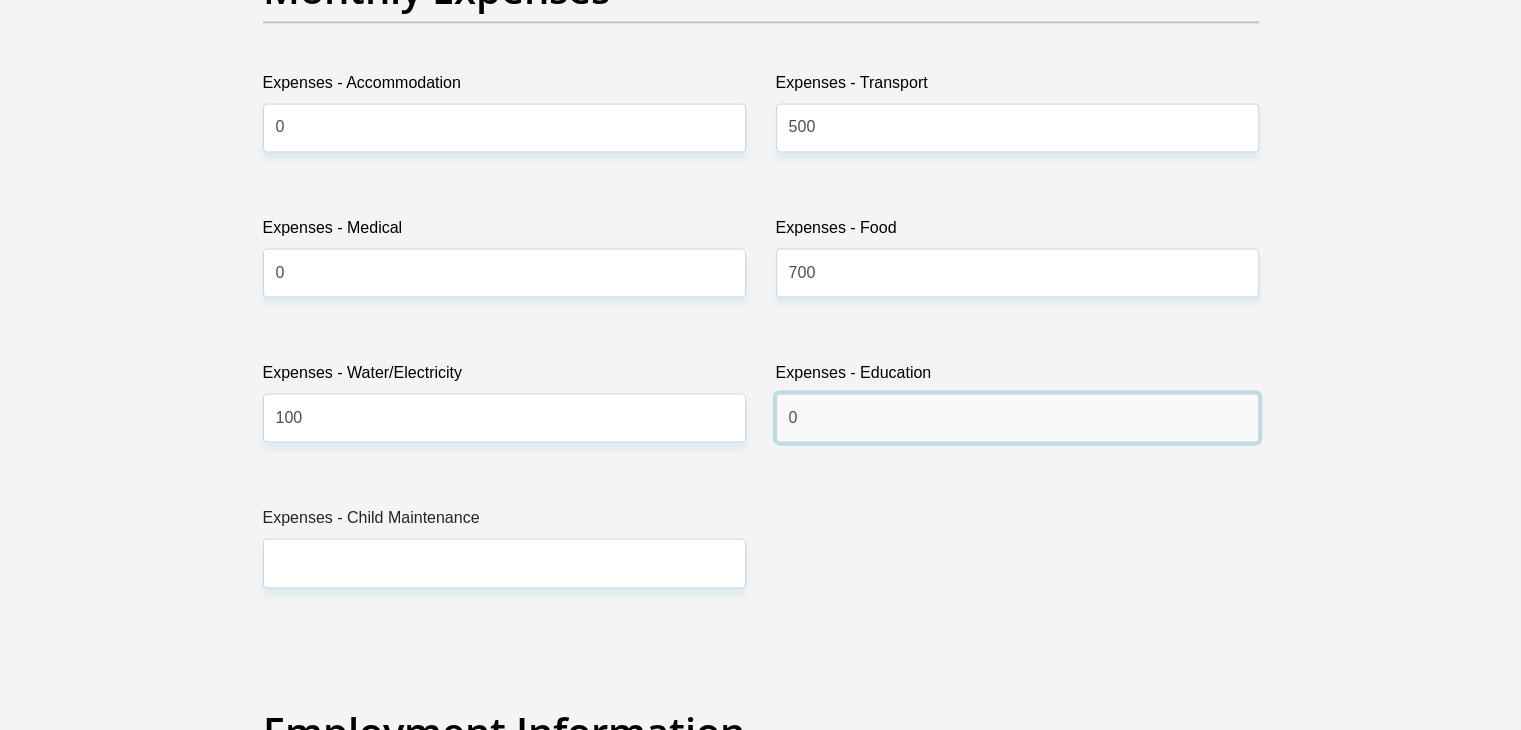 type on "0" 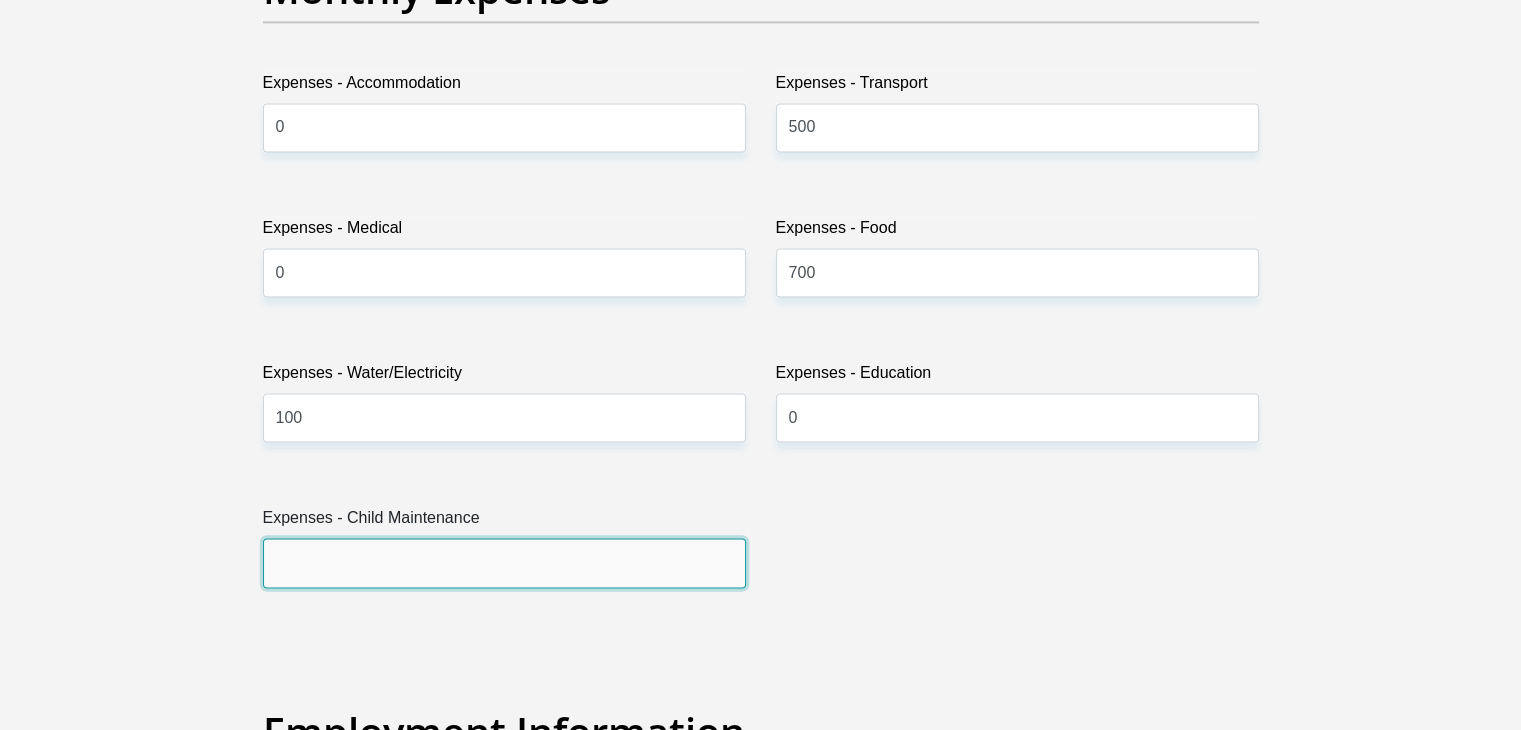 click on "Expenses - Child Maintenance" at bounding box center [504, 562] 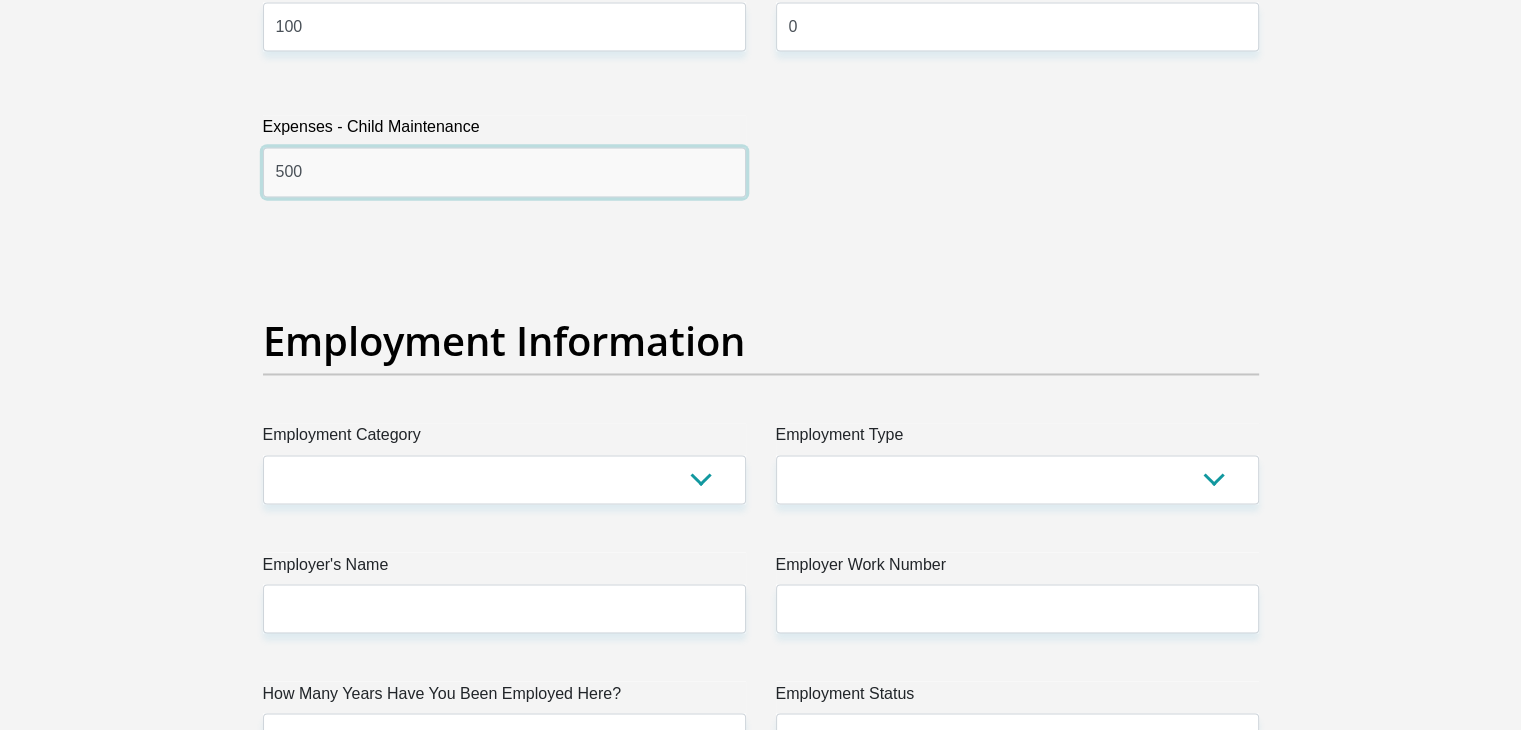 scroll, scrollTop: 3408, scrollLeft: 0, axis: vertical 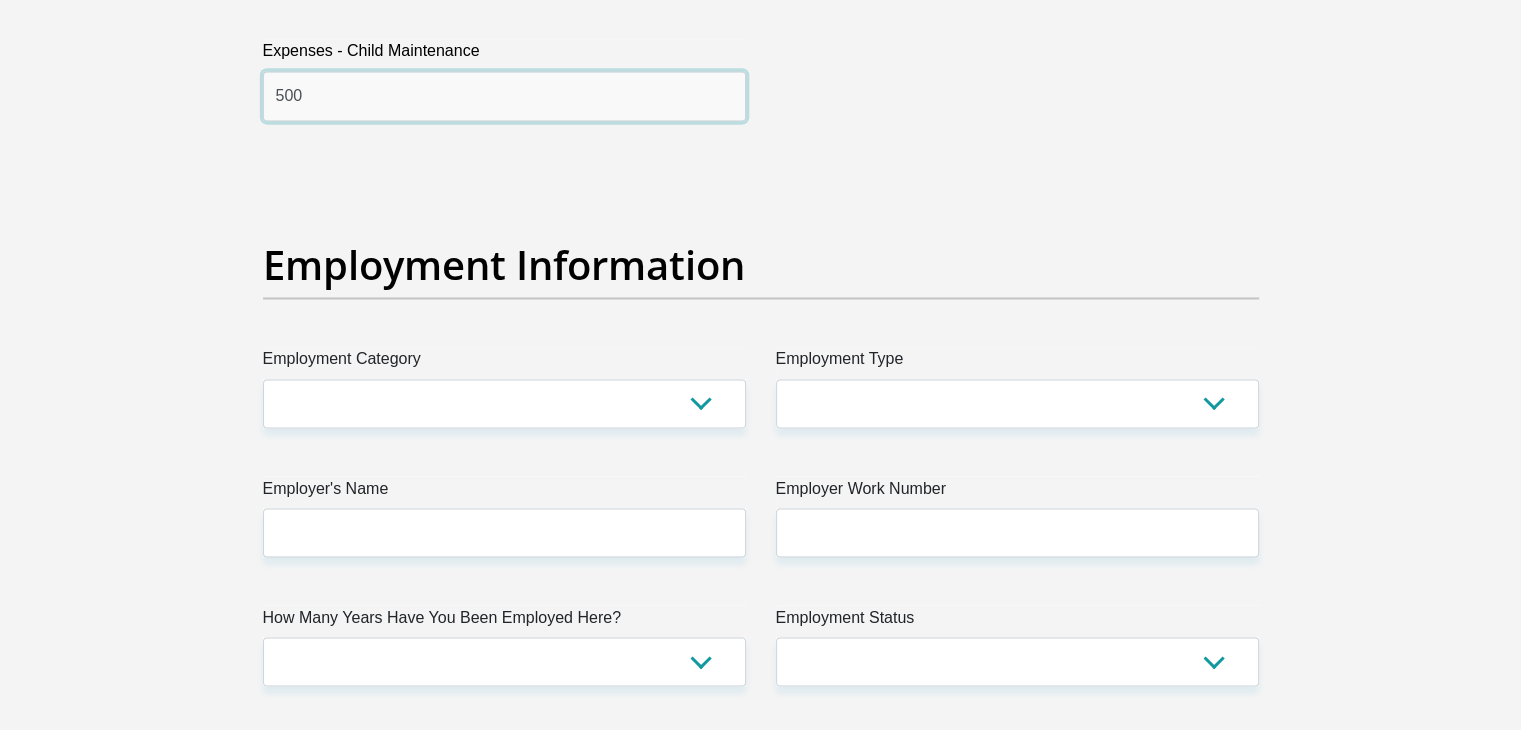 type on "500" 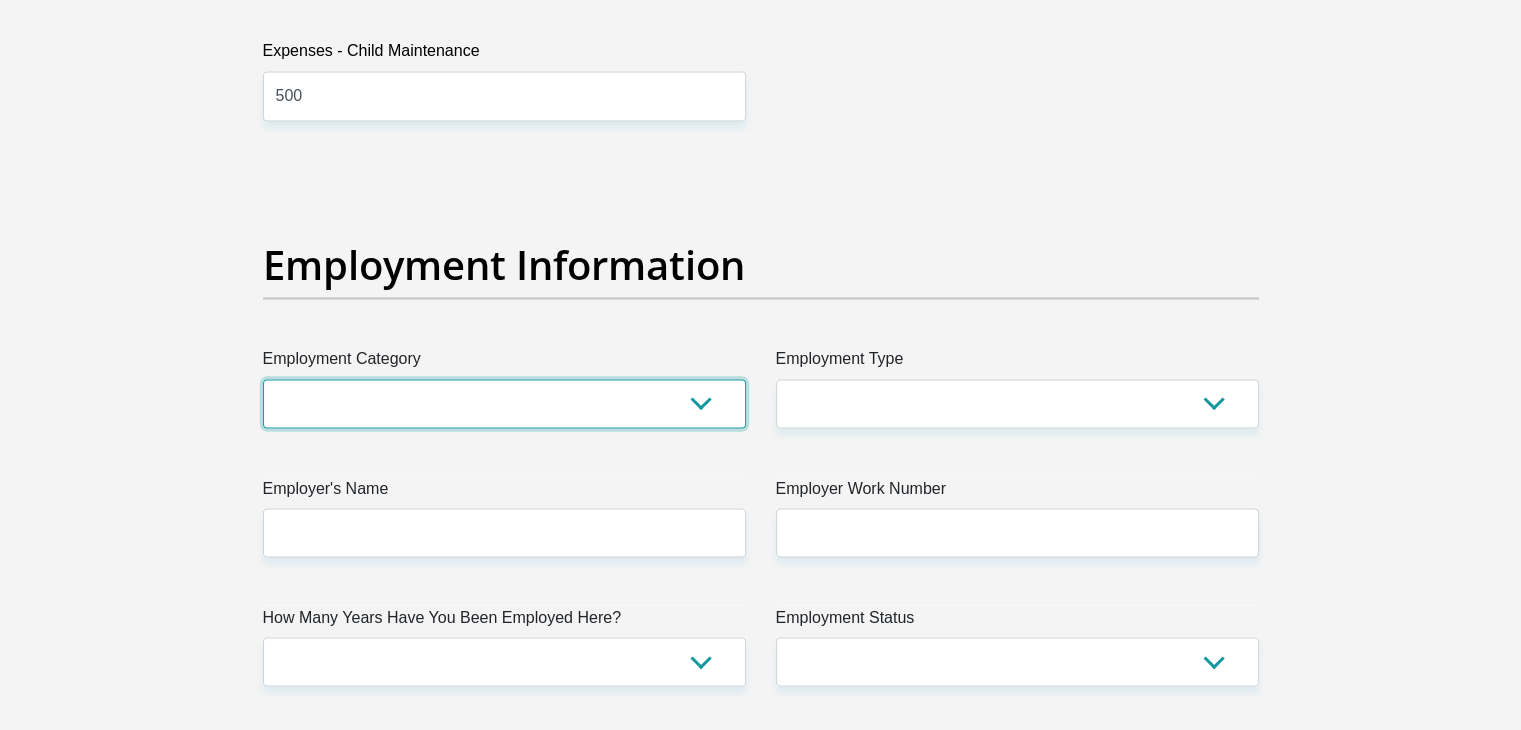 click on "AGRICULTURE
ALCOHOL & TOBACCO
CONSTRUCTION MATERIALS
METALLURGY
EQUIPMENT FOR RENEWABLE ENERGY
SPECIALIZED CONTRACTORS
CAR
GAMING (INCL. INTERNET
OTHER WHOLESALE
UNLICENSED PHARMACEUTICALS
CURRENCY EXCHANGE HOUSES
OTHER FINANCIAL INSTITUTIONS & INSURANCE
REAL ESTATE AGENTS
OIL & GAS
OTHER MATERIALS (E.G. IRON ORE)
PRECIOUS STONES & PRECIOUS METALS
POLITICAL ORGANIZATIONS
RELIGIOUS ORGANIZATIONS(NOT SECTS)
ACTI. HAVING BUSINESS DEAL WITH PUBLIC ADMINISTRATION
LAUNDROMATS" at bounding box center (504, 403) 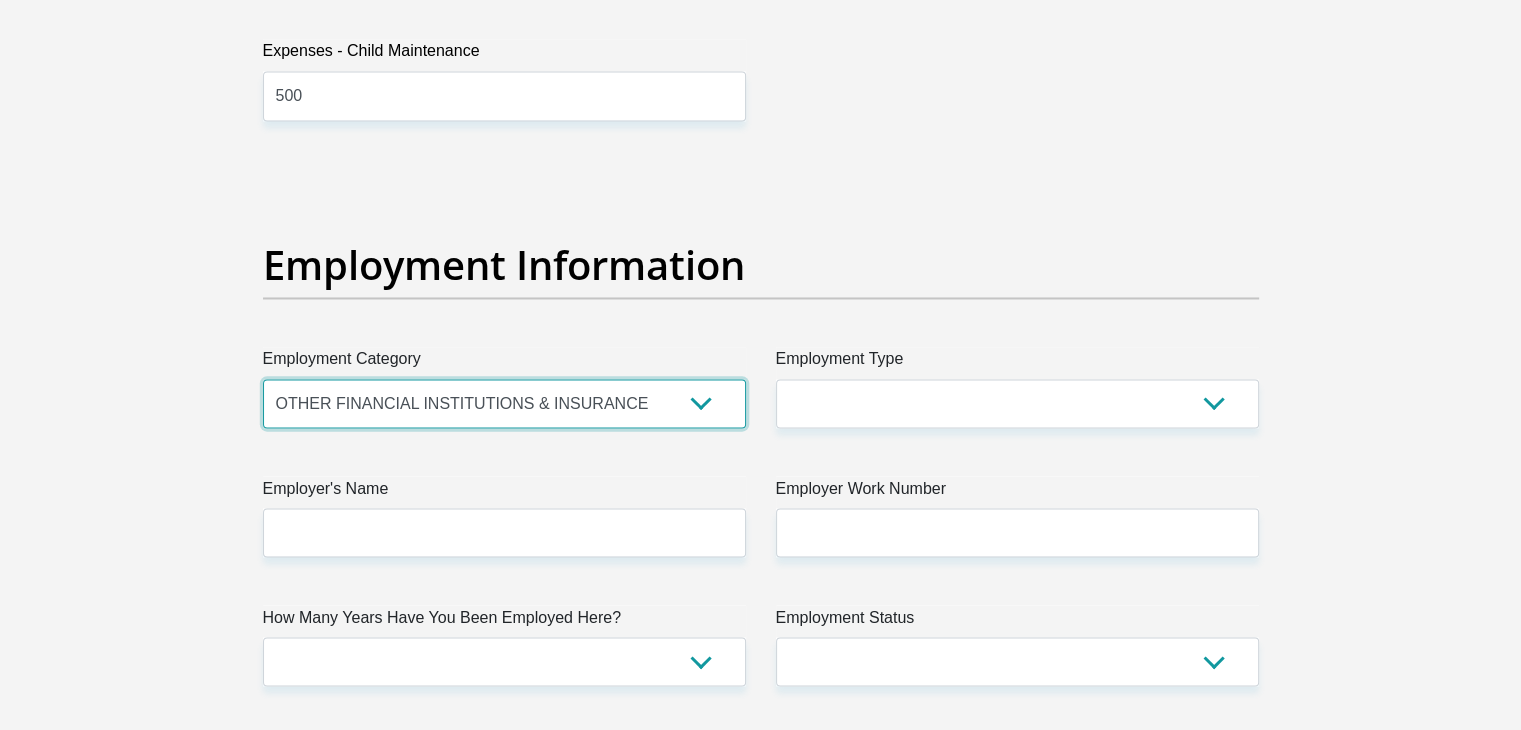 click on "AGRICULTURE
ALCOHOL & TOBACCO
CONSTRUCTION MATERIALS
METALLURGY
EQUIPMENT FOR RENEWABLE ENERGY
SPECIALIZED CONTRACTORS
CAR
GAMING (INCL. INTERNET
OTHER WHOLESALE
UNLICENSED PHARMACEUTICALS
CURRENCY EXCHANGE HOUSES
OTHER FINANCIAL INSTITUTIONS & INSURANCE
REAL ESTATE AGENTS
OIL & GAS
OTHER MATERIALS (E.G. IRON ORE)
PRECIOUS STONES & PRECIOUS METALS
POLITICAL ORGANIZATIONS
RELIGIOUS ORGANIZATIONS(NOT SECTS)
ACTI. HAVING BUSINESS DEAL WITH PUBLIC ADMINISTRATION
LAUNDROMATS" at bounding box center [504, 403] 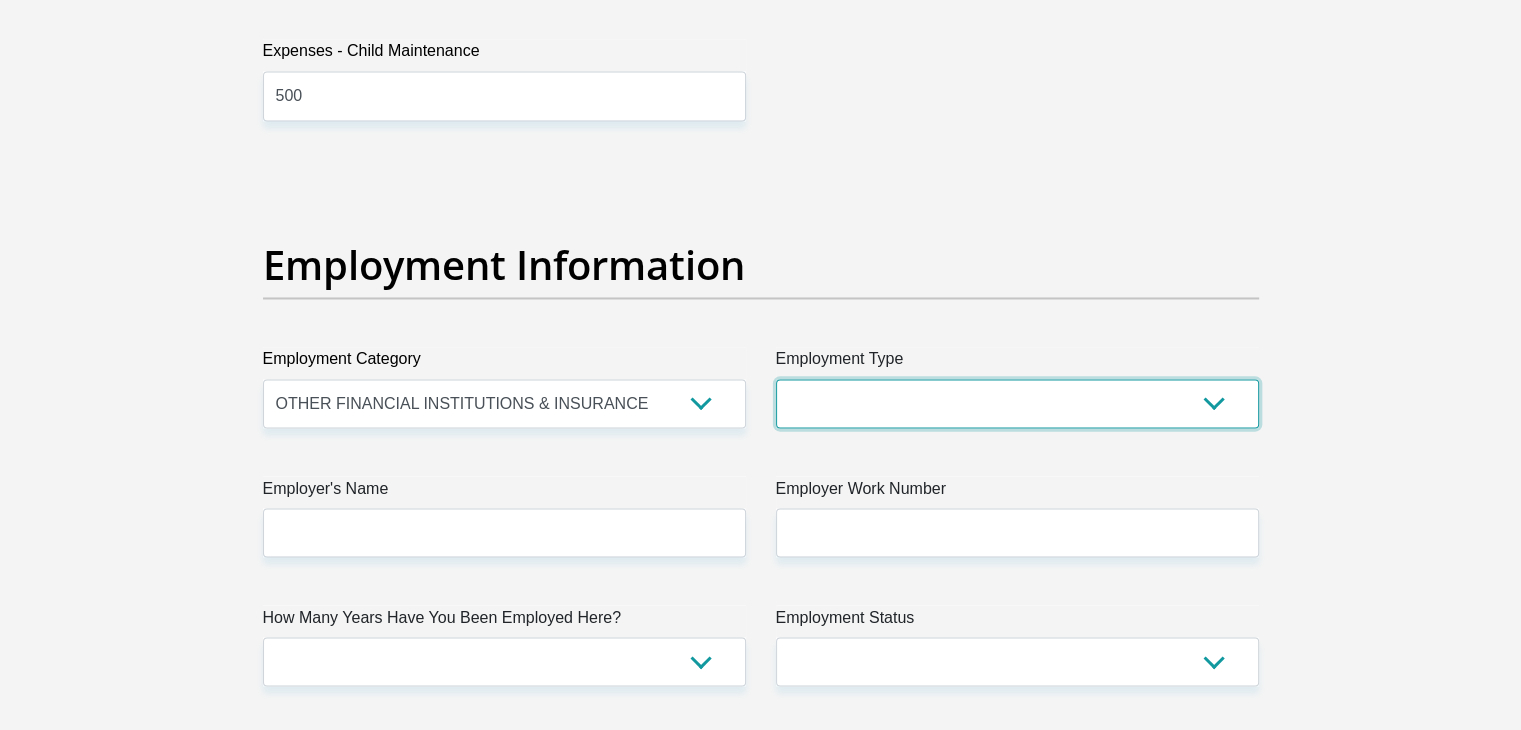 click on "College/Lecturer
Craft Seller
Creative
Driver
Executive
Farmer
Forces - Non Commissioned
Forces - Officer
Hawker
Housewife
Labourer
Licenced Professional
Manager
Miner
Non Licenced Professional
Office Staff/Clerk
Outside Worker
Pensioner
Permanent Teacher
Production/Manufacturing
Sales
Self-Employed
Semi-Professional Worker
Service Industry  Social Worker  Student" at bounding box center (1017, 403) 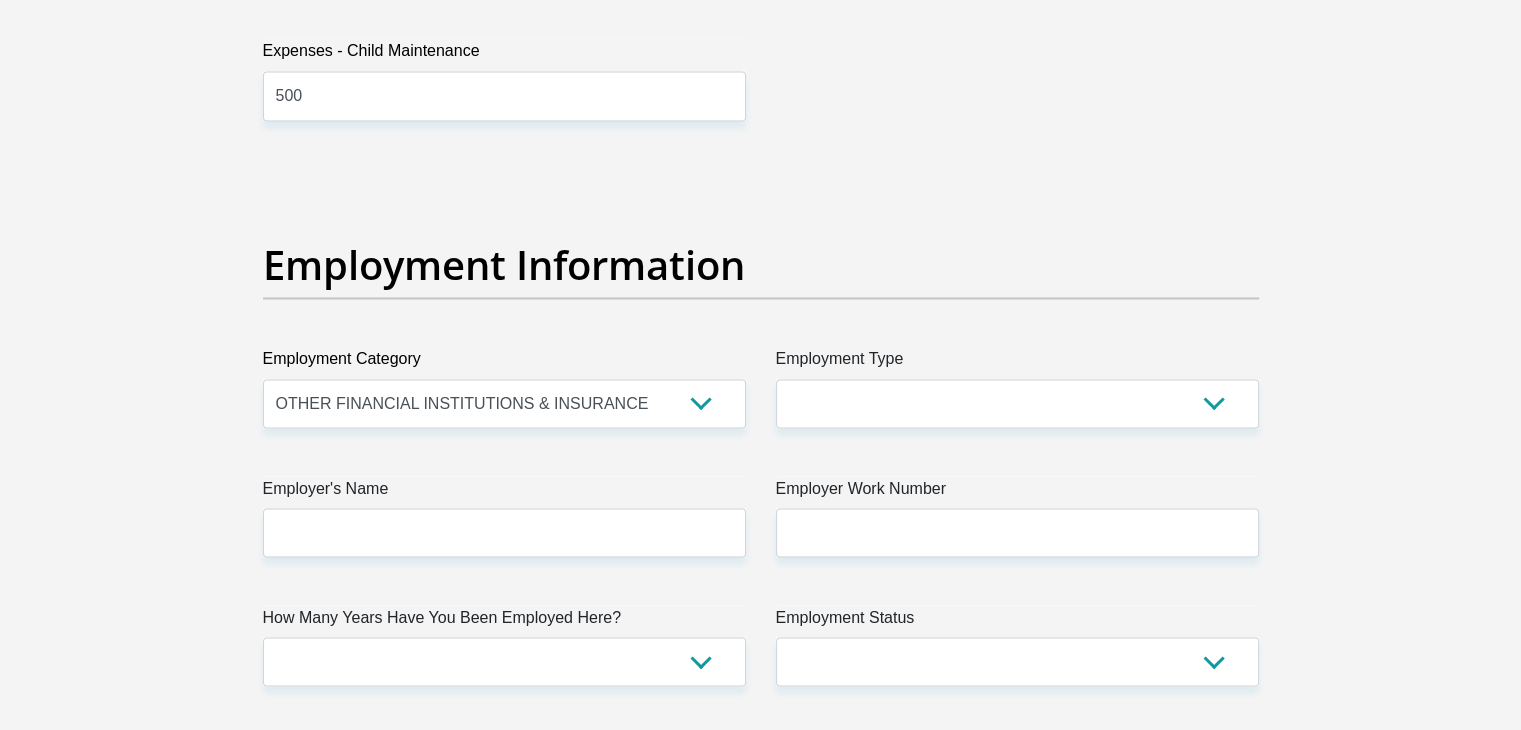 click on "Personal Details
Title
Mr
Ms
Mrs
Dr
Other
First Name
AndriesPhillip
Surname
Makgoba
ID Number
9210245521089
Please input valid ID number
Race
Black
Coloured
Indian
White
Other
Contact Number
0685502451
Please input valid contact number
Chad" at bounding box center (760, 165) 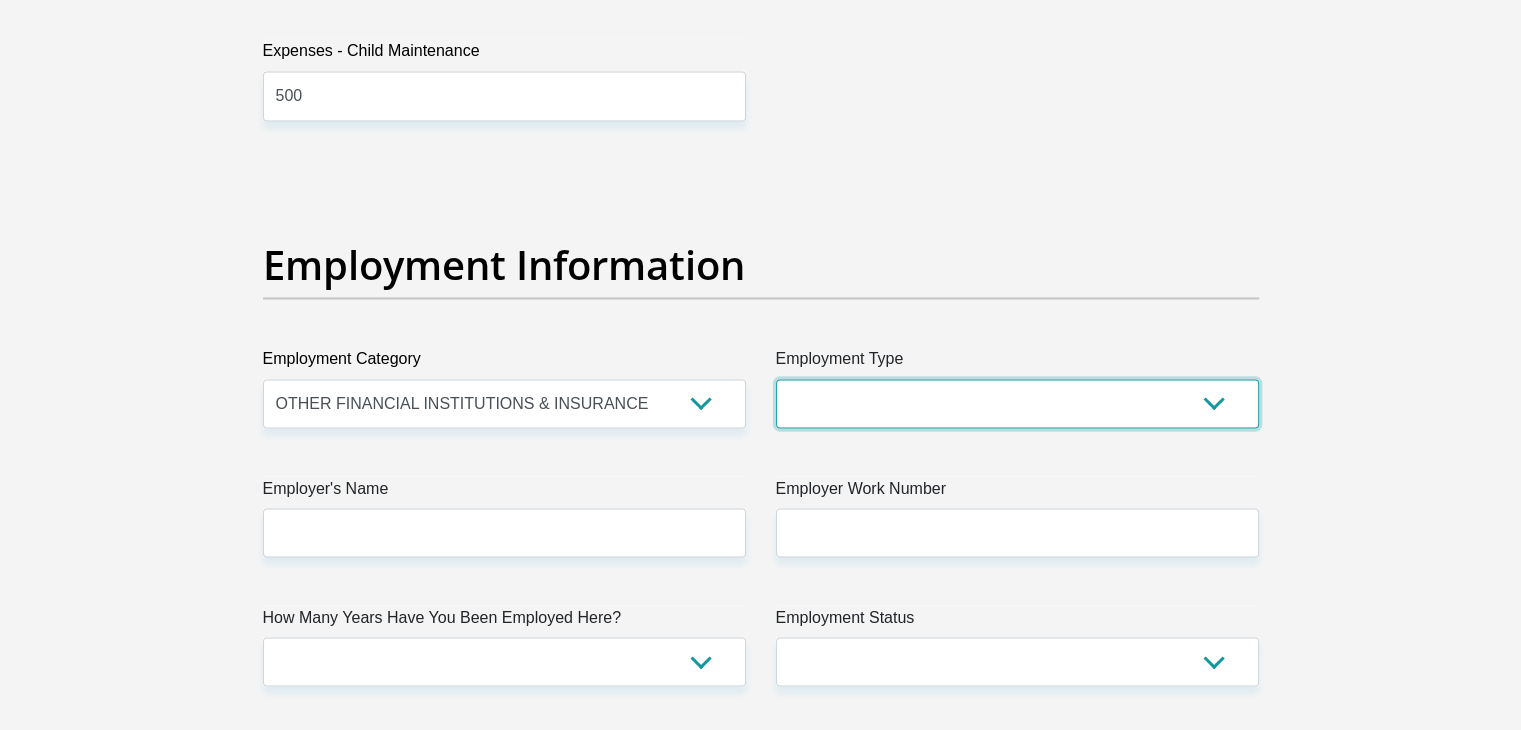 click on "College/Lecturer
Craft Seller
Creative
Driver
Executive
Farmer
Forces - Non Commissioned
Forces - Officer
Hawker
Housewife
Labourer
Licenced Professional
Manager
Miner
Non Licenced Professional
Office Staff/Clerk
Outside Worker
Pensioner
Permanent Teacher
Production/Manufacturing
Sales
Self-Employed
Semi-Professional Worker
Service Industry  Social Worker  Student" at bounding box center (1017, 403) 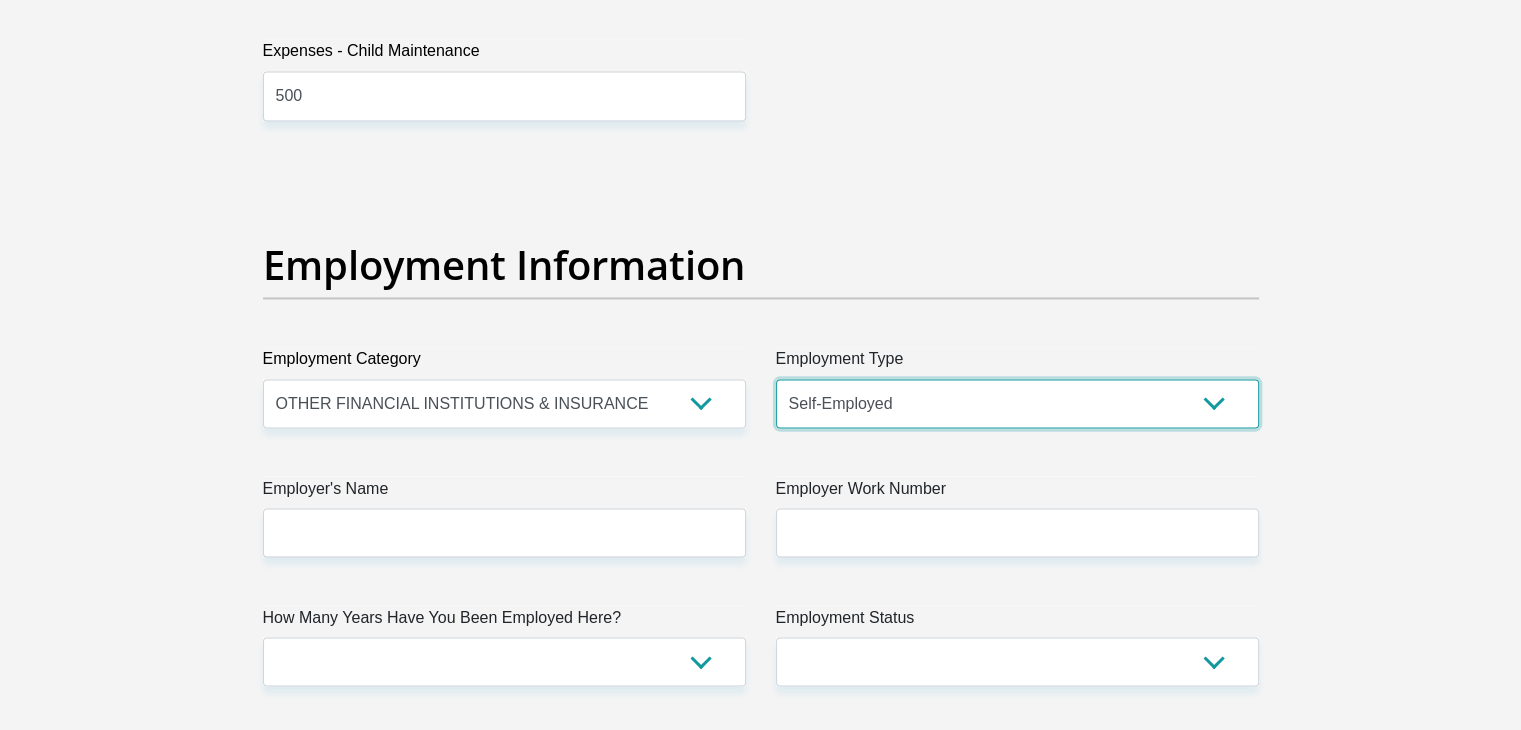 click on "College/Lecturer
Craft Seller
Creative
Driver
Executive
Farmer
Forces - Non Commissioned
Forces - Officer
Hawker
Housewife
Labourer
Licenced Professional
Manager
Miner
Non Licenced Professional
Office Staff/Clerk
Outside Worker
Pensioner
Permanent Teacher
Production/Manufacturing
Sales
Self-Employed
Semi-Professional Worker
Service Industry  Social Worker  Student" at bounding box center (1017, 403) 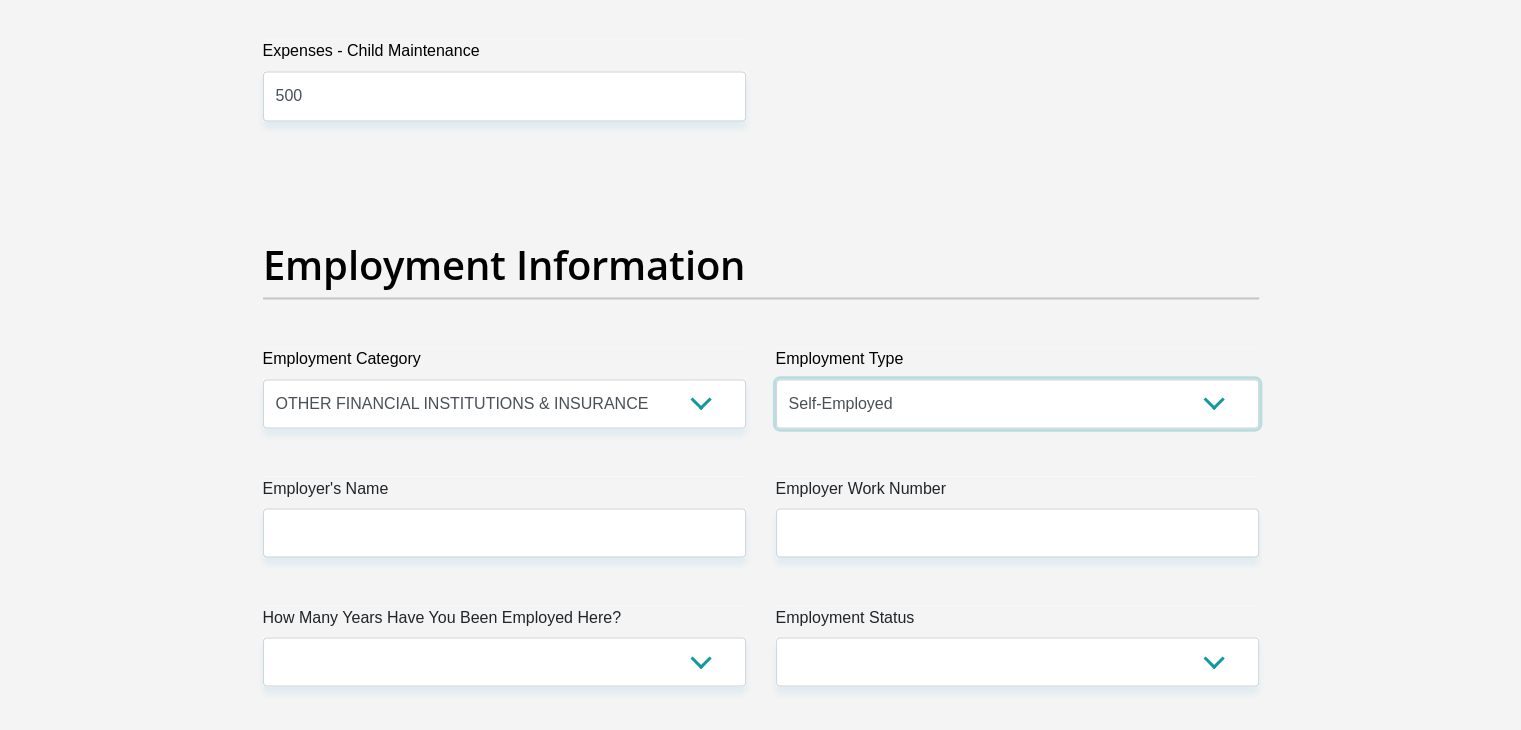click on "College/Lecturer
Craft Seller
Creative
Driver
Executive
Farmer
Forces - Non Commissioned
Forces - Officer
Hawker
Housewife
Labourer
Licenced Professional
Manager
Miner
Non Licenced Professional
Office Staff/Clerk
Outside Worker
Pensioner
Permanent Teacher
Production/Manufacturing
Sales
Self-Employed
Semi-Professional Worker
Service Industry  Social Worker  Student" at bounding box center (1017, 403) 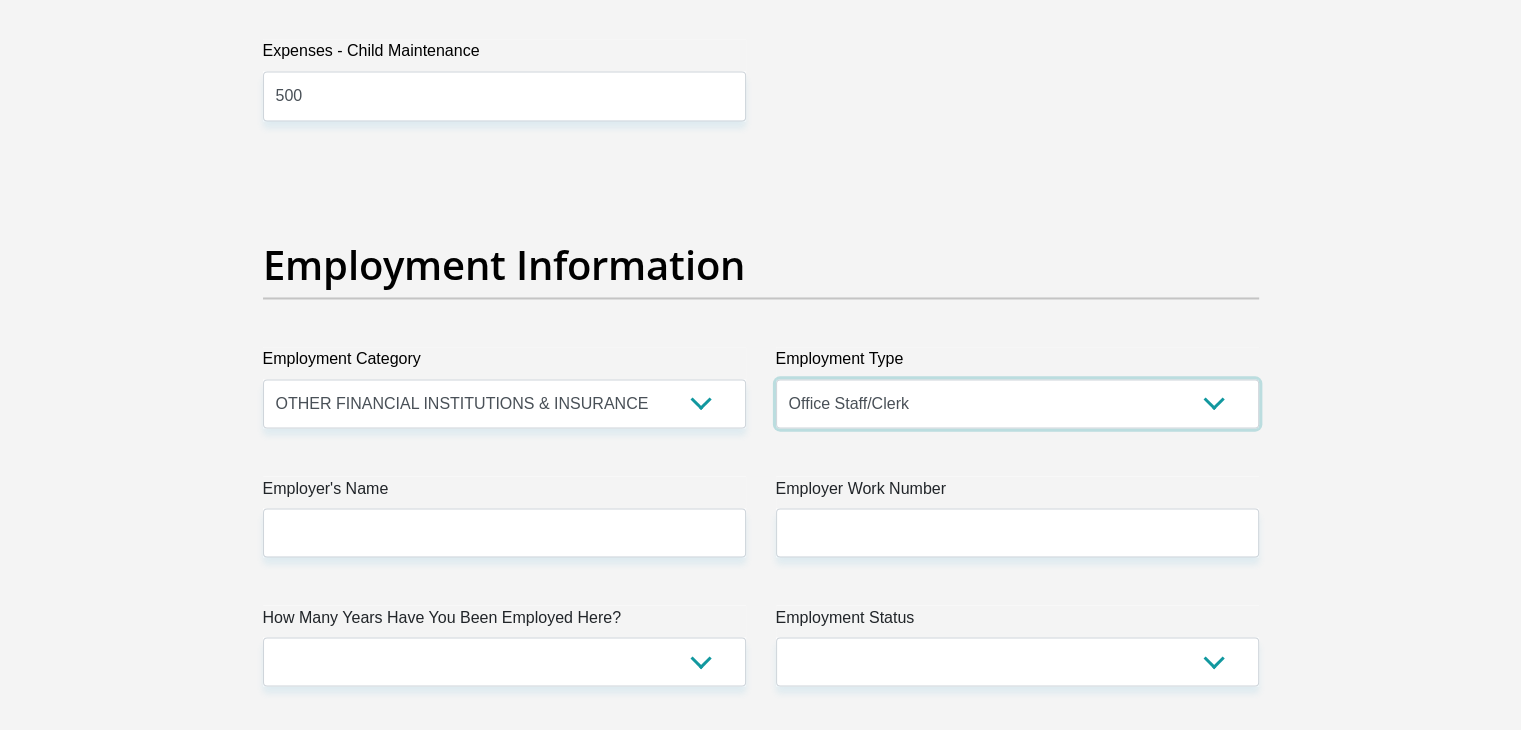 click on "College/Lecturer
Craft Seller
Creative
Driver
Executive
Farmer
Forces - Non Commissioned
Forces - Officer
Hawker
Housewife
Labourer
Licenced Professional
Manager
Miner
Non Licenced Professional
Office Staff/Clerk
Outside Worker
Pensioner
Permanent Teacher
Production/Manufacturing
Sales
Self-Employed
Semi-Professional Worker
Service Industry  Social Worker  Student" at bounding box center (1017, 403) 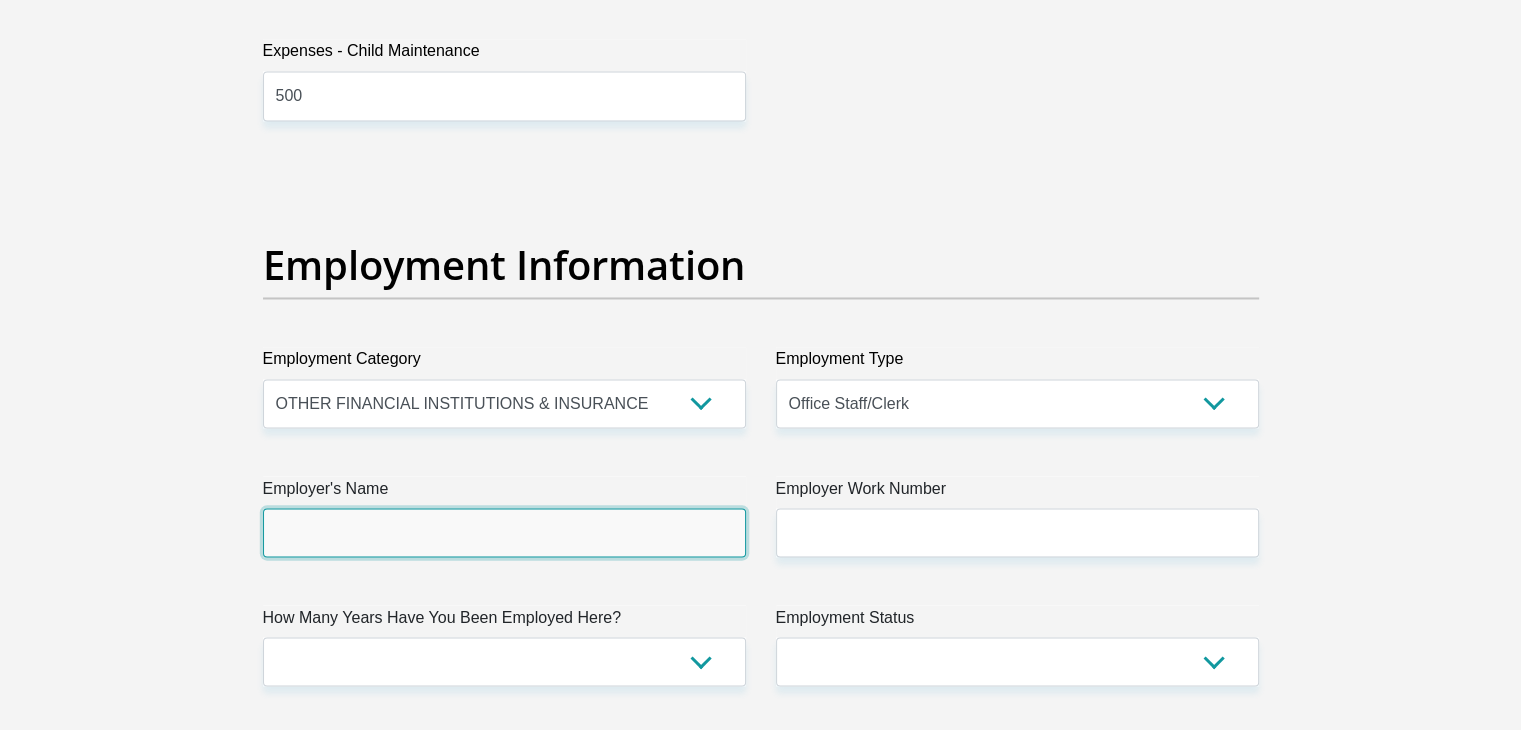 click on "Employer's Name" at bounding box center [504, 532] 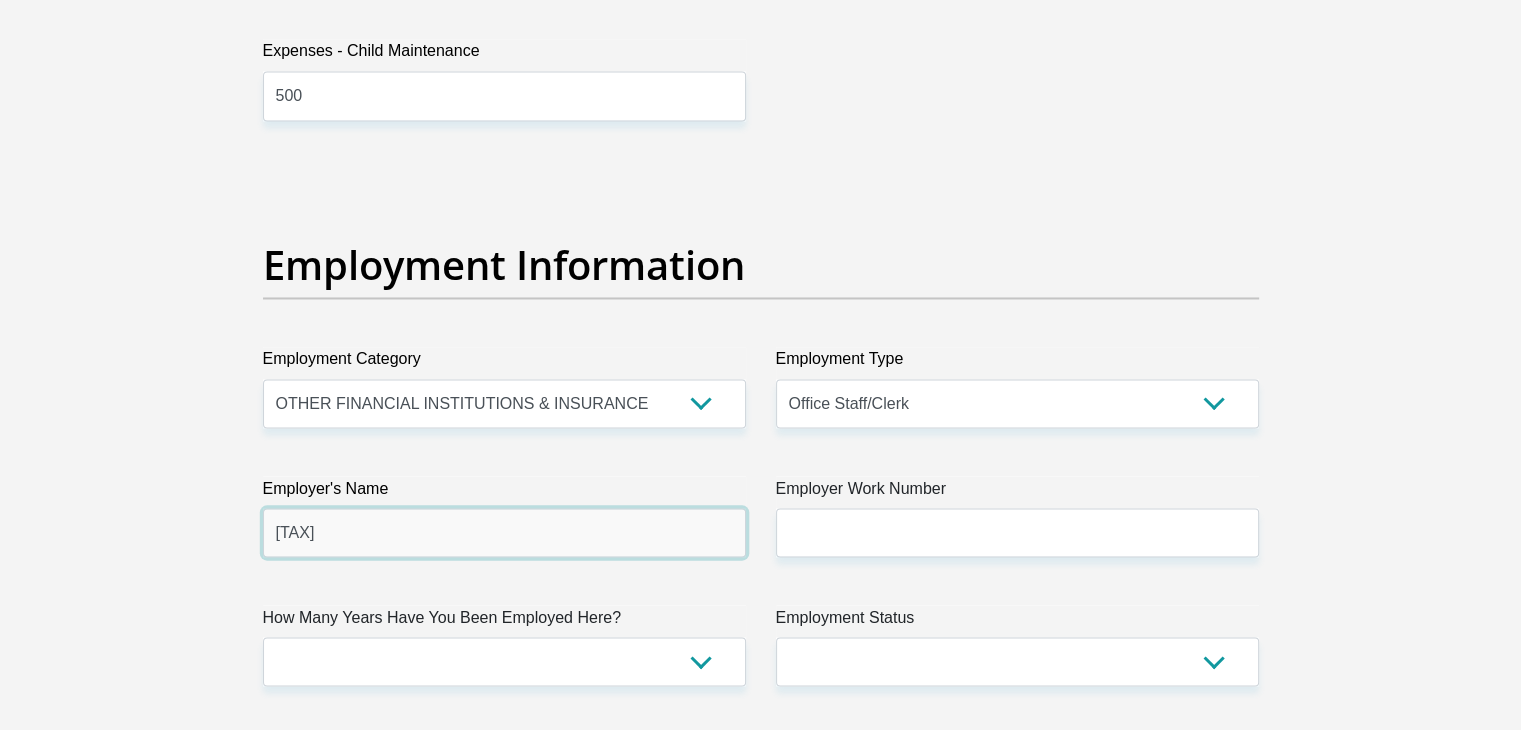 type on "t" 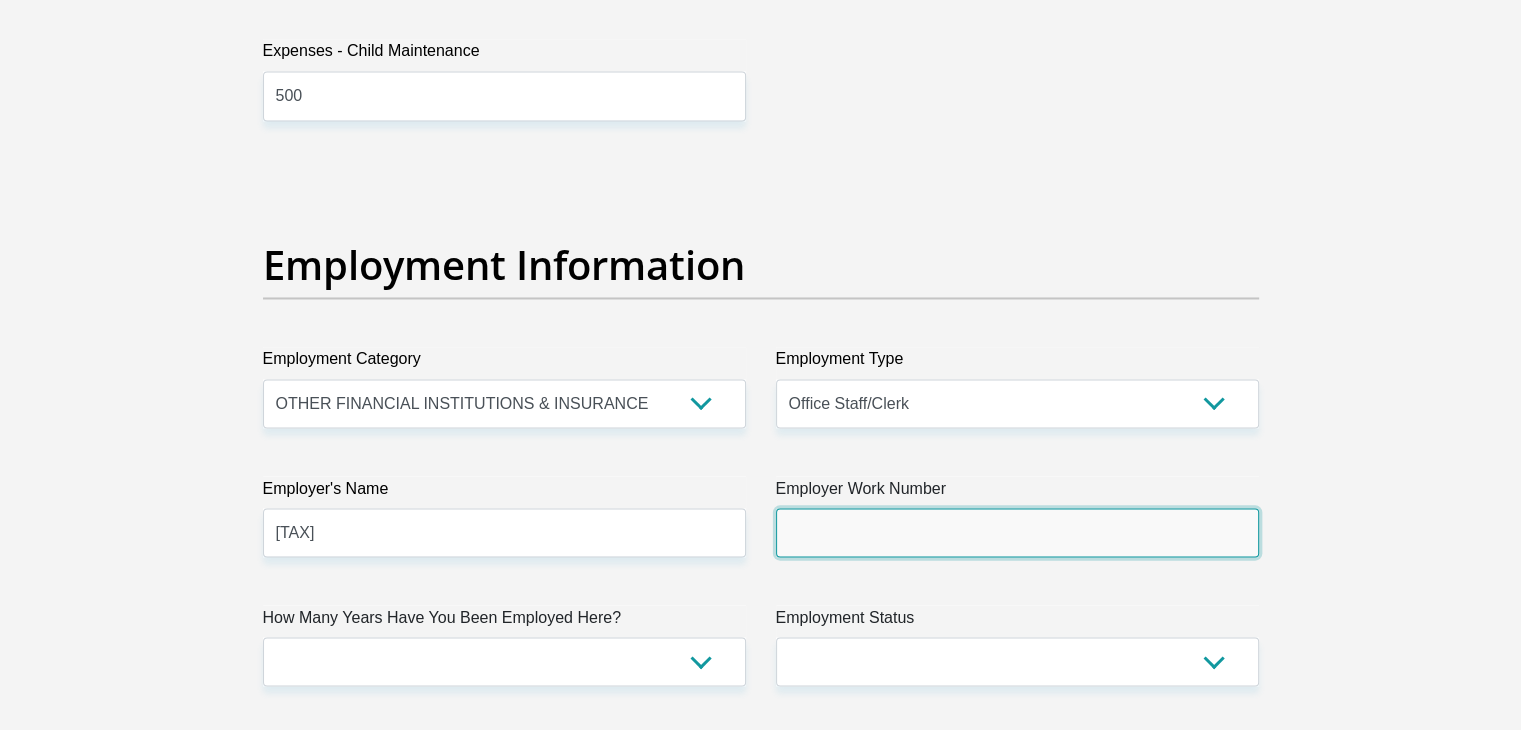 click on "Employer Work Number" at bounding box center (1017, 532) 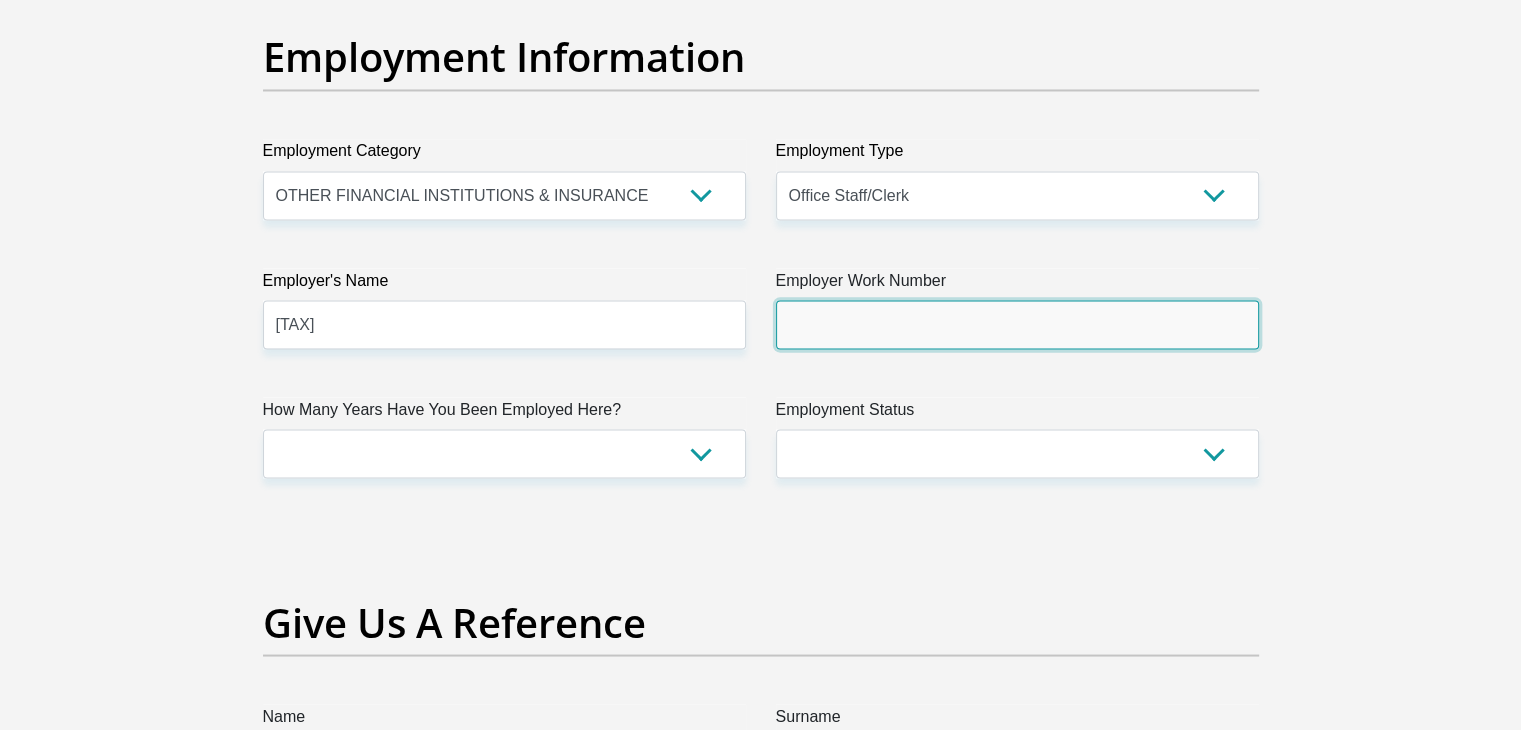 scroll, scrollTop: 3641, scrollLeft: 0, axis: vertical 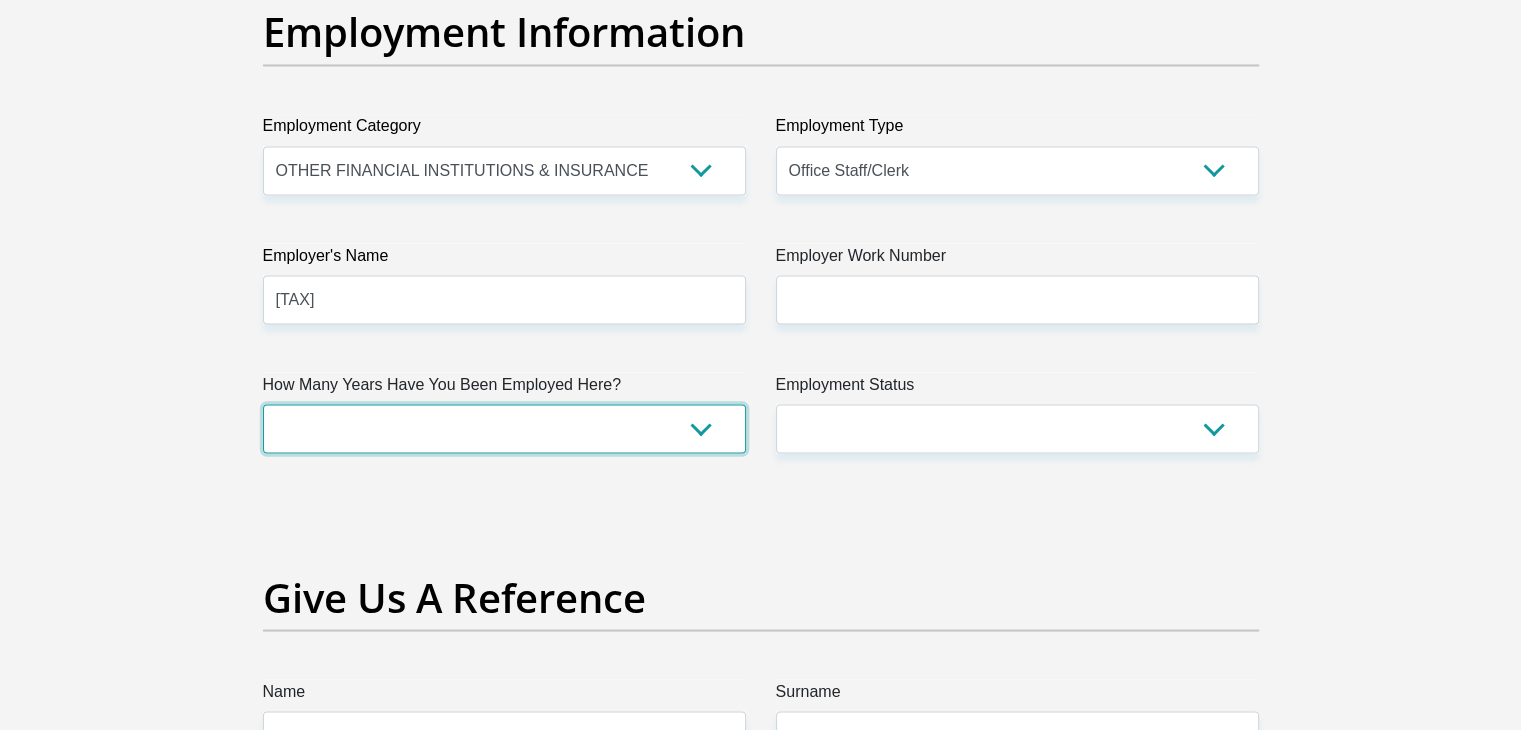 click on "less than 1 year
1-3 years
3-5 years
5+ years" at bounding box center (504, 428) 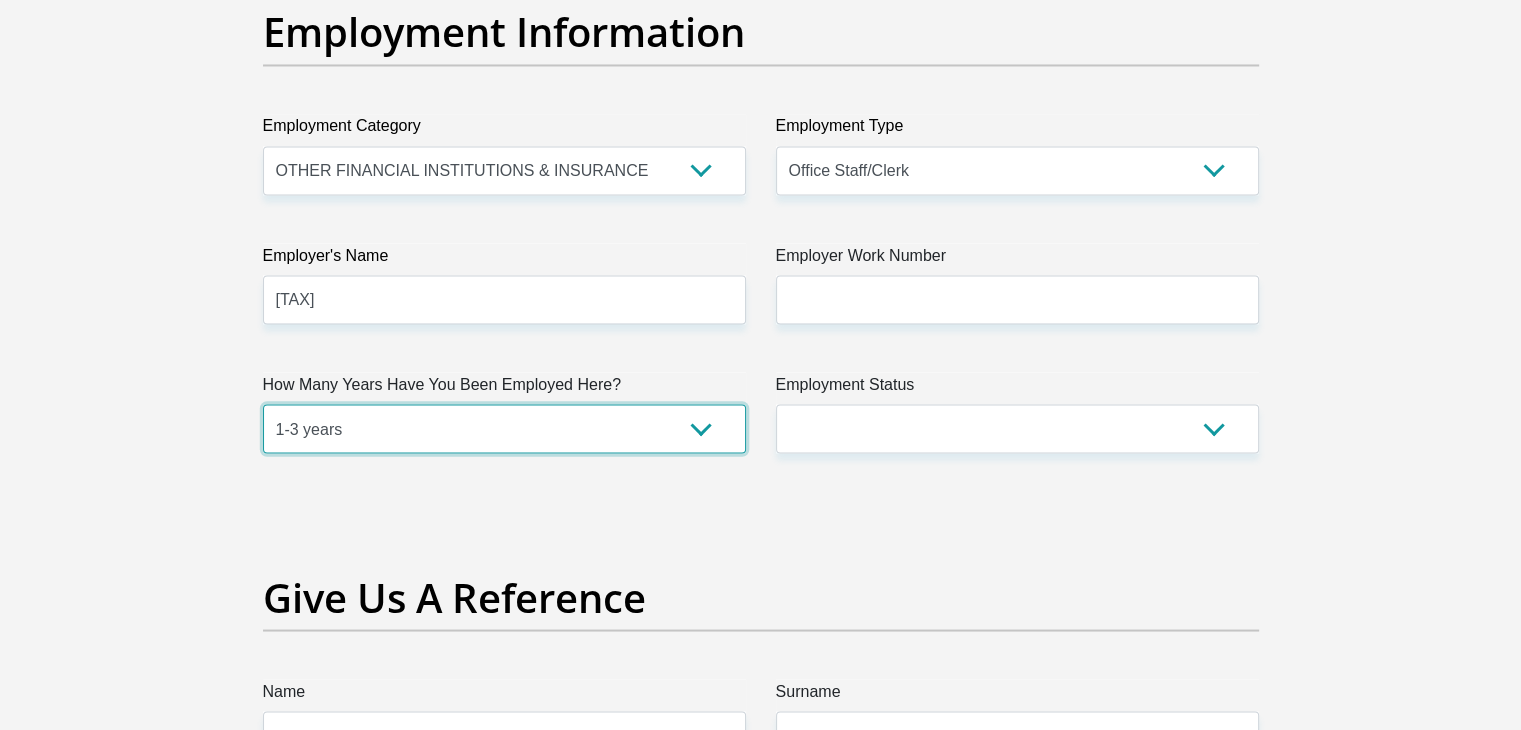 click on "less than 1 year
1-3 years
3-5 years
5+ years" at bounding box center [504, 428] 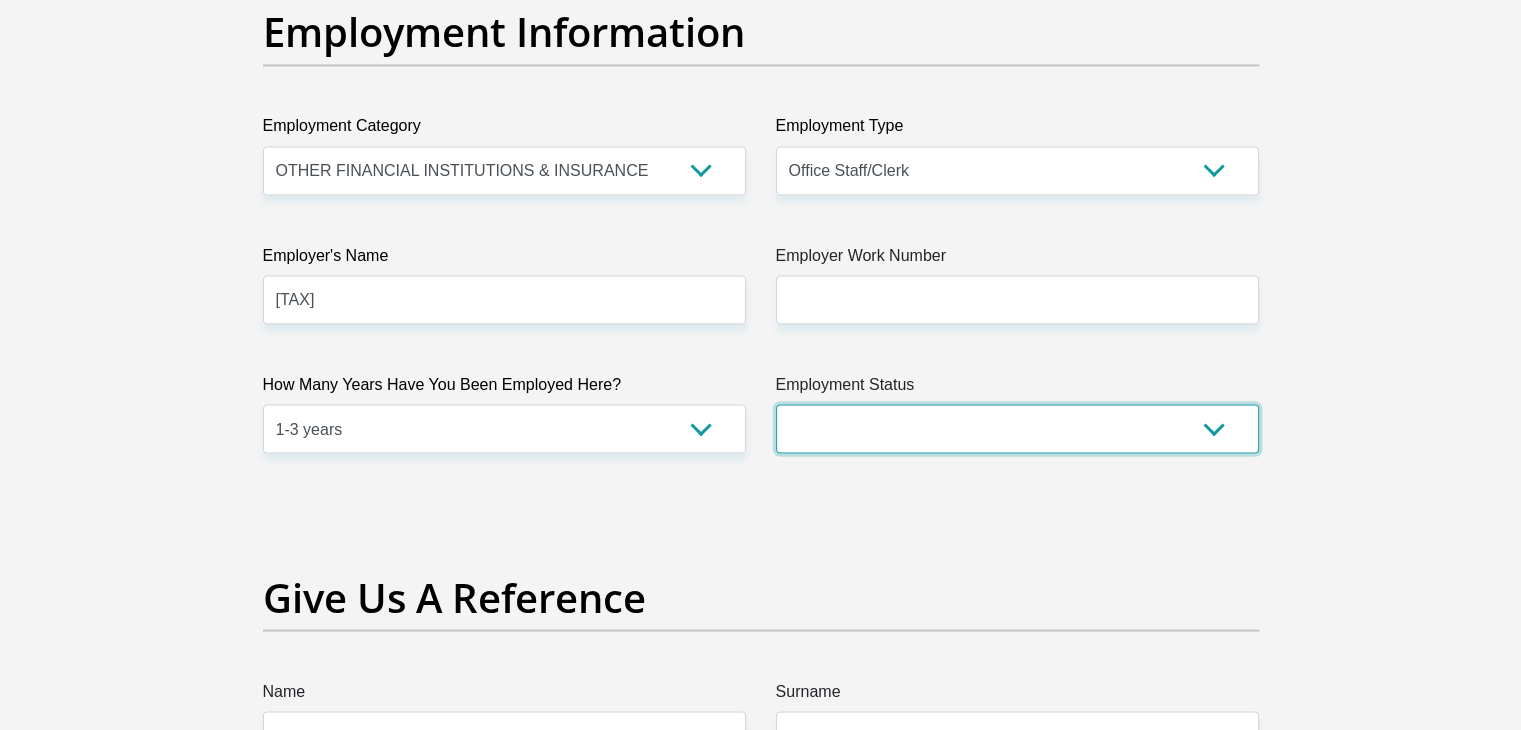 click on "Permanent/Full-time
Part-time/Casual
Contract Worker
Self-Employed
Housewife
Retired
Student
Medically Boarded
Disability
Unemployed" at bounding box center [1017, 428] 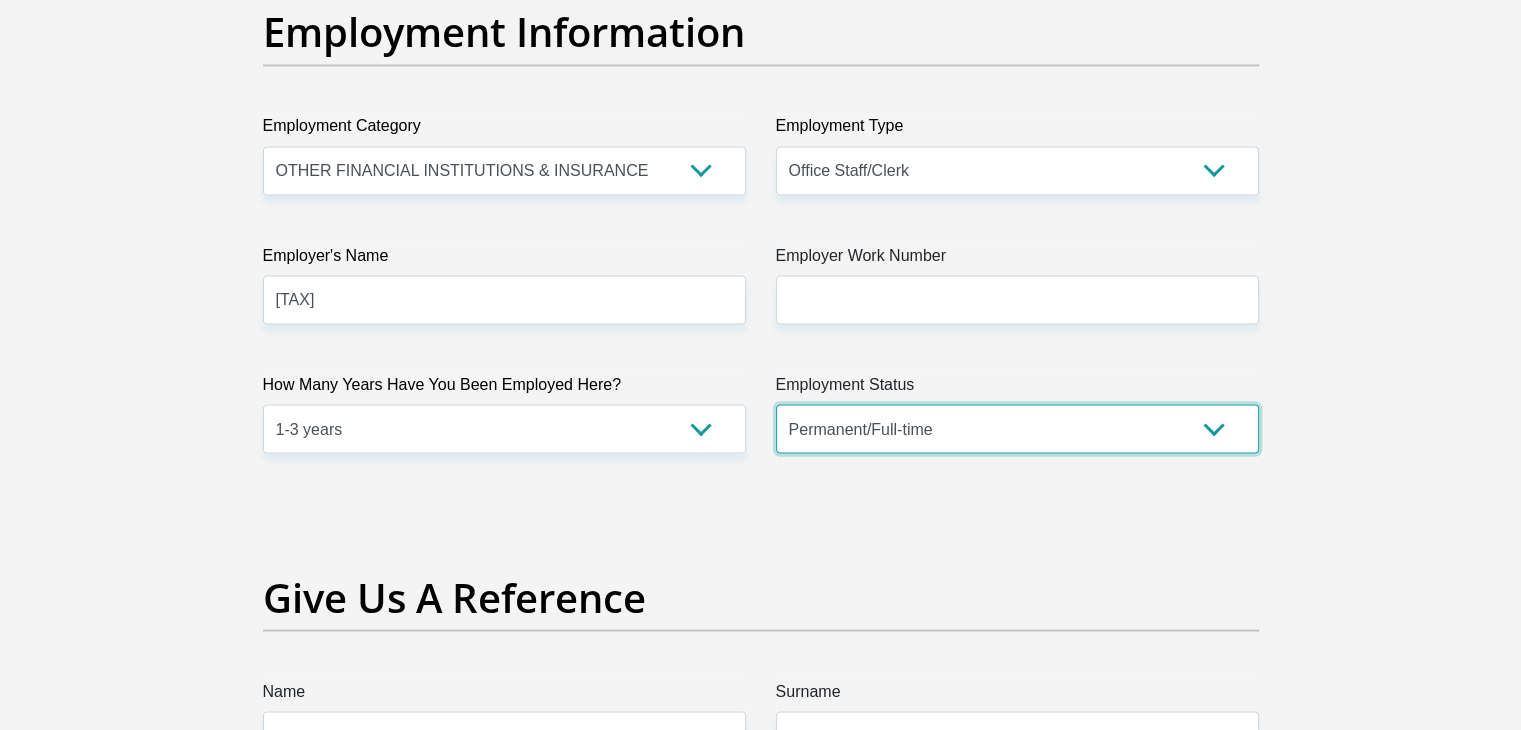 click on "Permanent/Full-time
Part-time/Casual
Contract Worker
Self-Employed
Housewife
Retired
Student
Medically Boarded
Disability
Unemployed" at bounding box center (1017, 428) 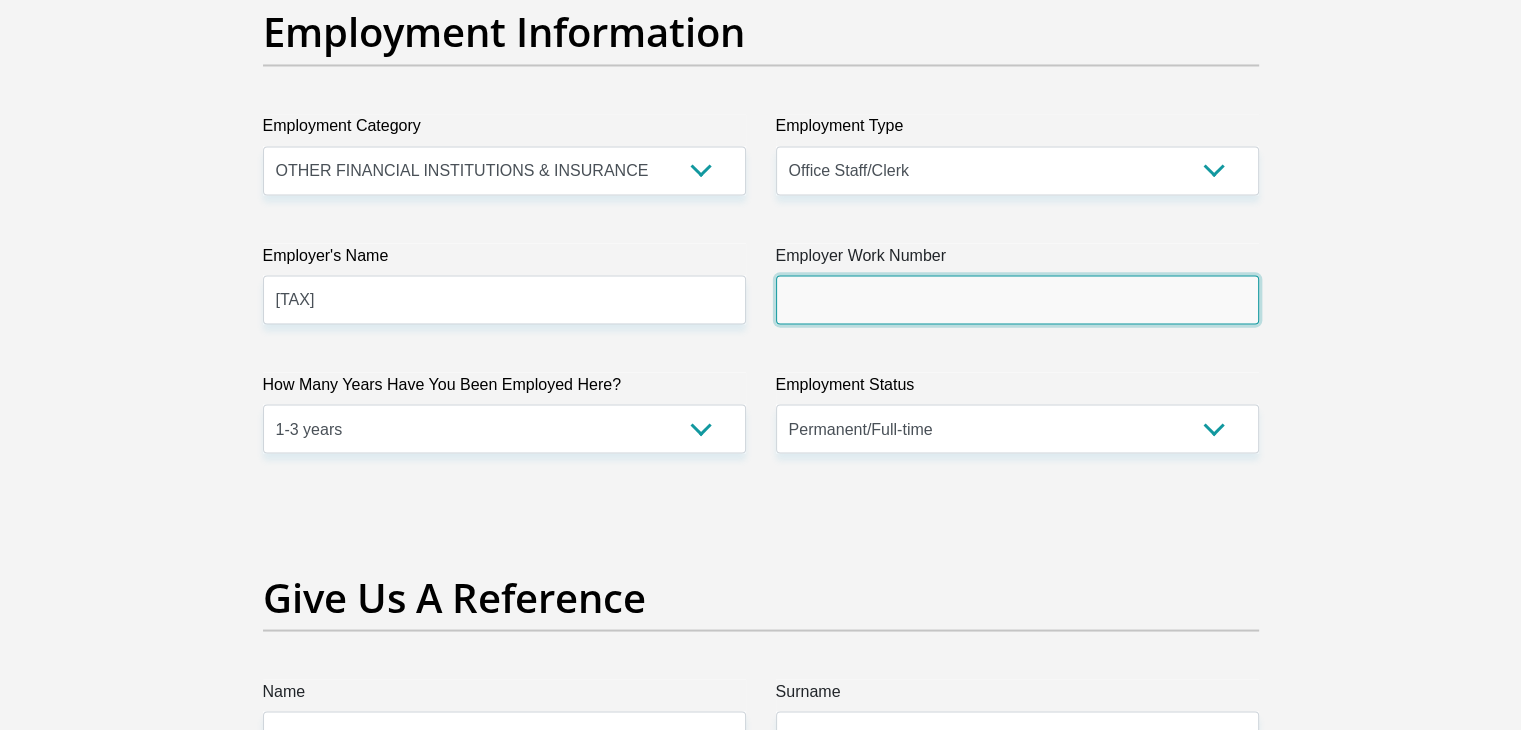 click on "Employer Work Number" at bounding box center [1017, 299] 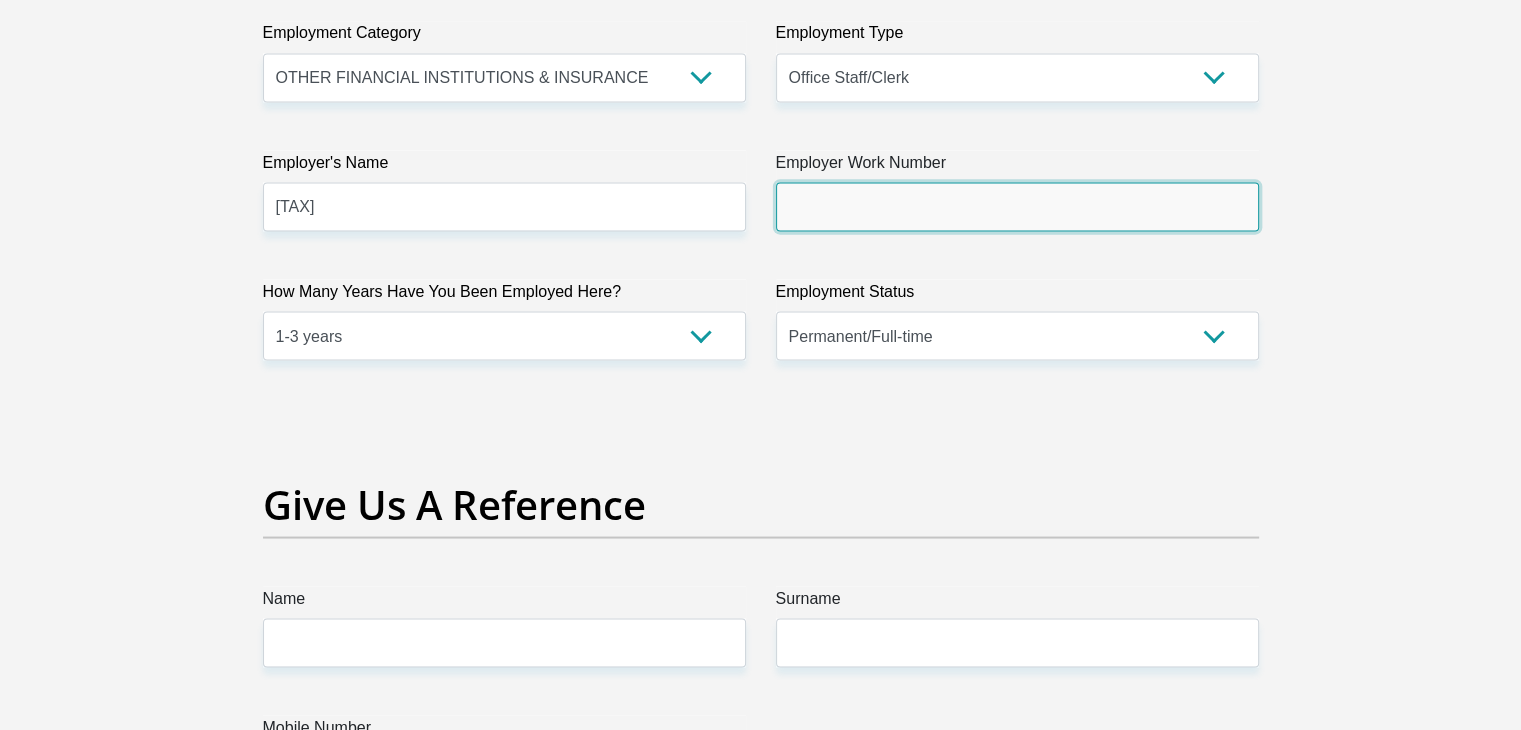 scroll, scrollTop: 3875, scrollLeft: 0, axis: vertical 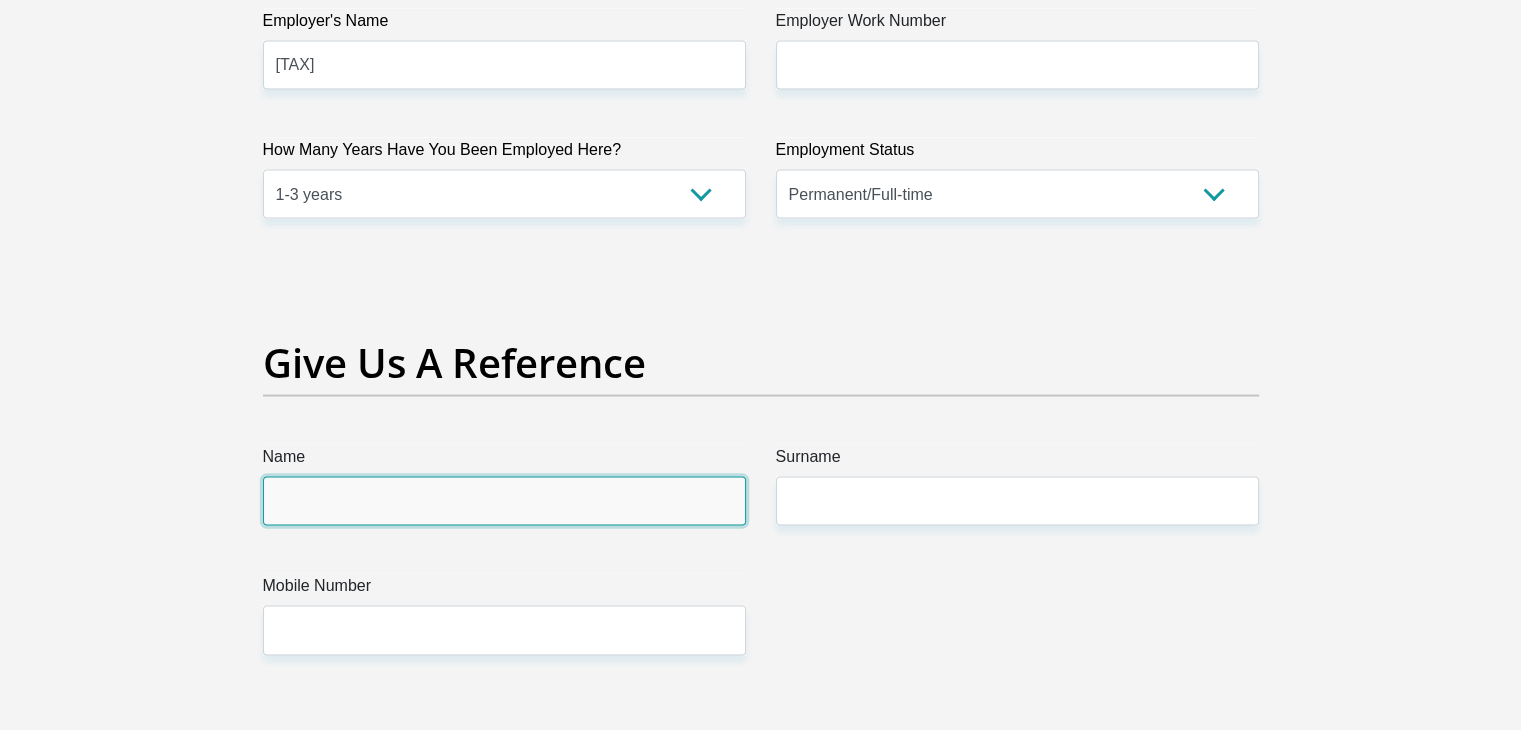 click on "Name" at bounding box center [504, 501] 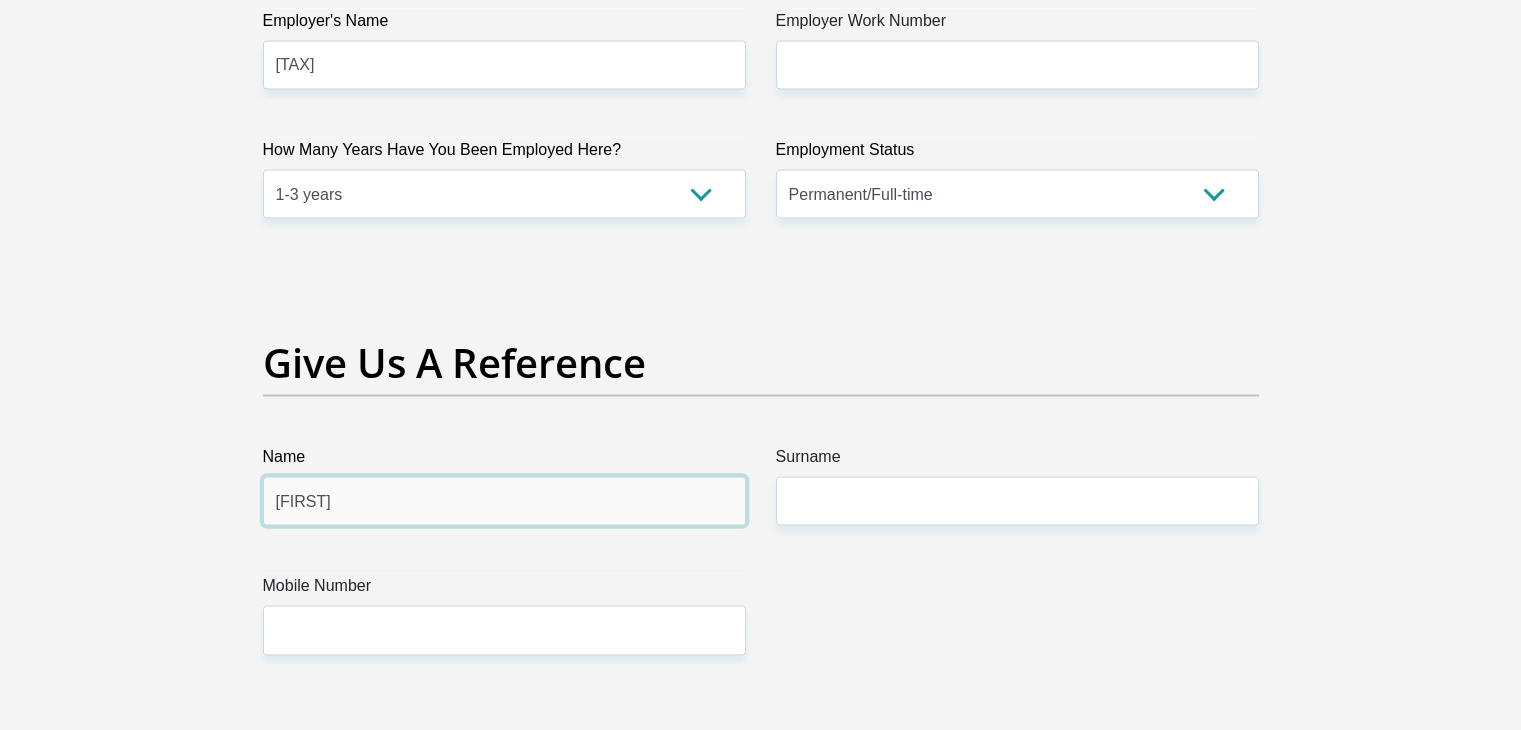 type on "john" 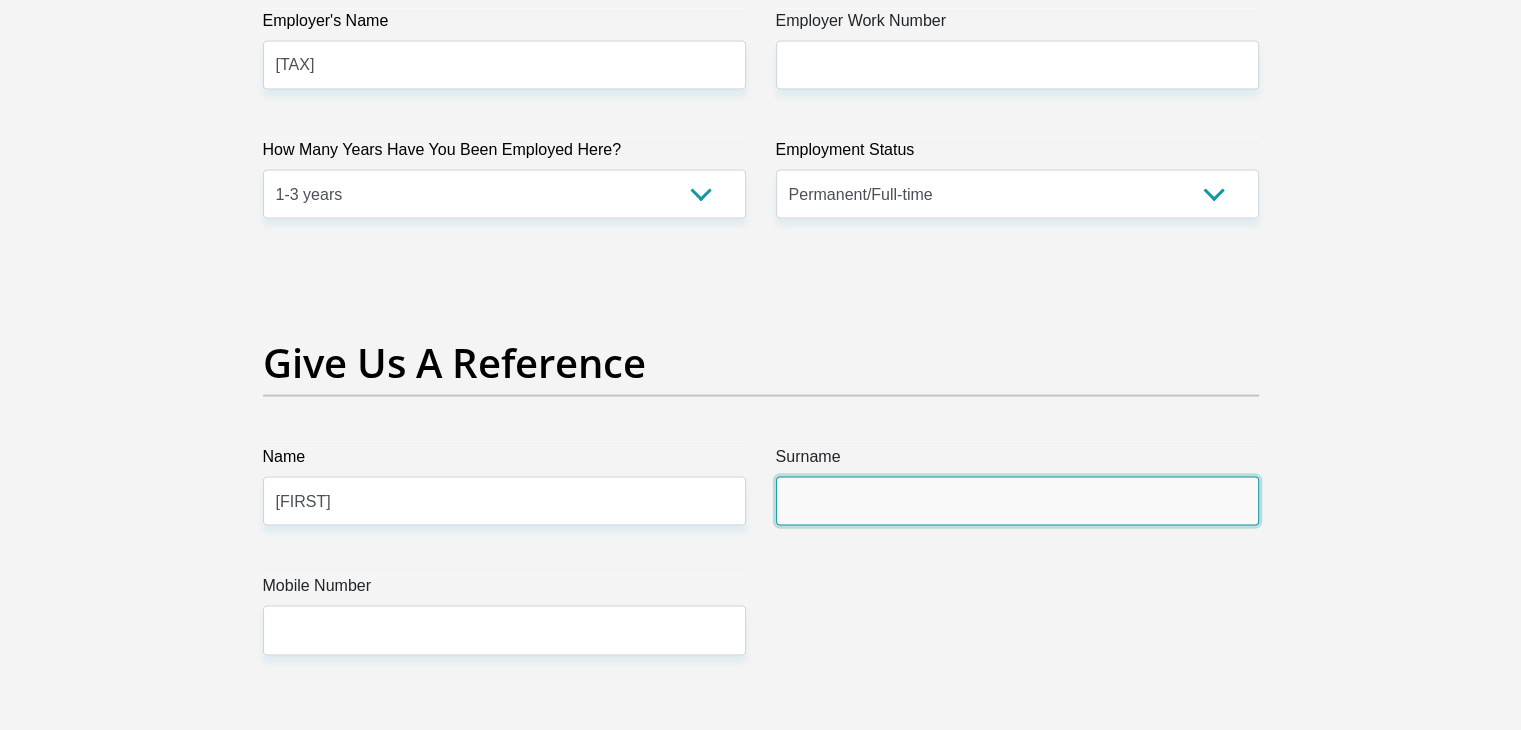 click on "Surname" at bounding box center [1017, 501] 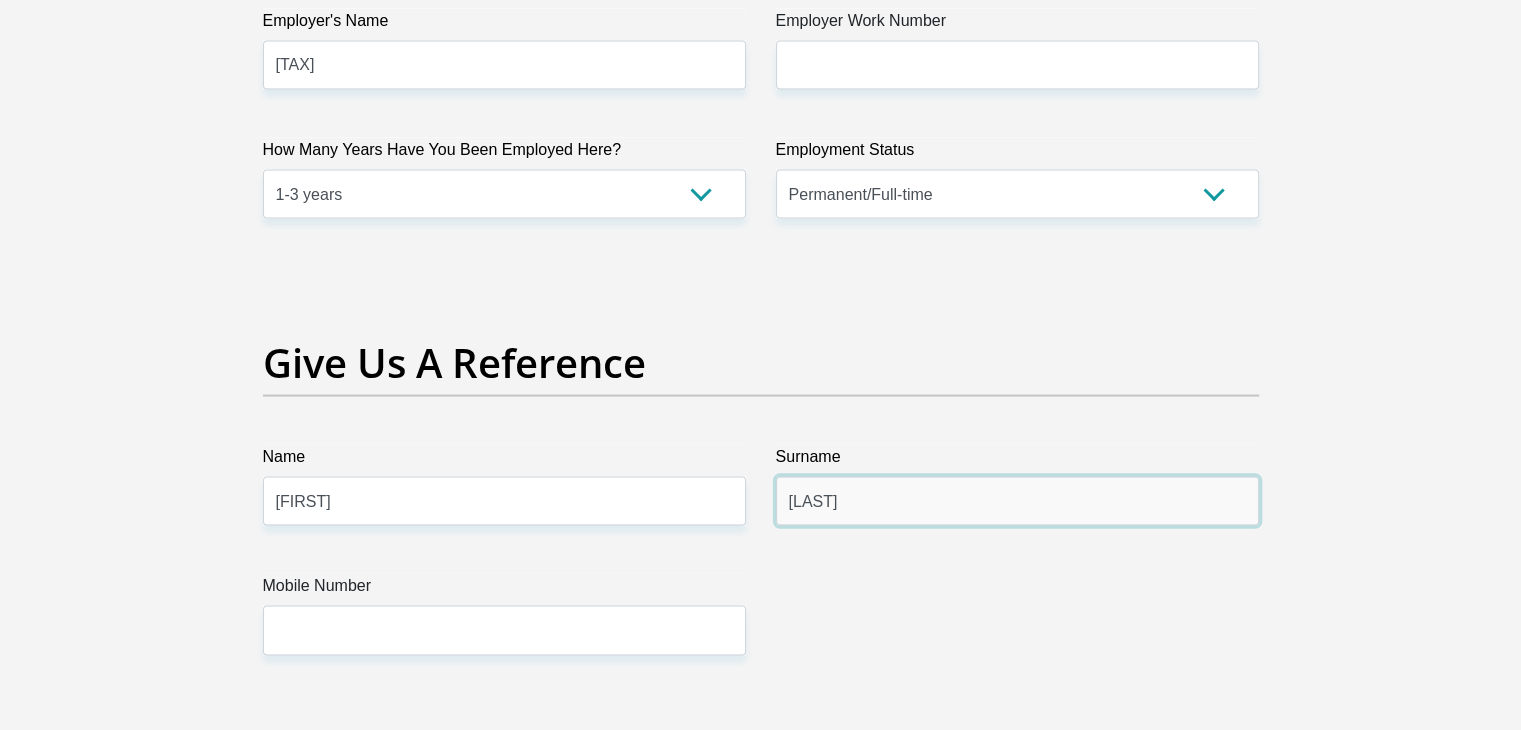 type on "mogale" 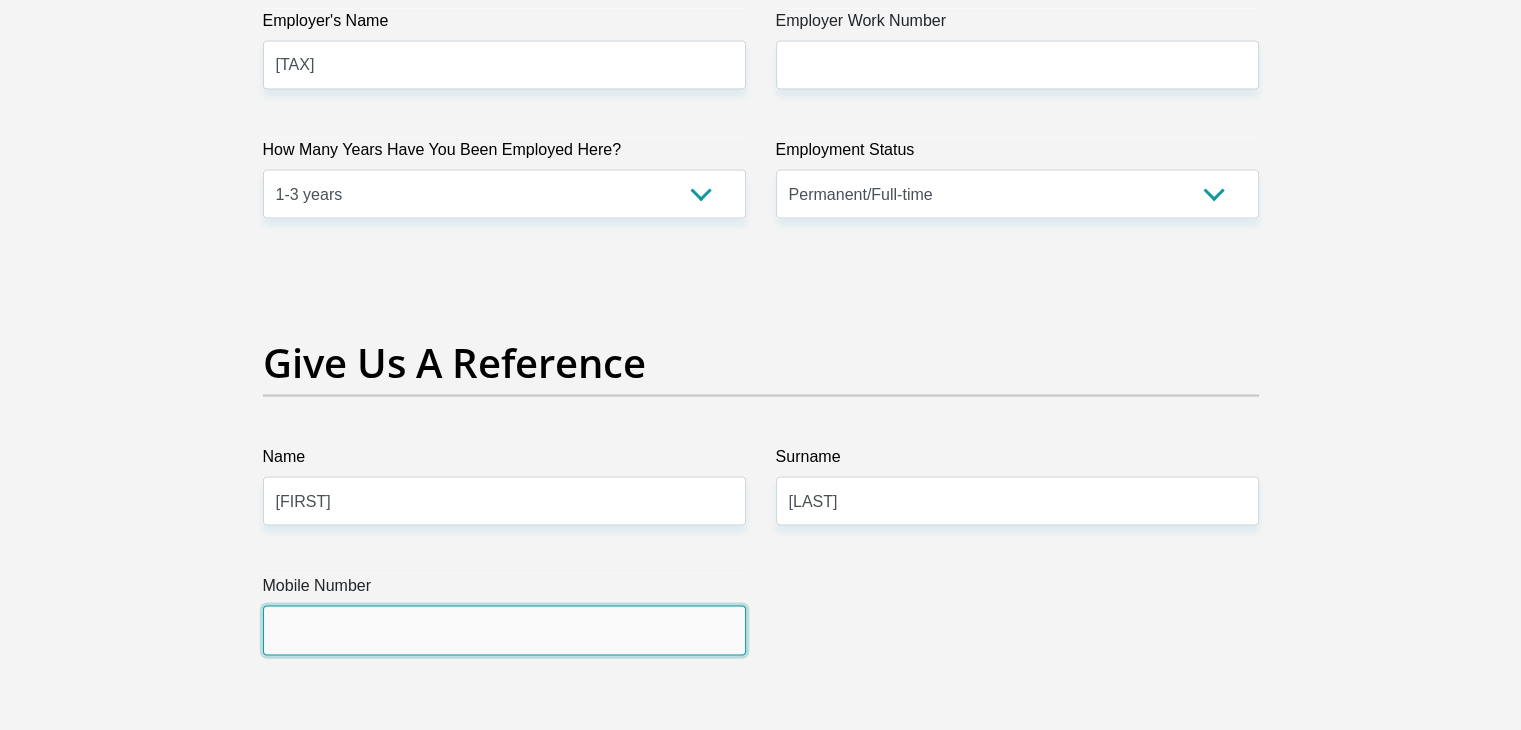 click on "Mobile Number" at bounding box center [504, 630] 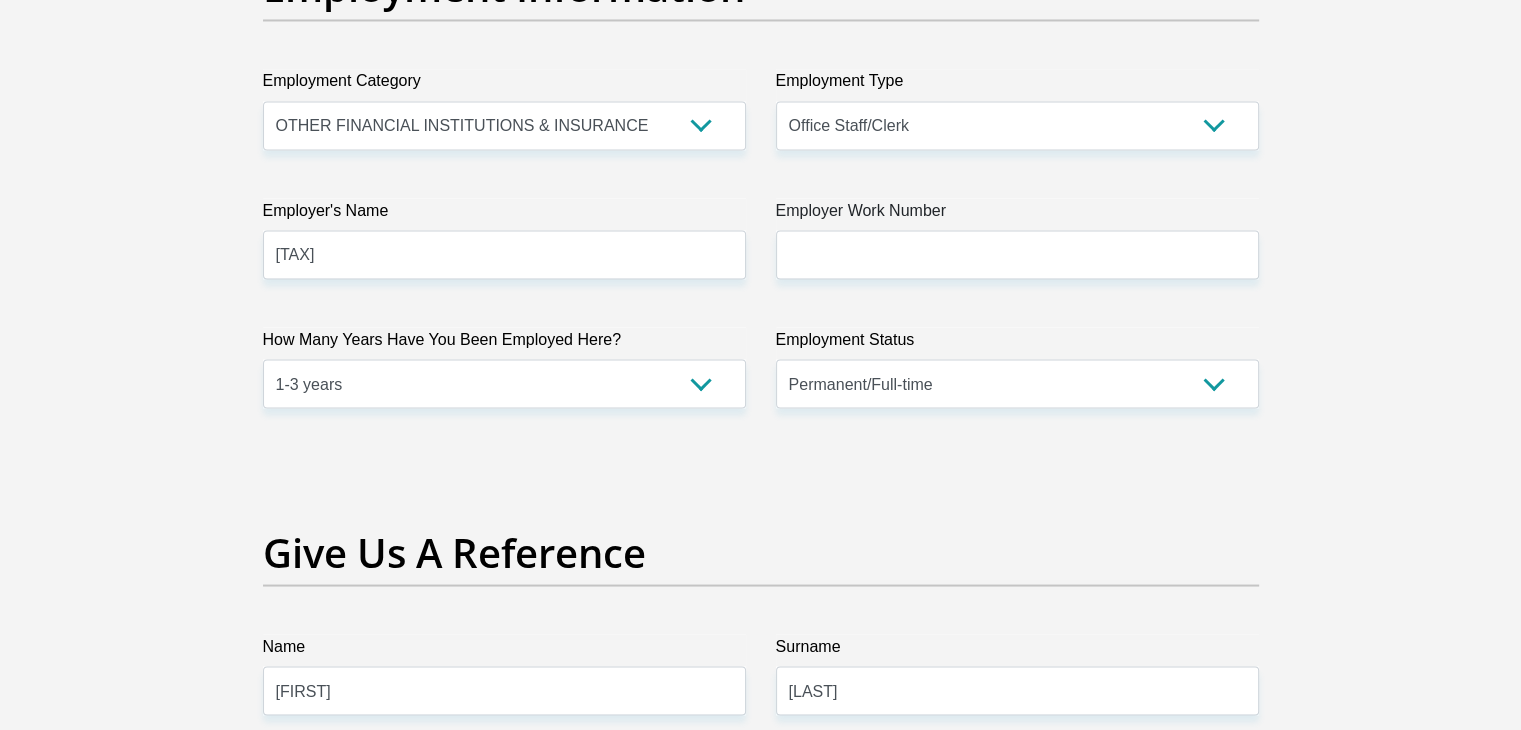 scroll, scrollTop: 3641, scrollLeft: 0, axis: vertical 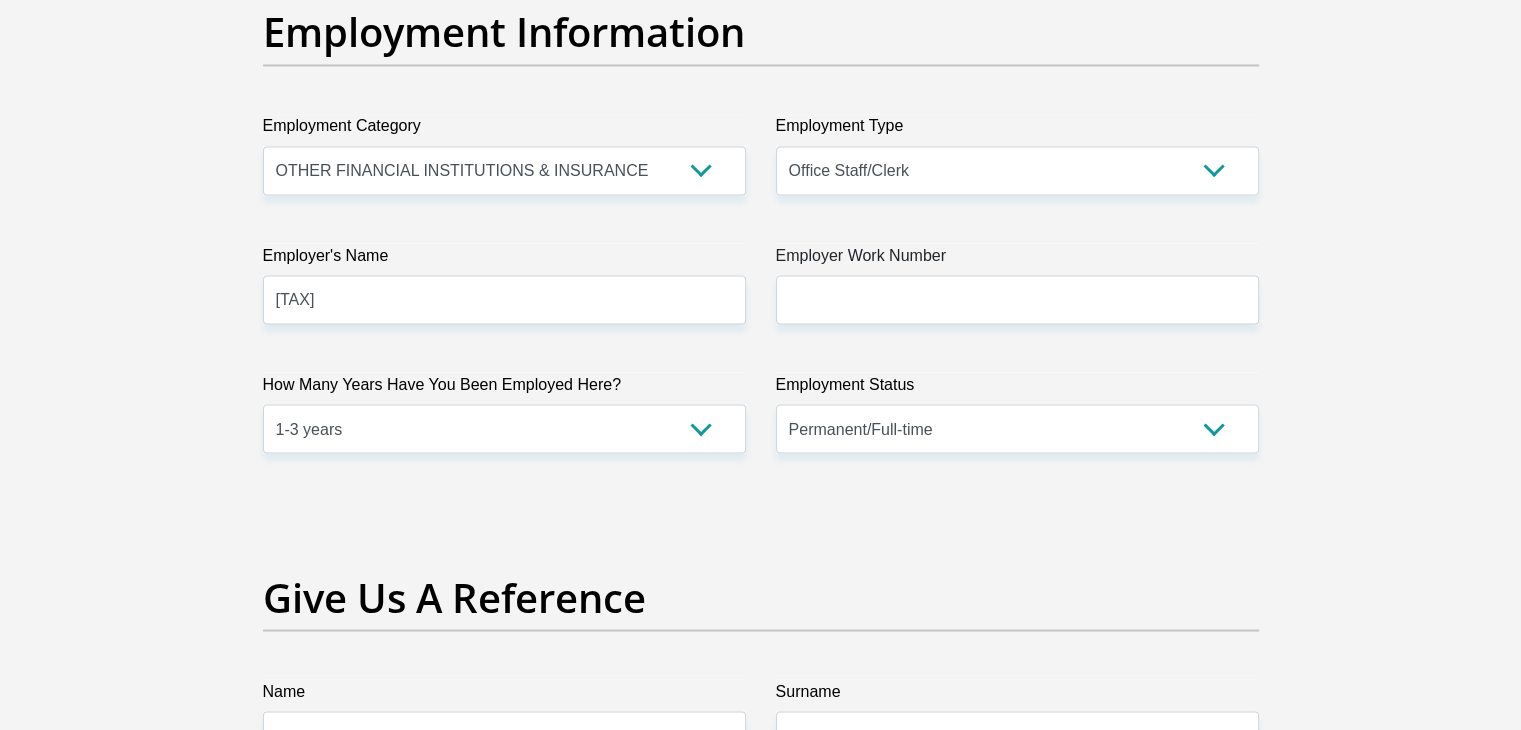 type on "0797358216" 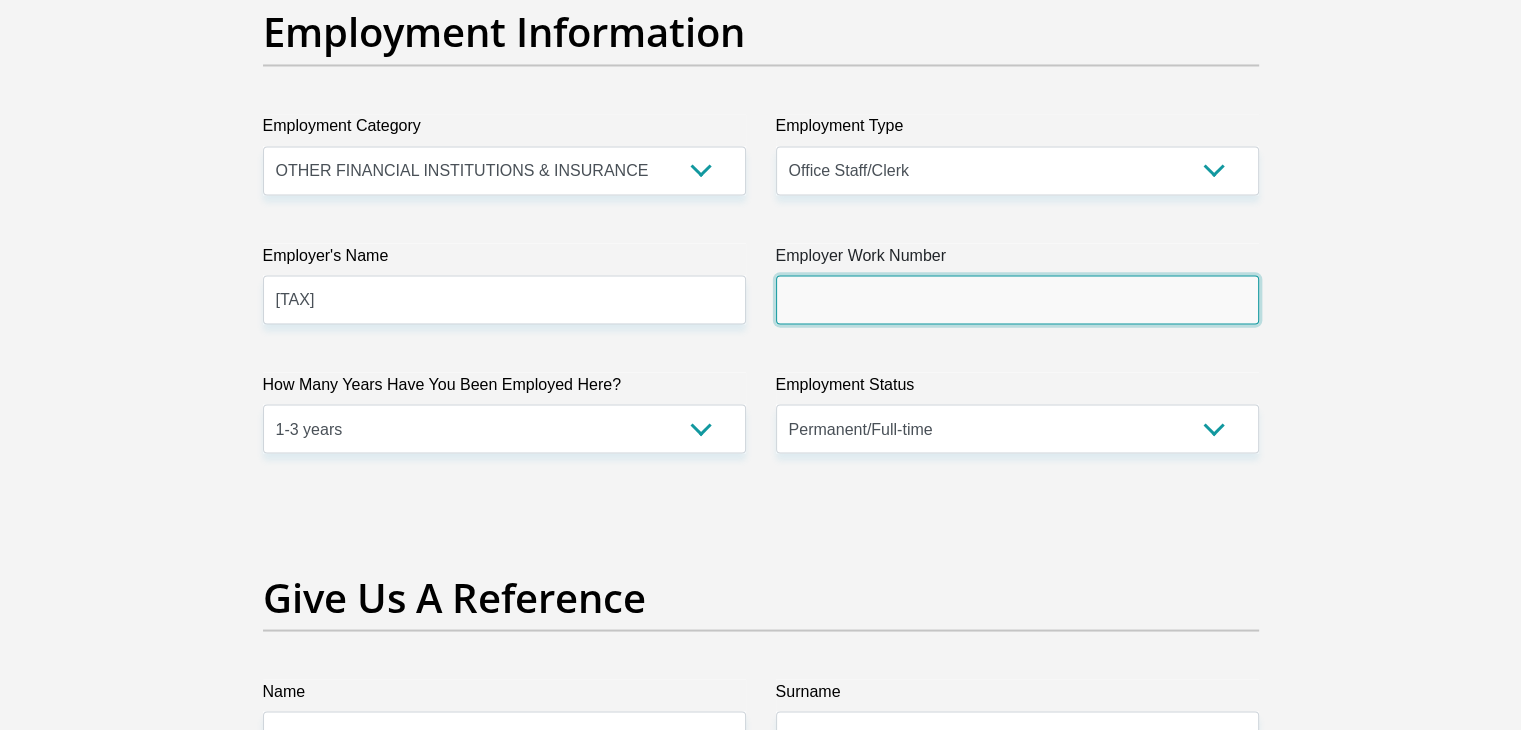 click on "Employer Work Number" at bounding box center [1017, 299] 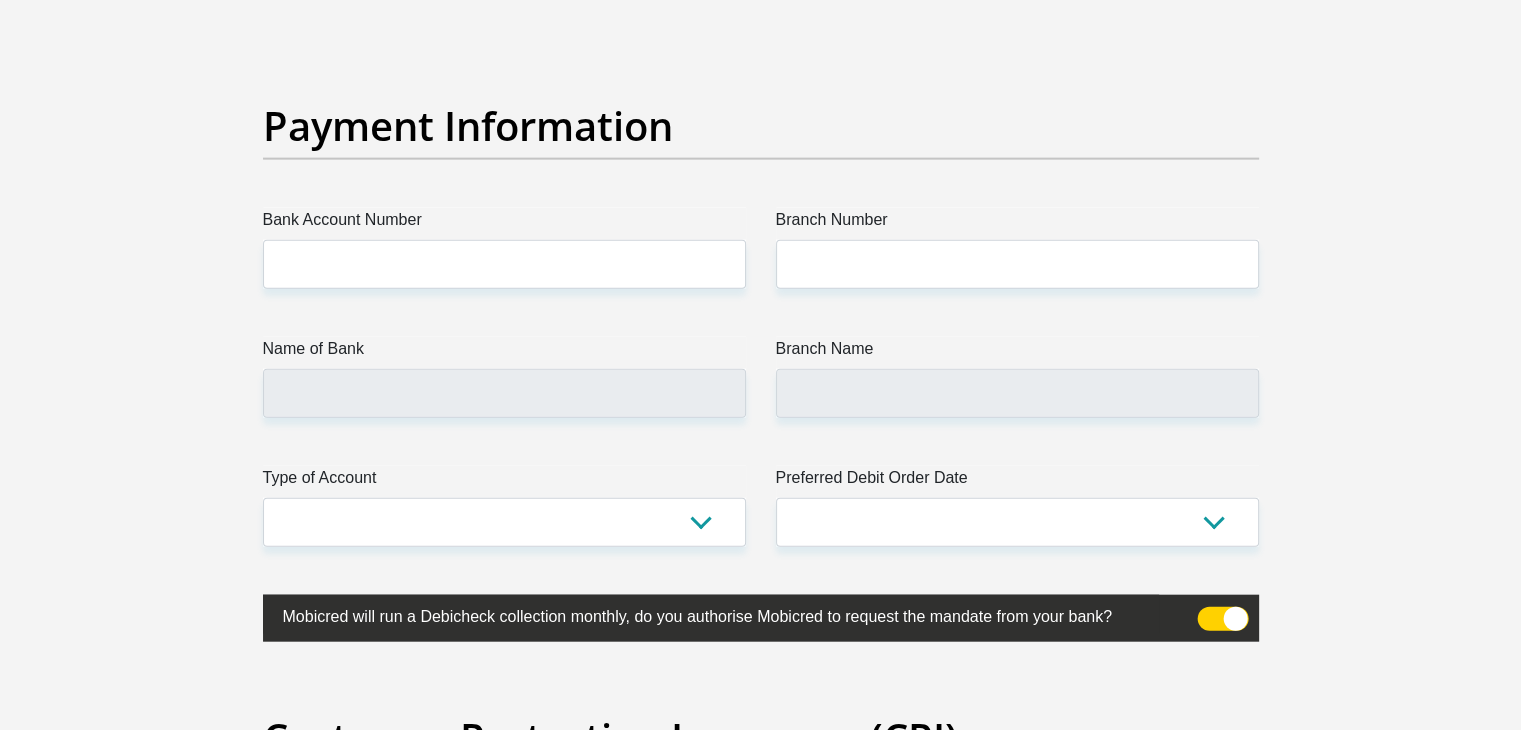 scroll, scrollTop: 4575, scrollLeft: 0, axis: vertical 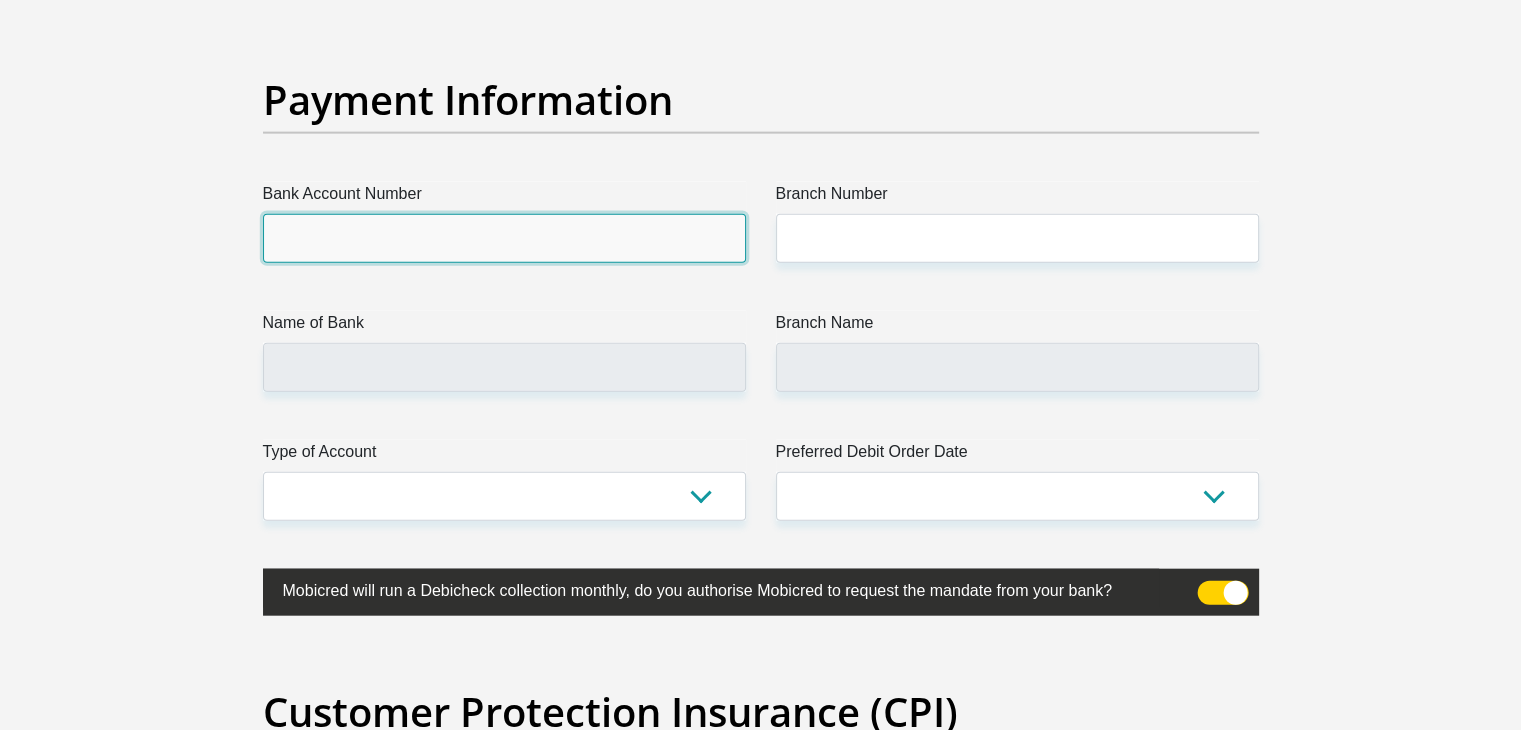 click on "Bank Account Number" at bounding box center [504, 238] 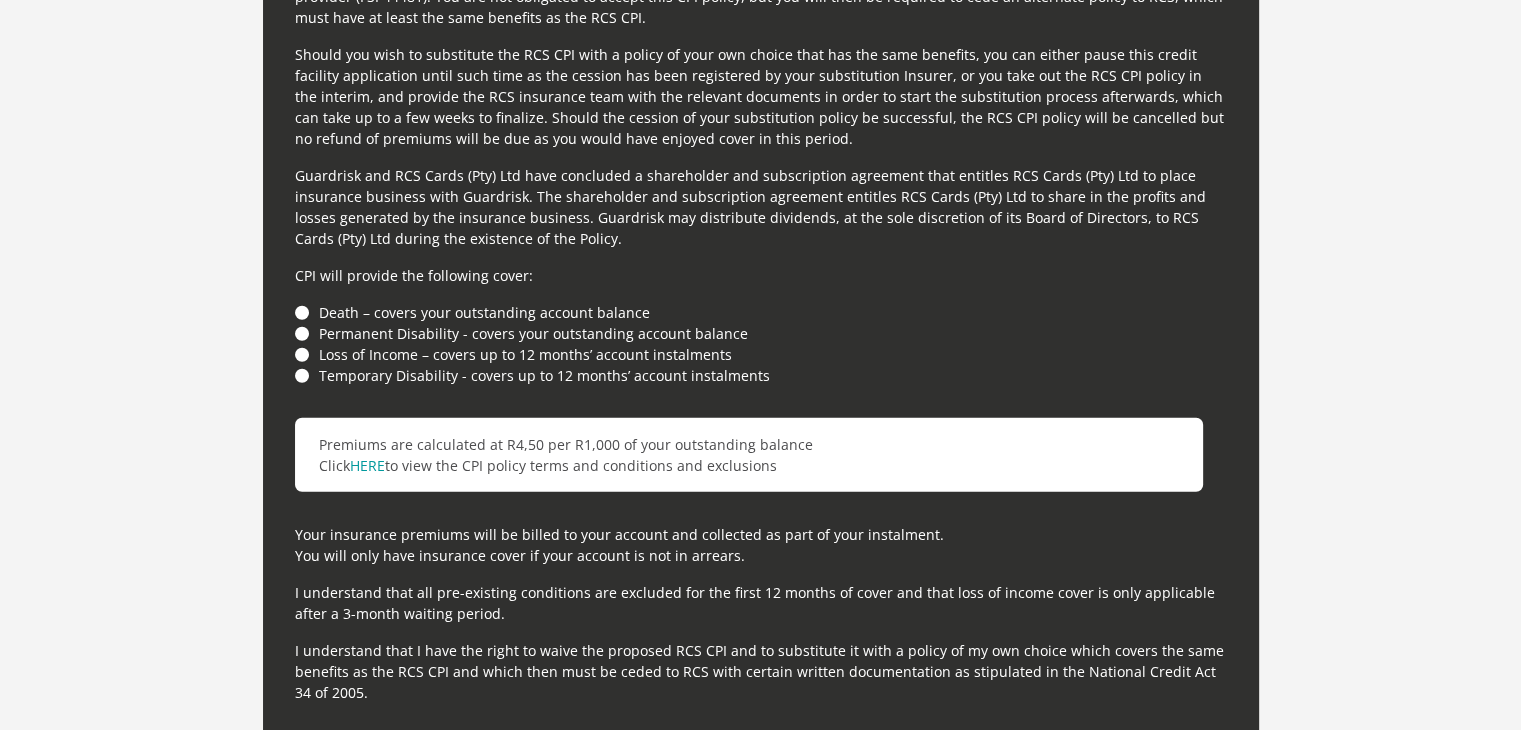 scroll, scrollTop: 5508, scrollLeft: 0, axis: vertical 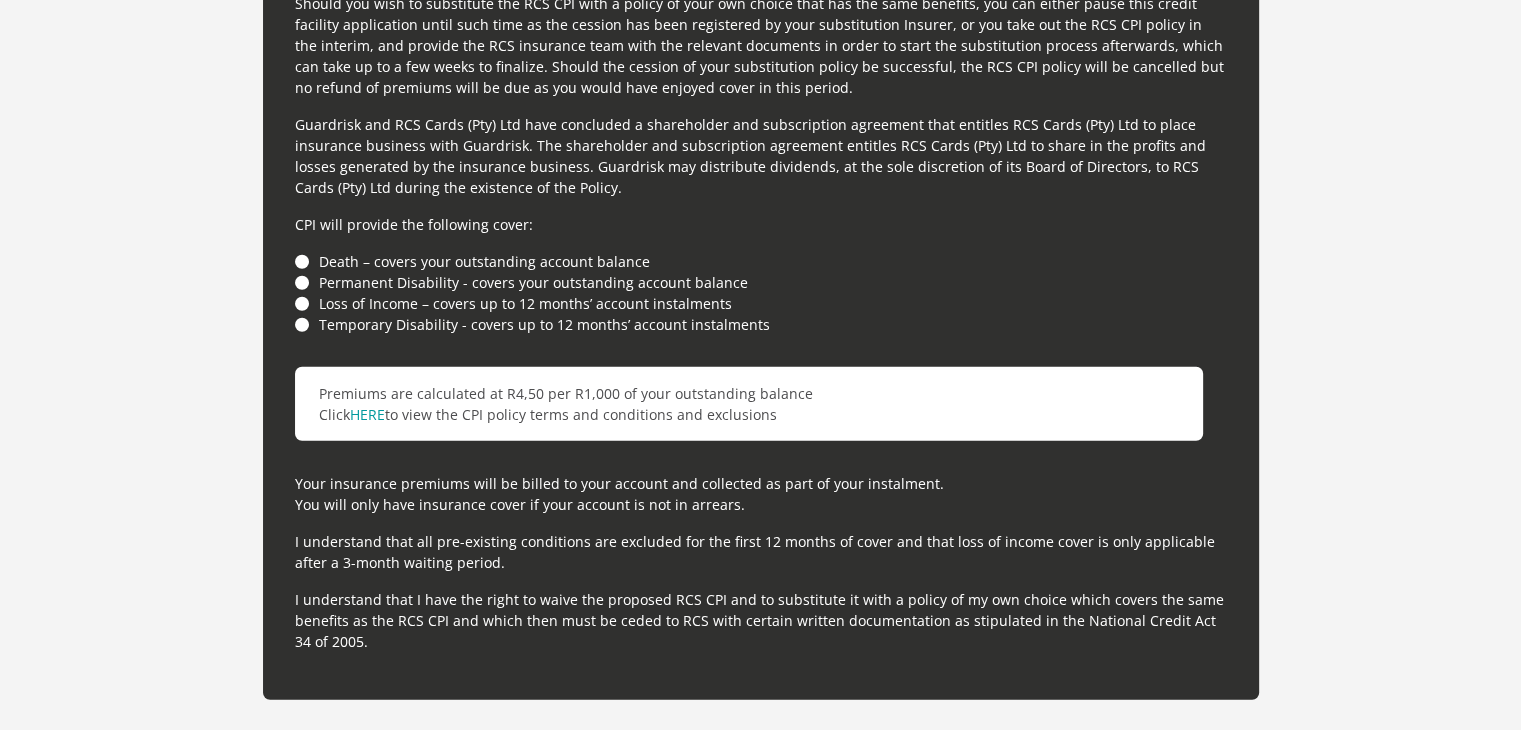 click on "Death – covers your outstanding account balance" at bounding box center [761, 261] 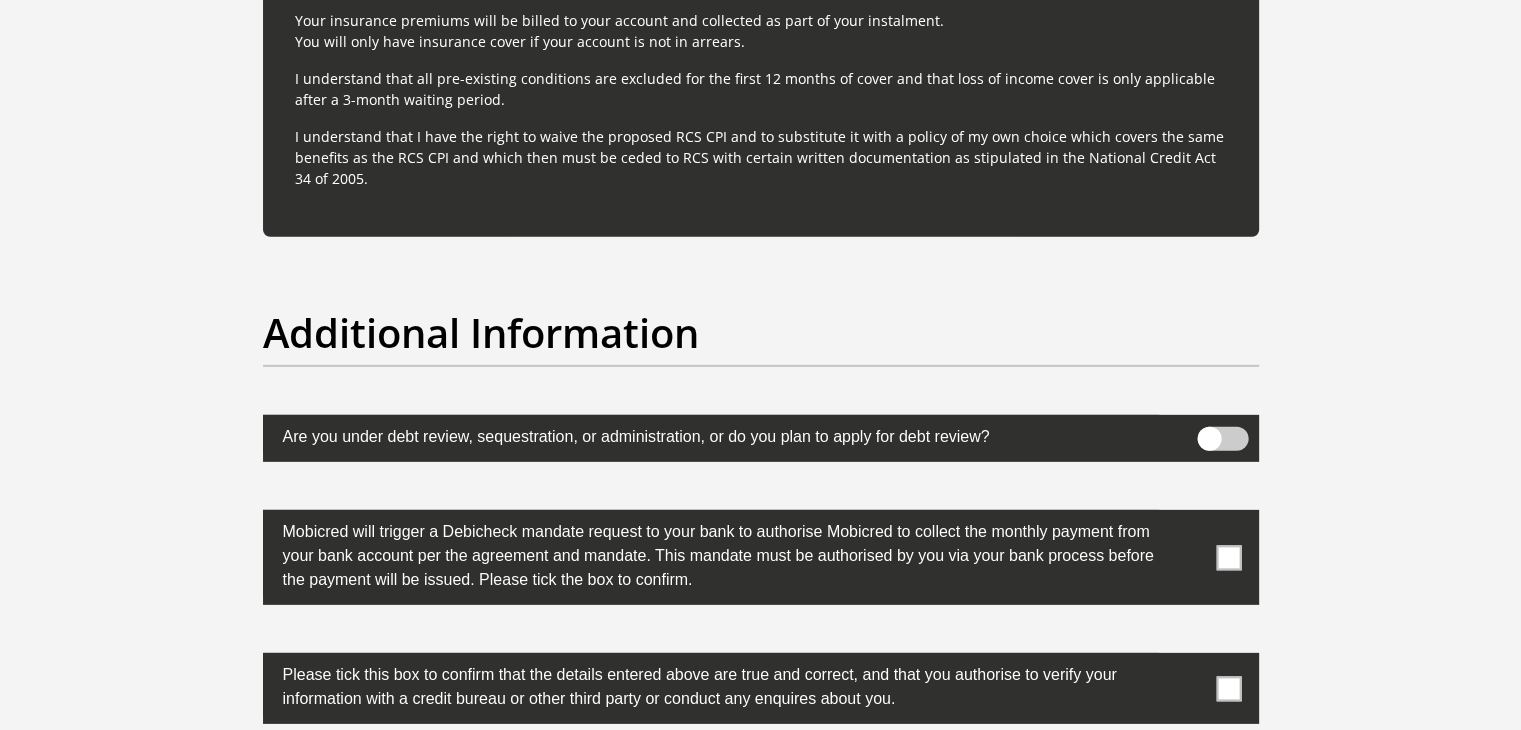 scroll, scrollTop: 5975, scrollLeft: 0, axis: vertical 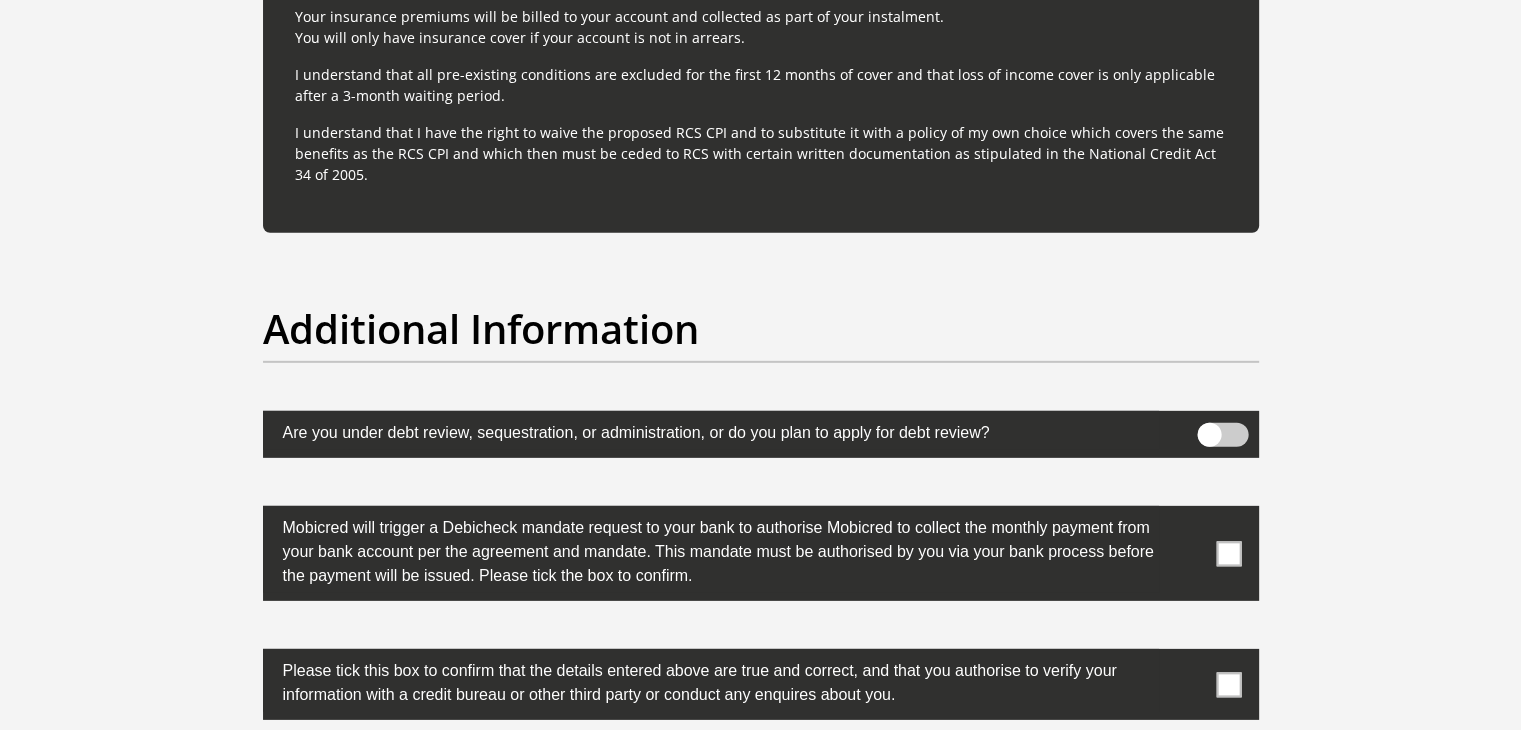 click at bounding box center [1228, 553] 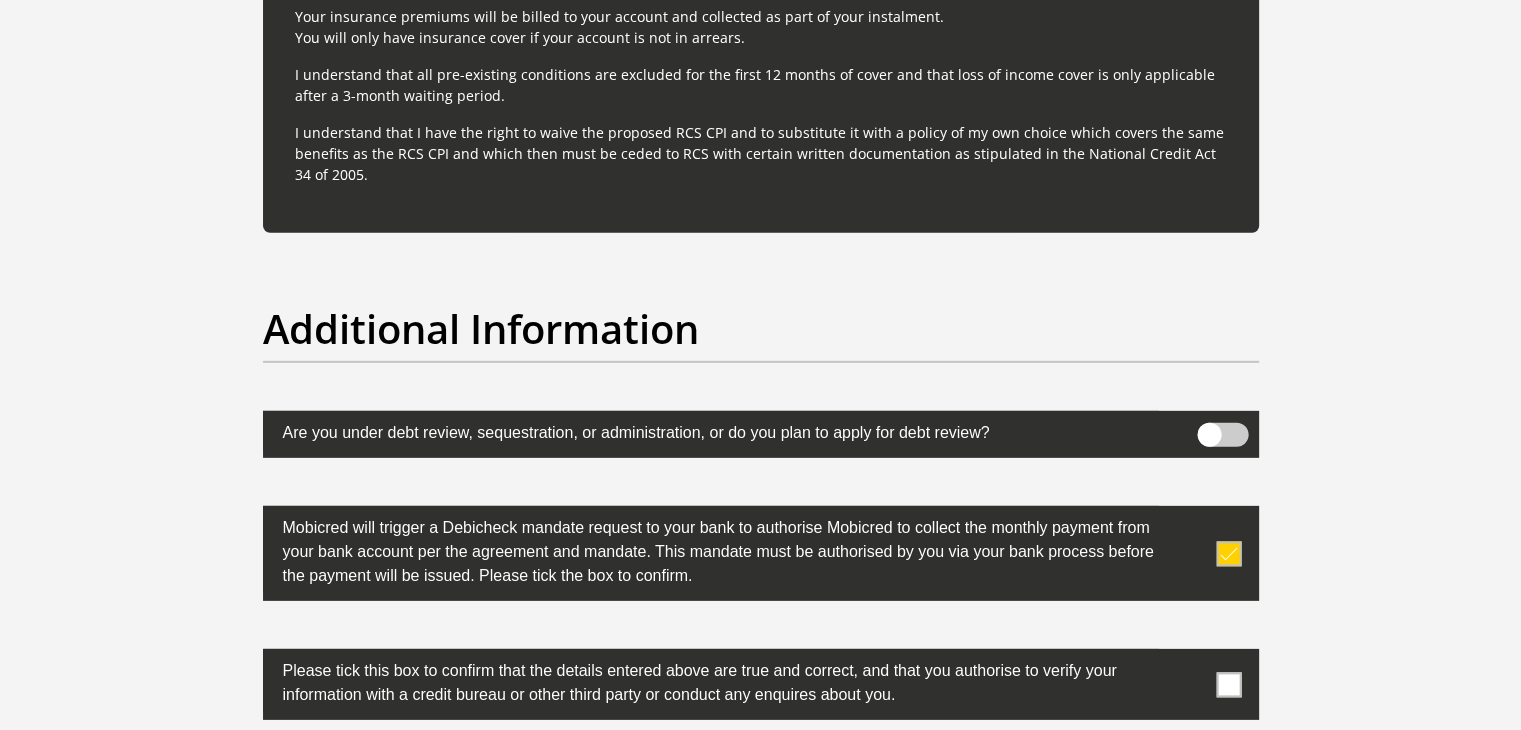 scroll, scrollTop: 6208, scrollLeft: 0, axis: vertical 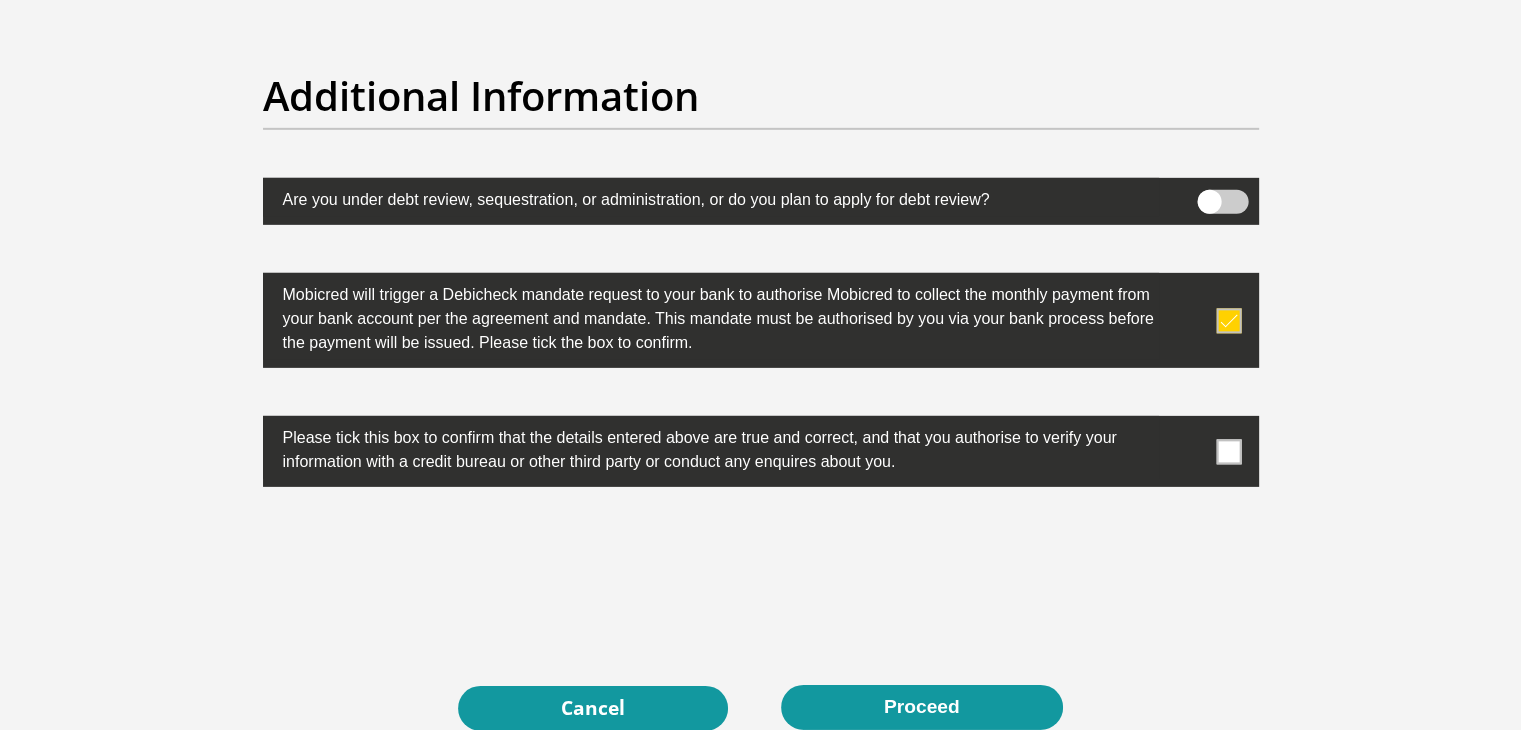 click at bounding box center (1228, 451) 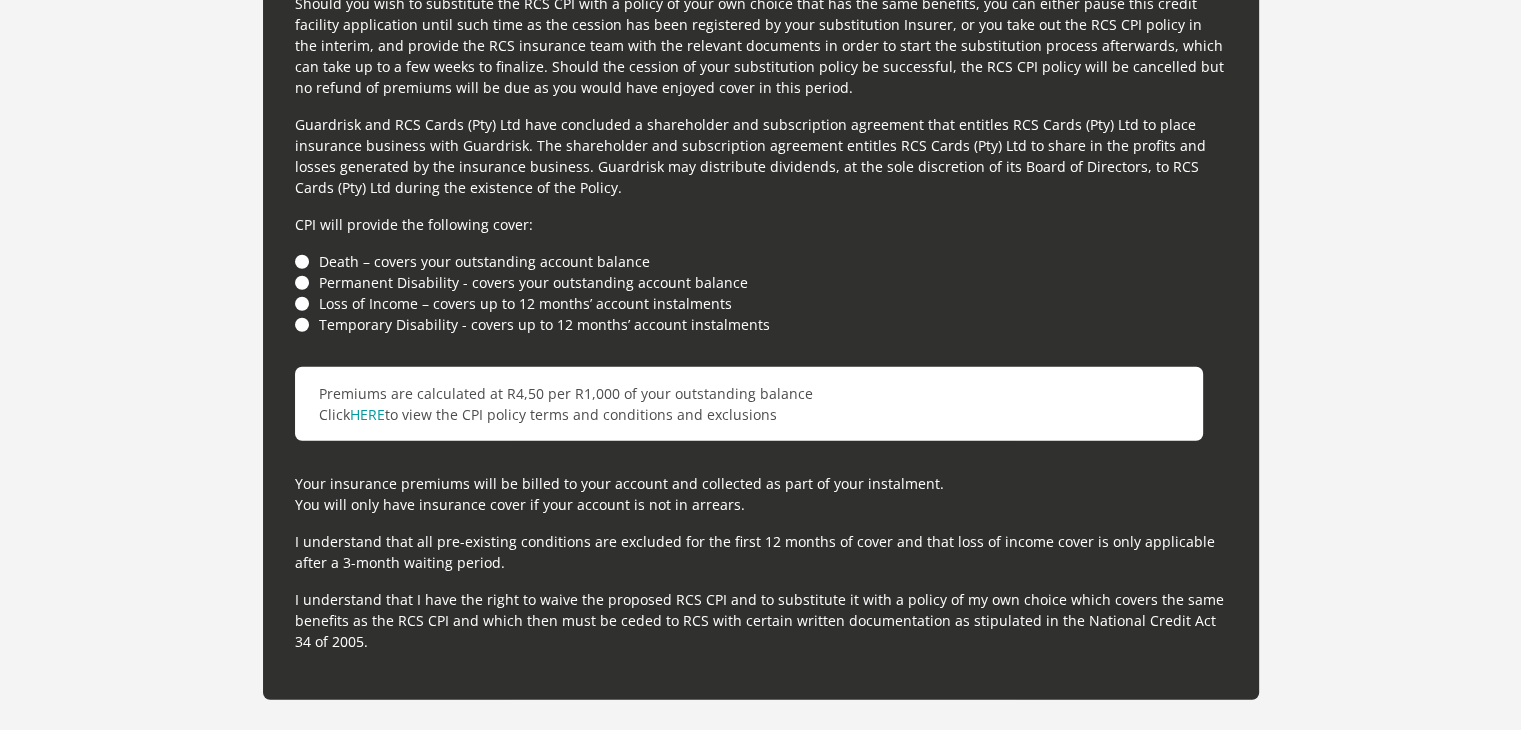 scroll, scrollTop: 6208, scrollLeft: 0, axis: vertical 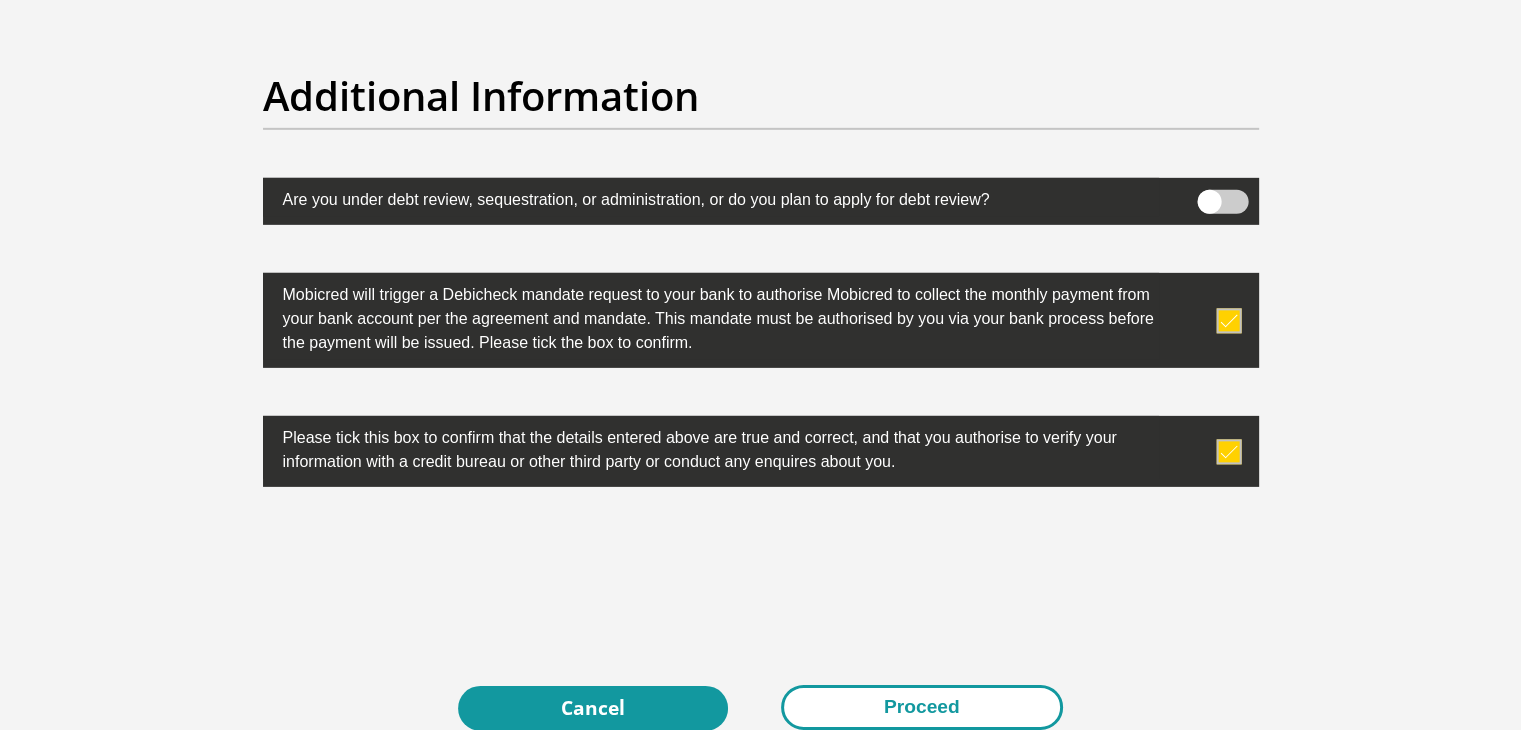 click on "Proceed" at bounding box center [922, 707] 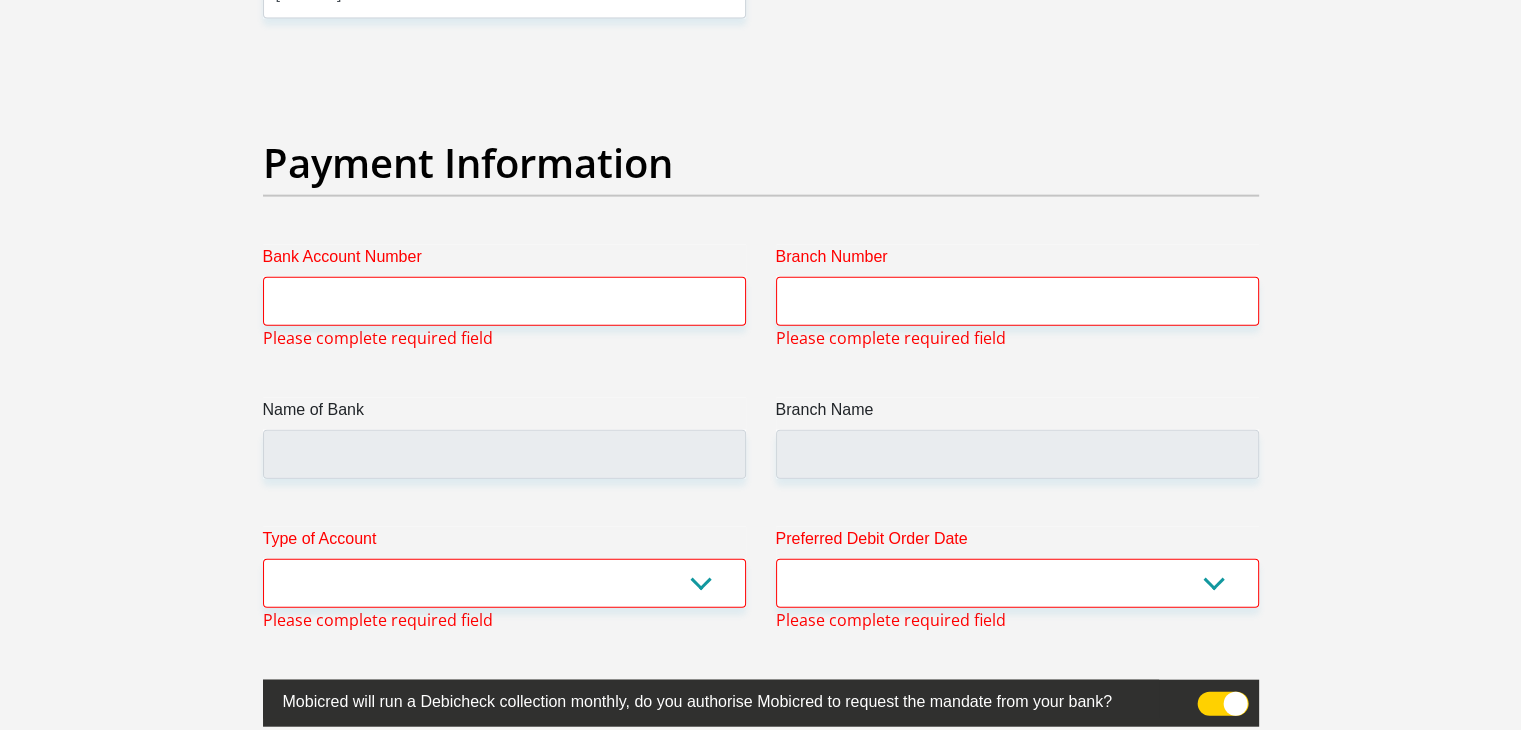 scroll, scrollTop: 4535, scrollLeft: 0, axis: vertical 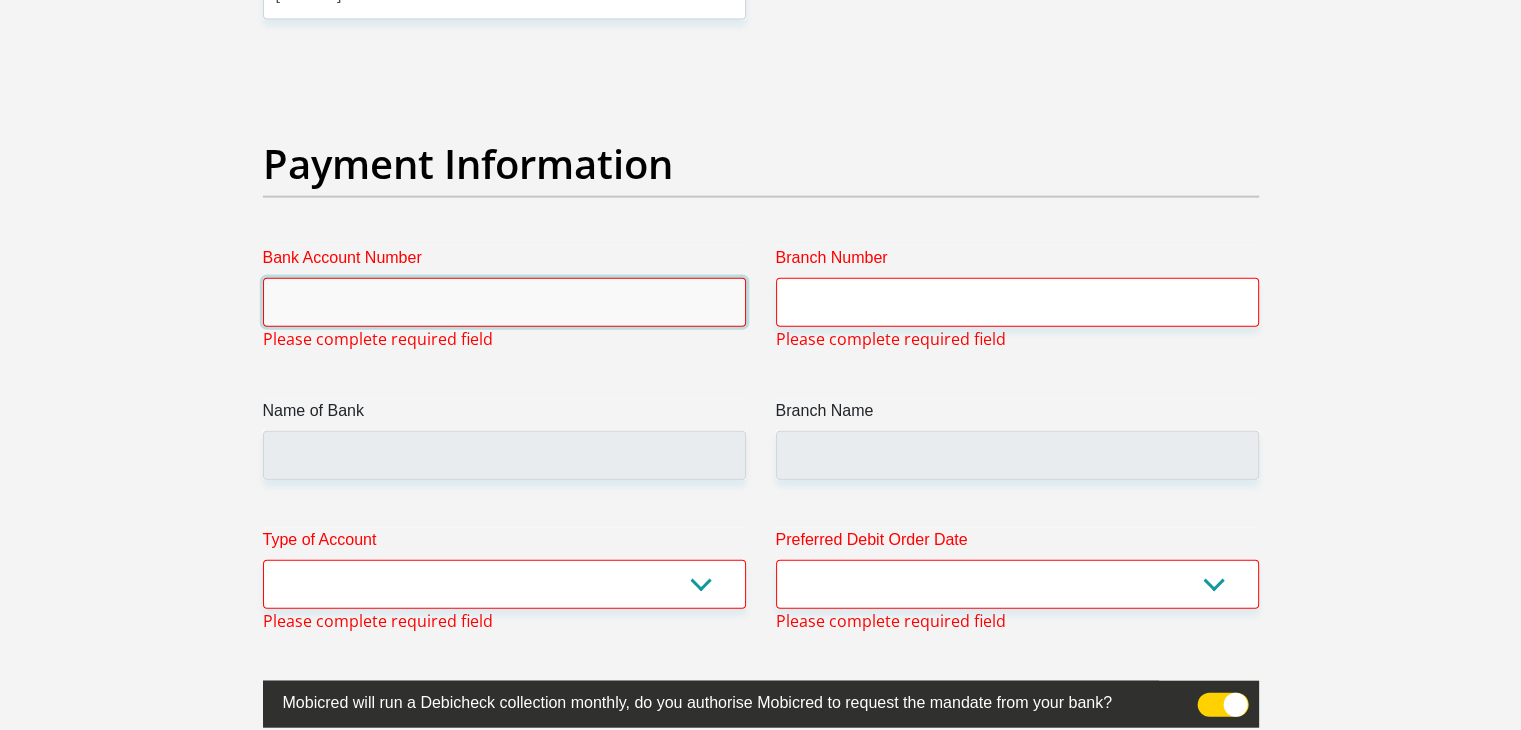 click on "Bank Account Number" at bounding box center (504, 302) 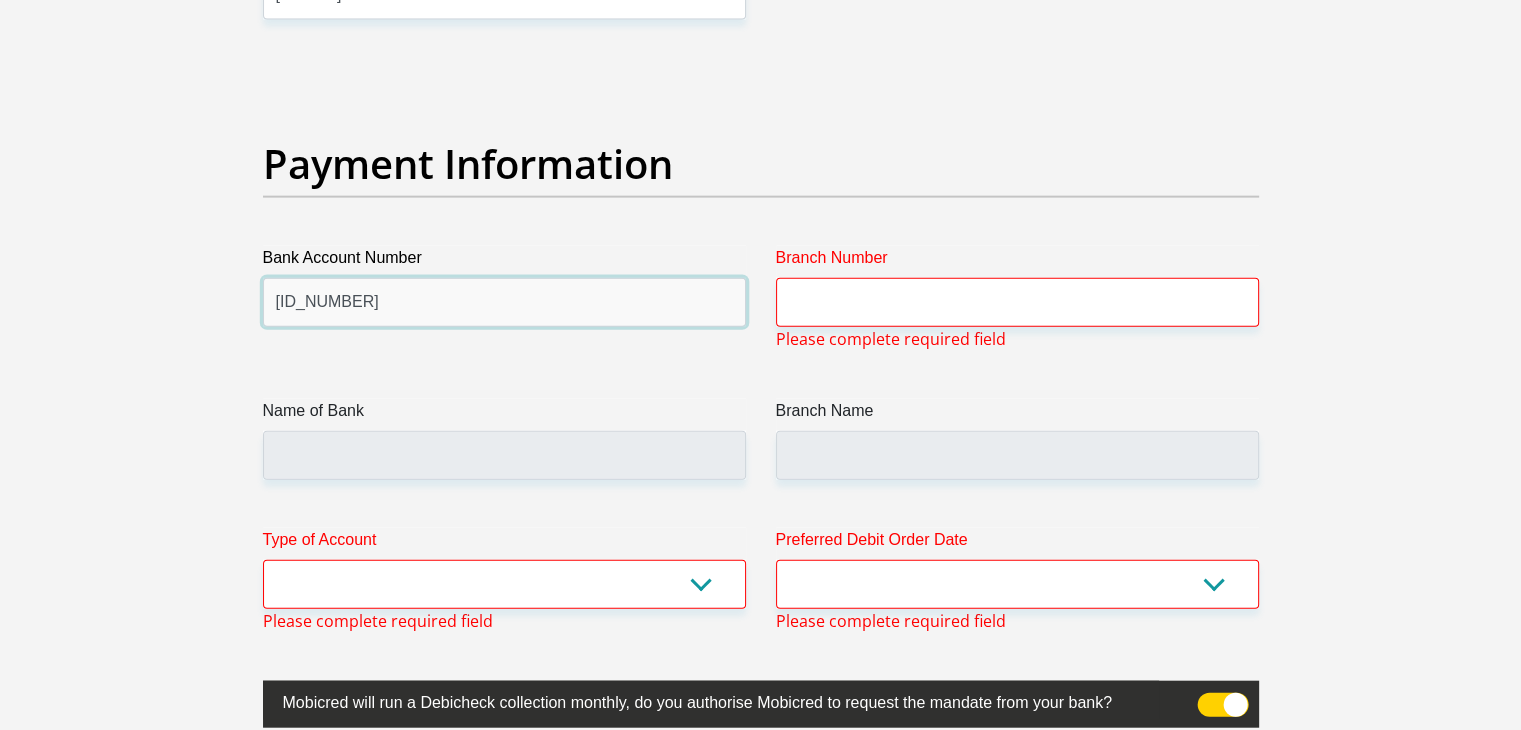 type on "1652089177" 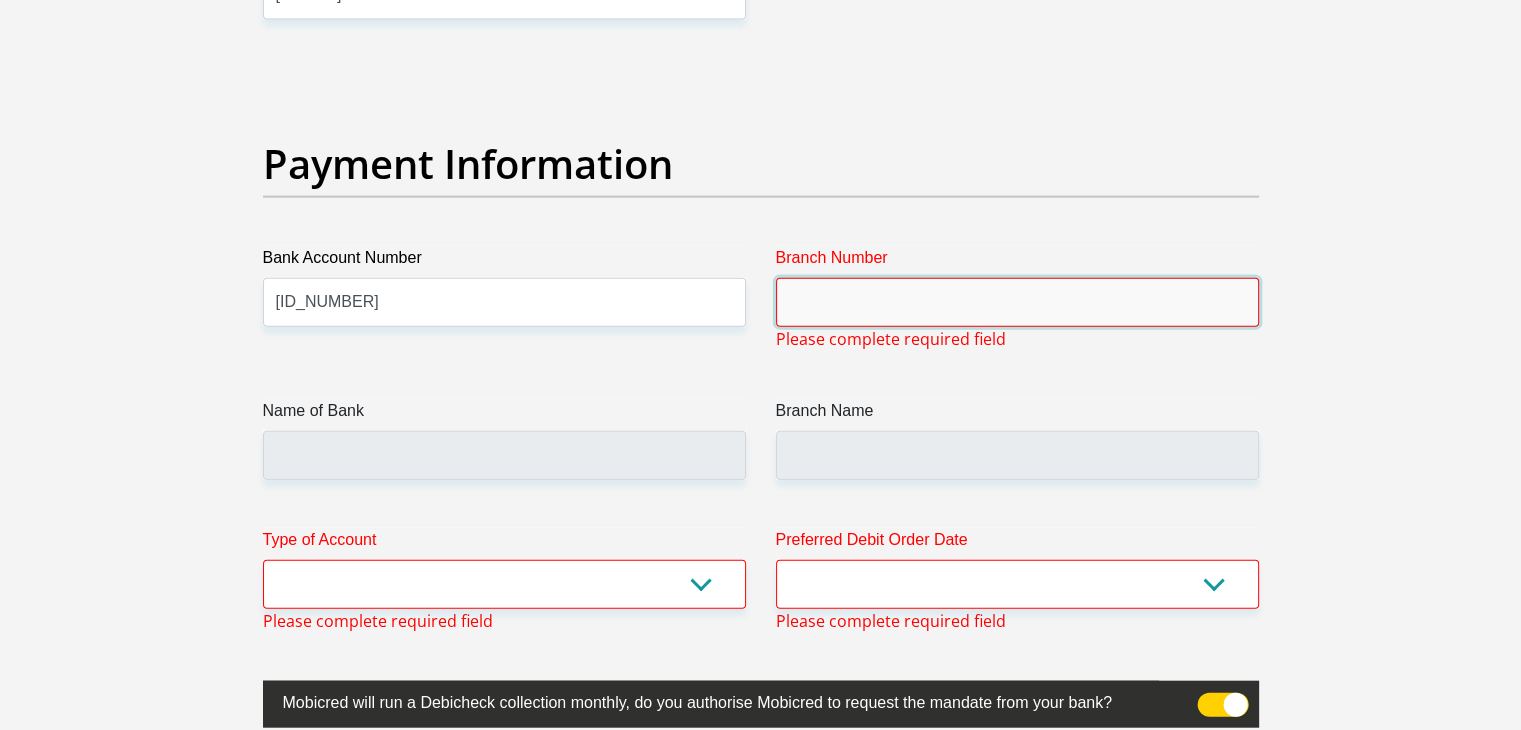 click on "Branch Number" at bounding box center [1017, 302] 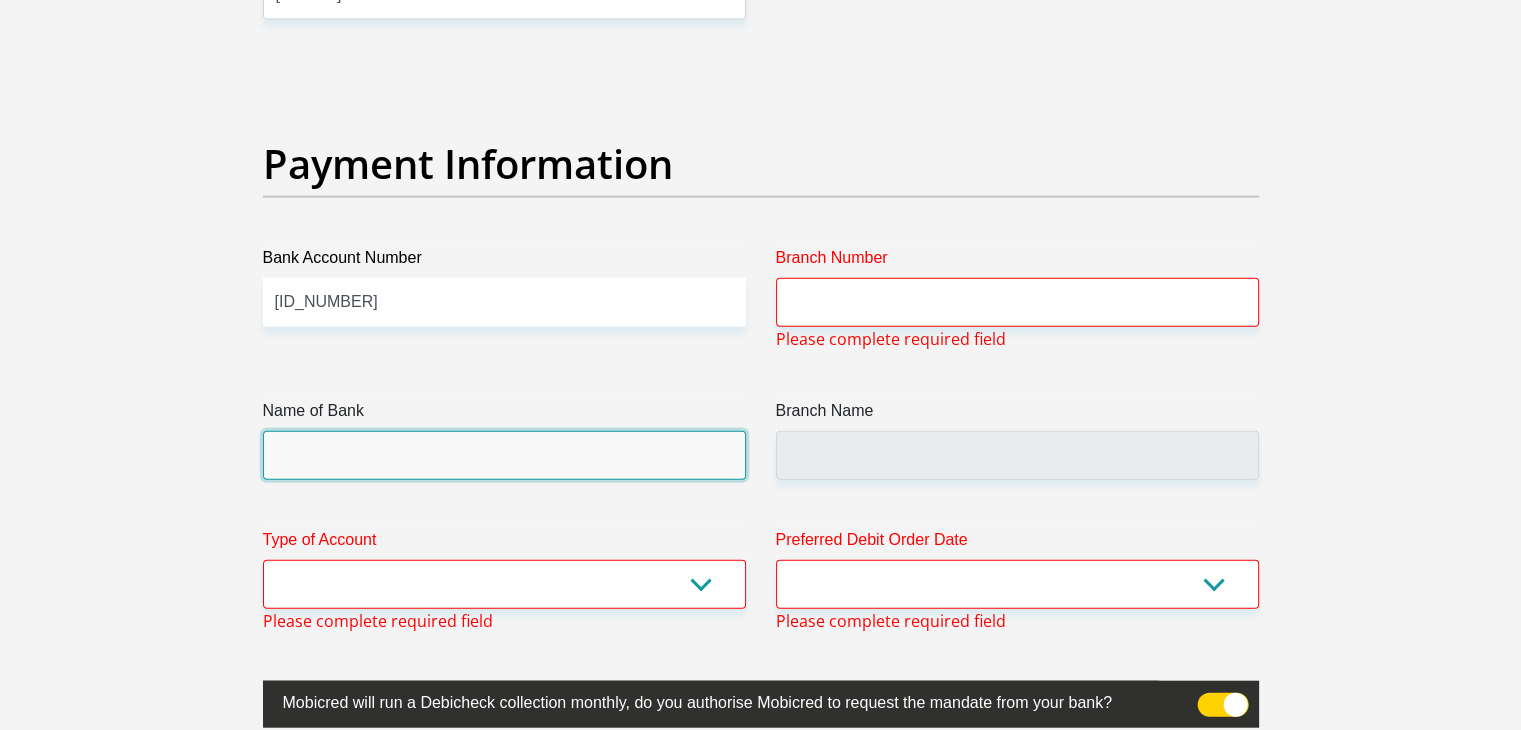 click on "Name of Bank" at bounding box center (504, 455) 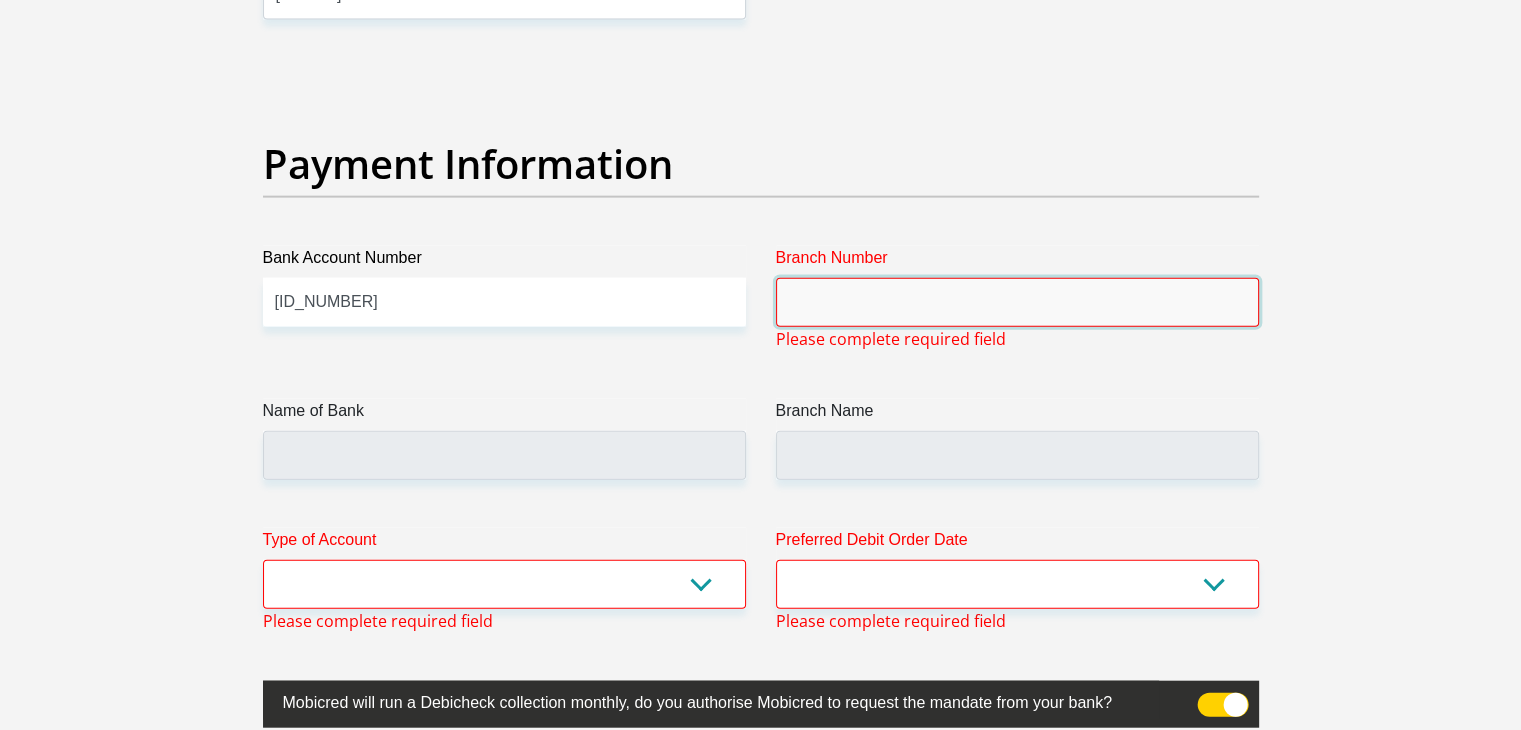 click on "Branch Number" at bounding box center (1017, 302) 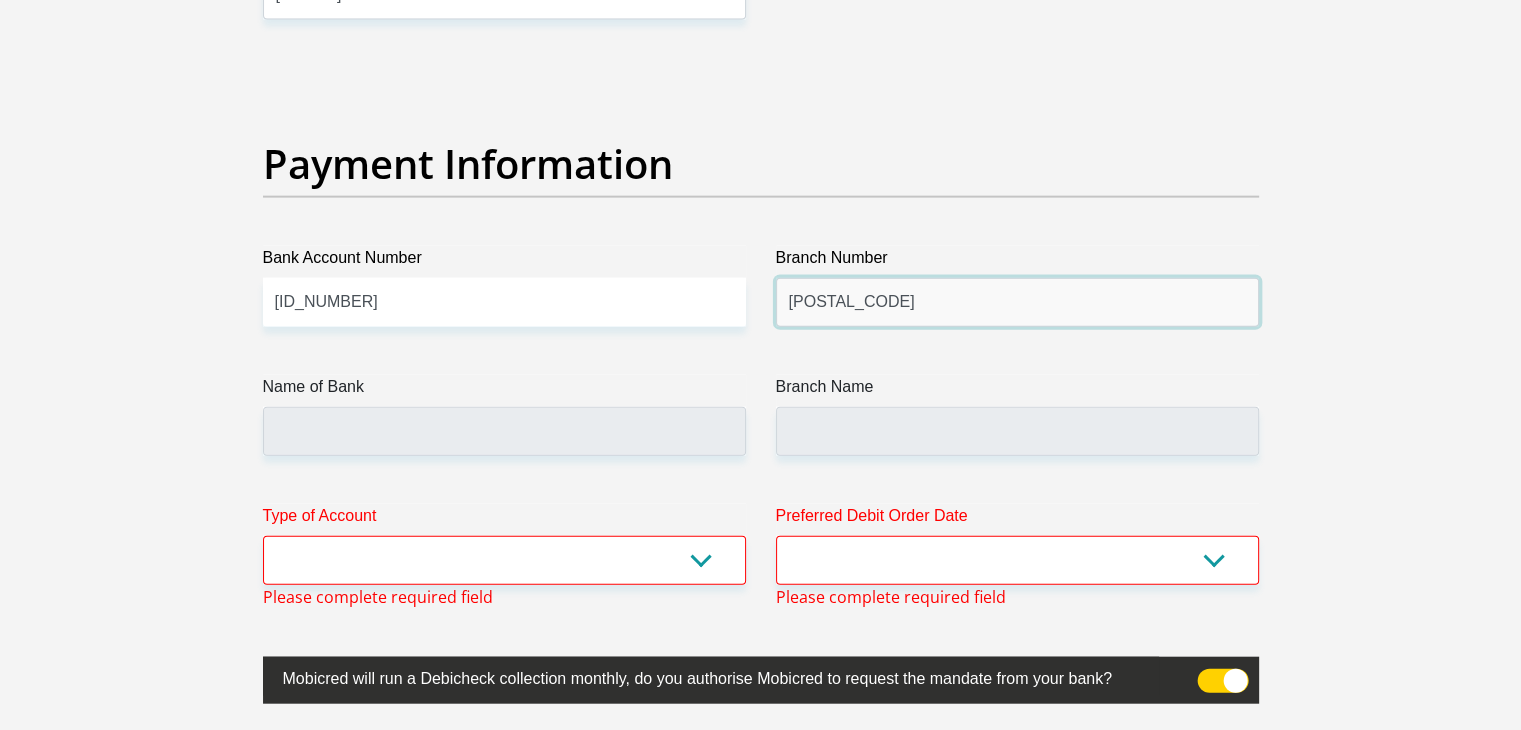 type on "0449" 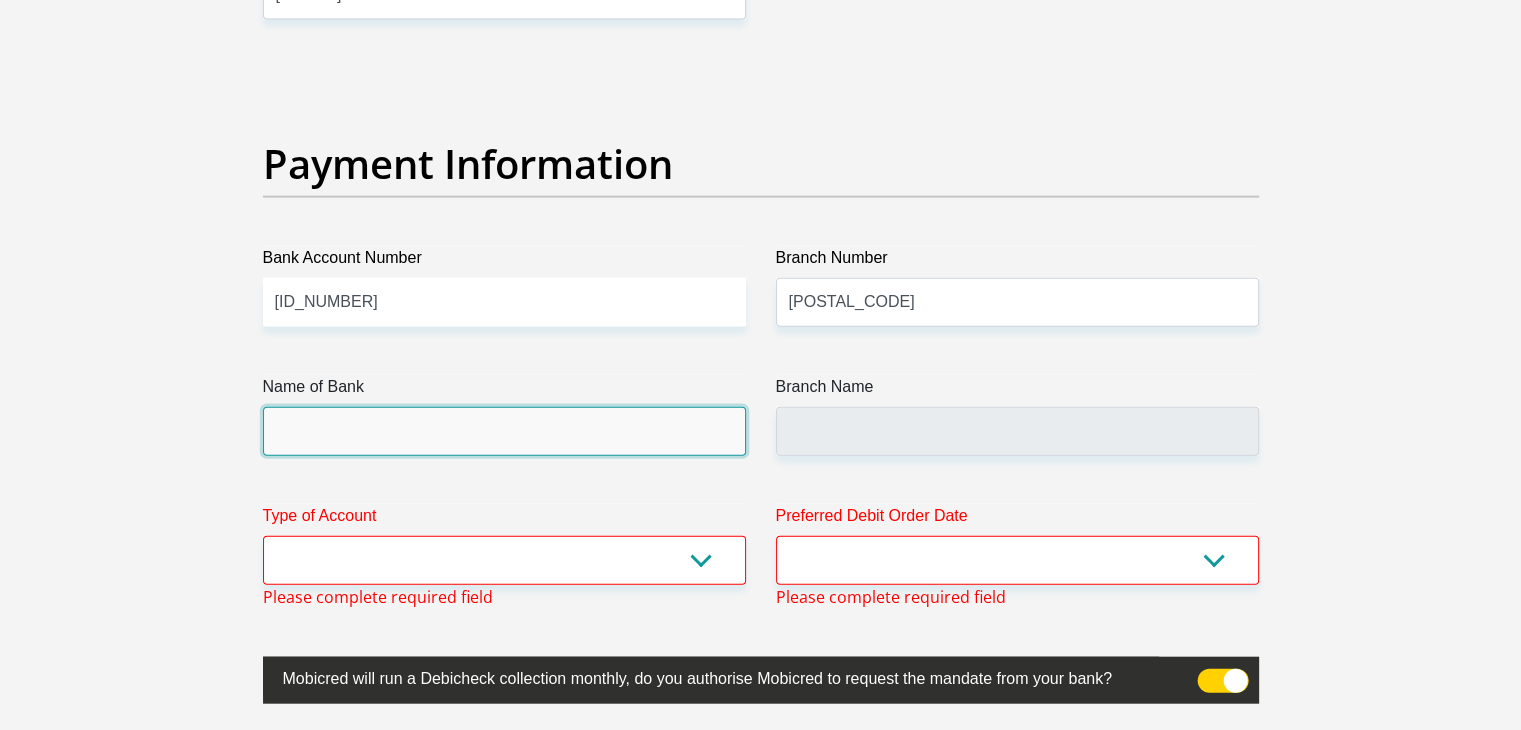 click on "Name of Bank" at bounding box center [504, 431] 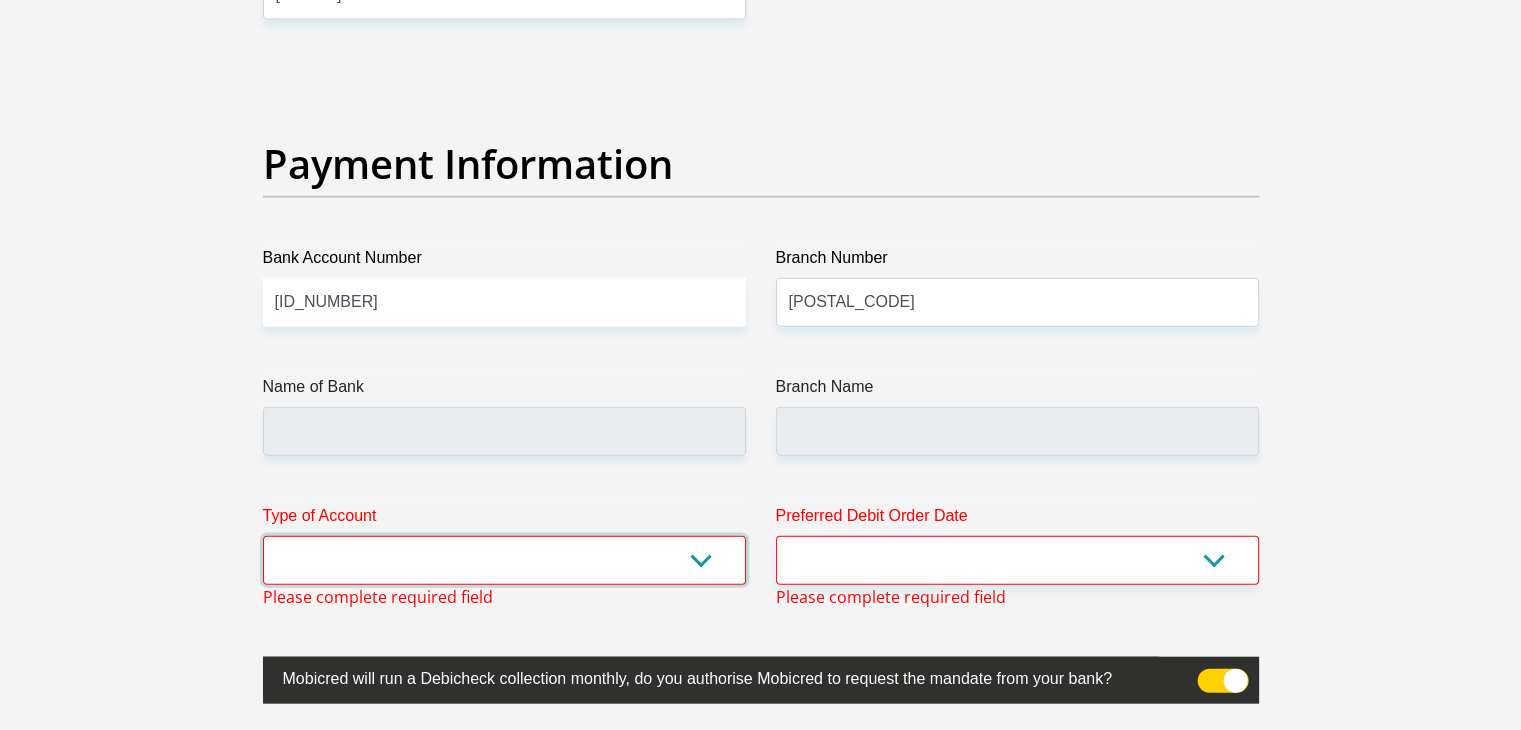click on "Cheque
Savings" at bounding box center (504, 560) 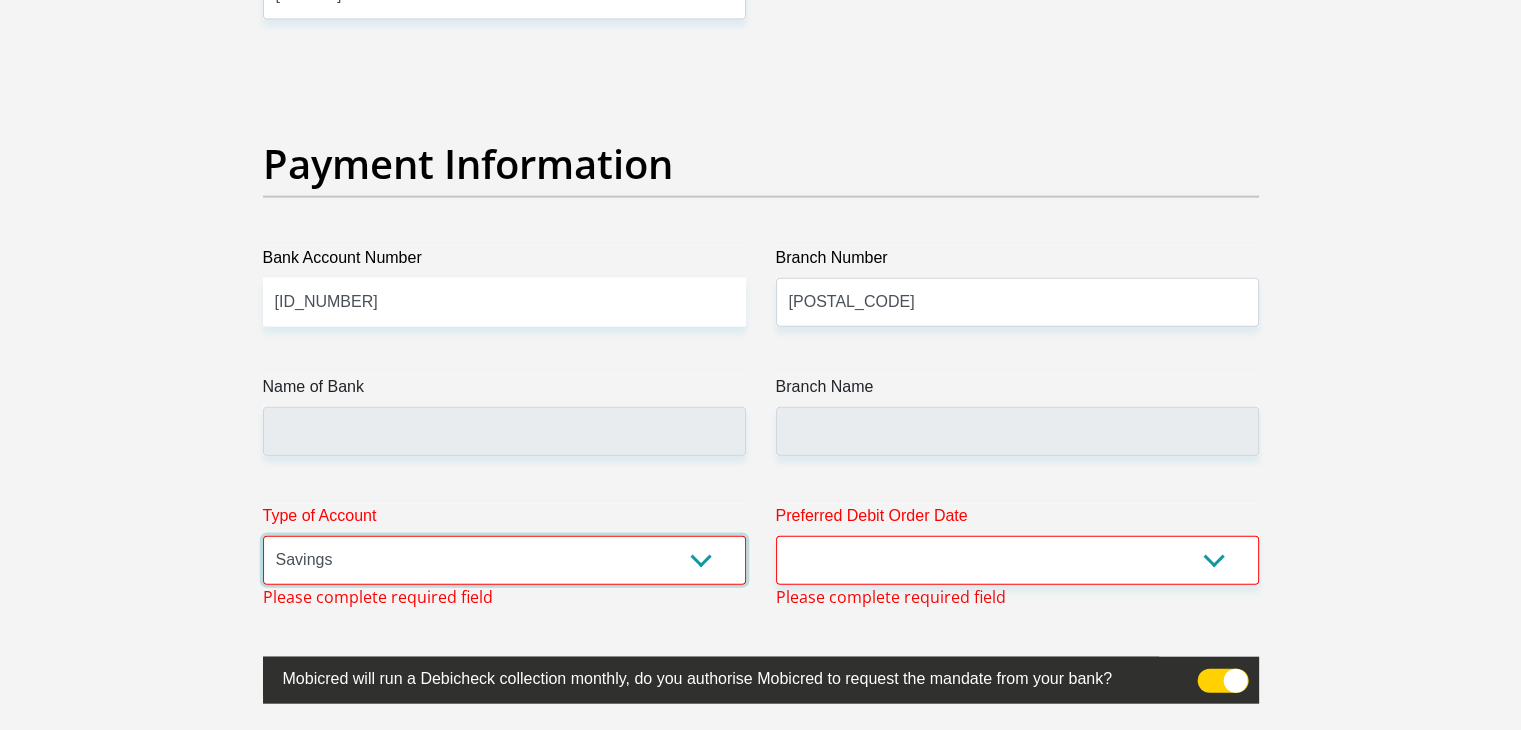 click on "Cheque
Savings" at bounding box center (504, 560) 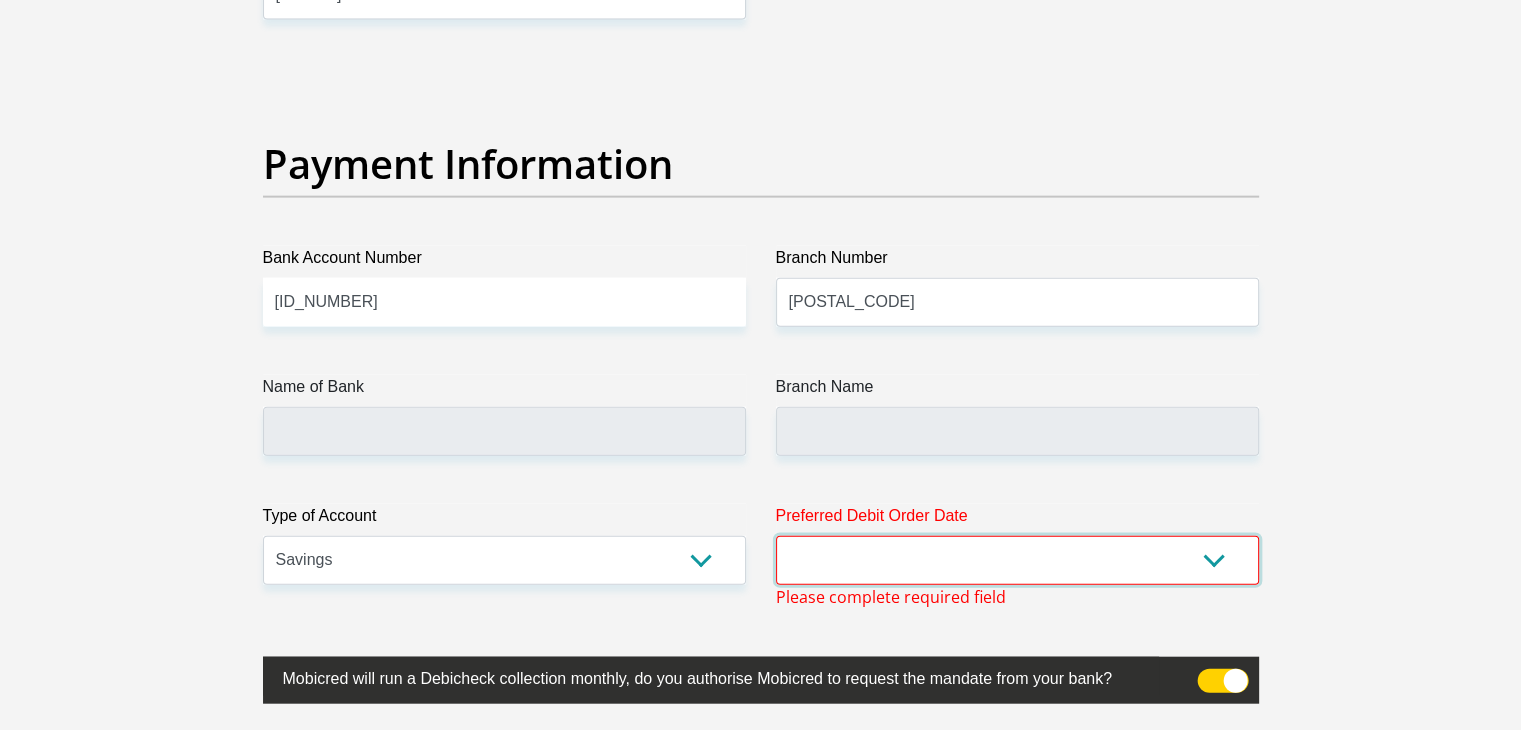 click on "1st
2nd
3rd
4th
5th
7th
18th
19th
20th
21st
22nd
23rd
24th
25th
26th
27th
28th
29th
30th" at bounding box center [1017, 560] 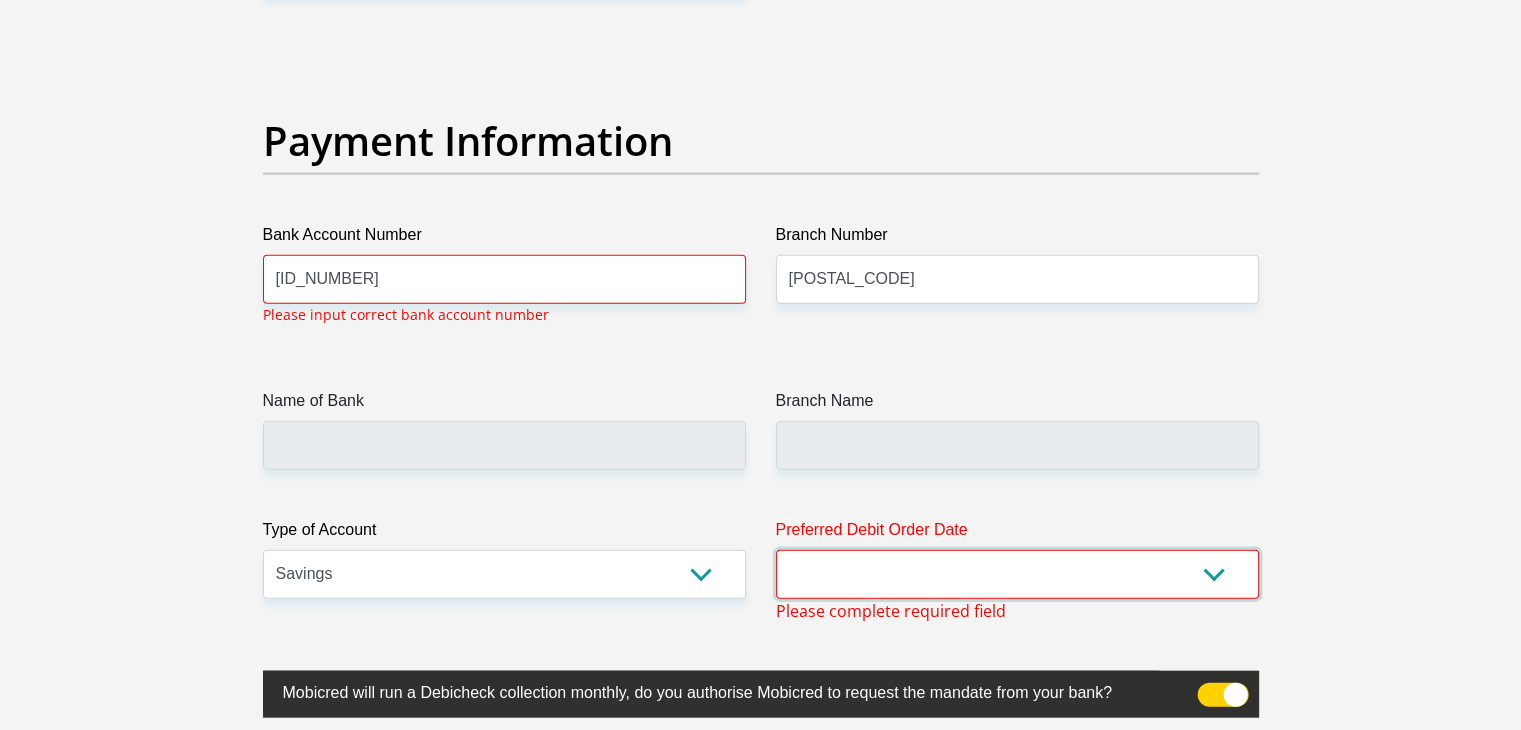 scroll, scrollTop: 4559, scrollLeft: 0, axis: vertical 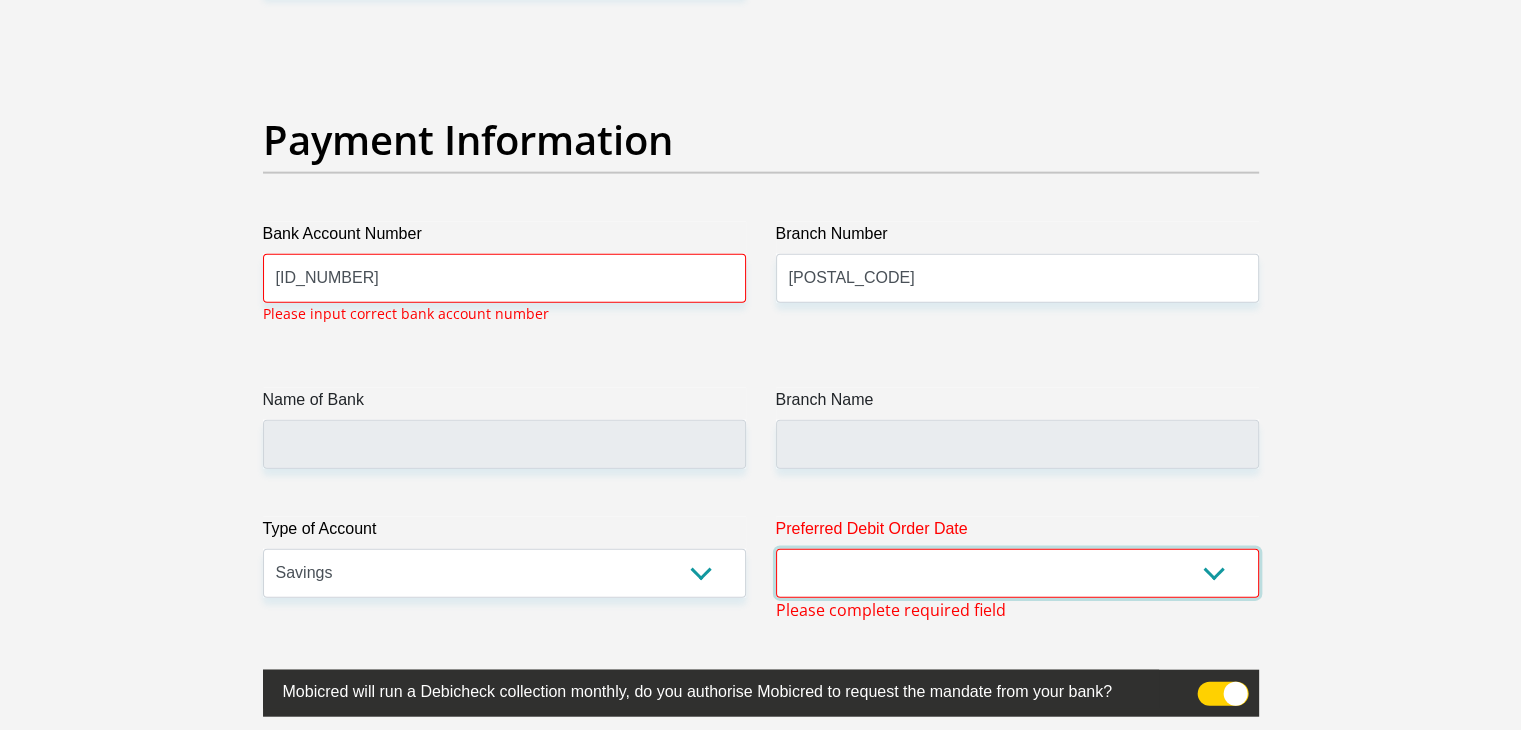 select on "26" 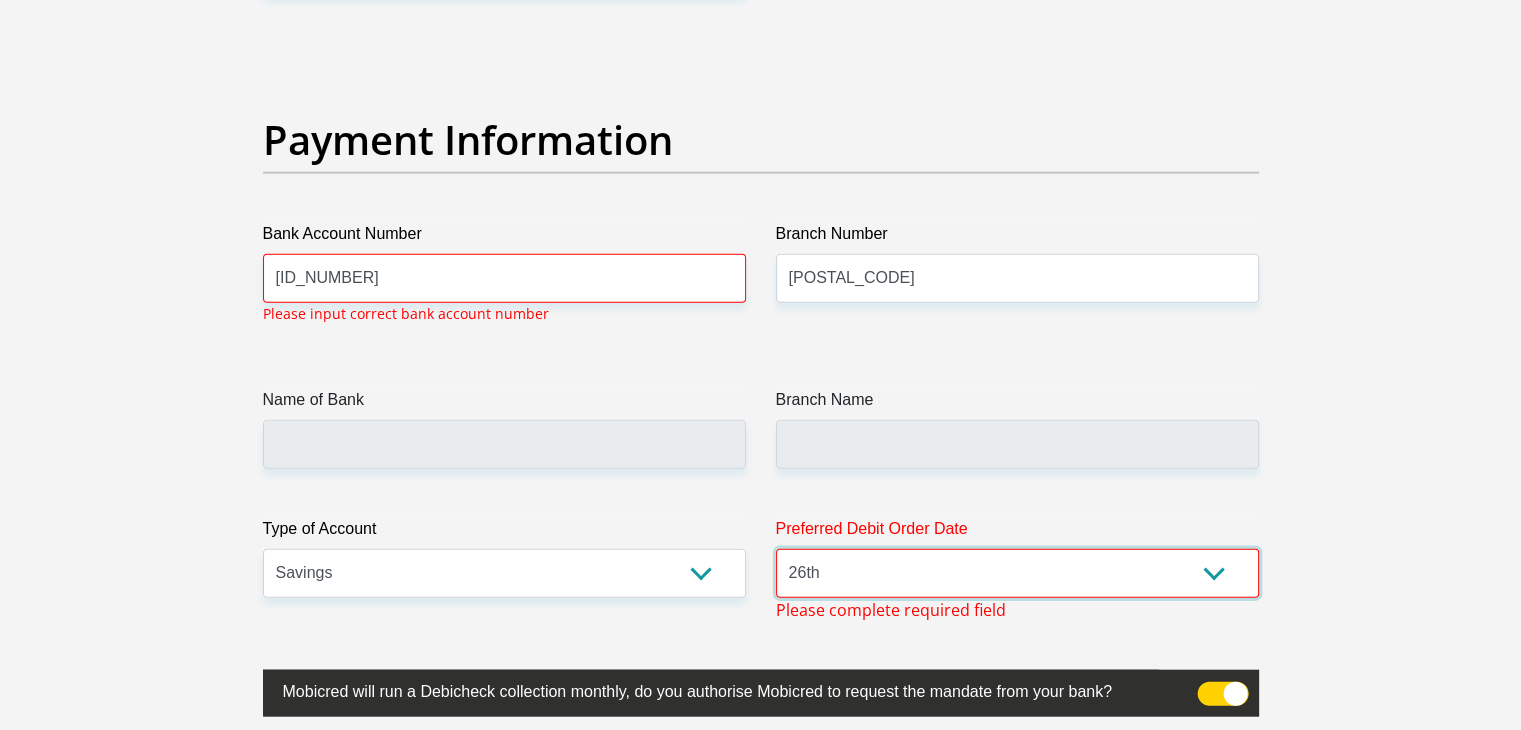 click on "1st
2nd
3rd
4th
5th
7th
18th
19th
20th
21st
22nd
23rd
24th
25th
26th
27th
28th
29th
30th" at bounding box center (1017, 573) 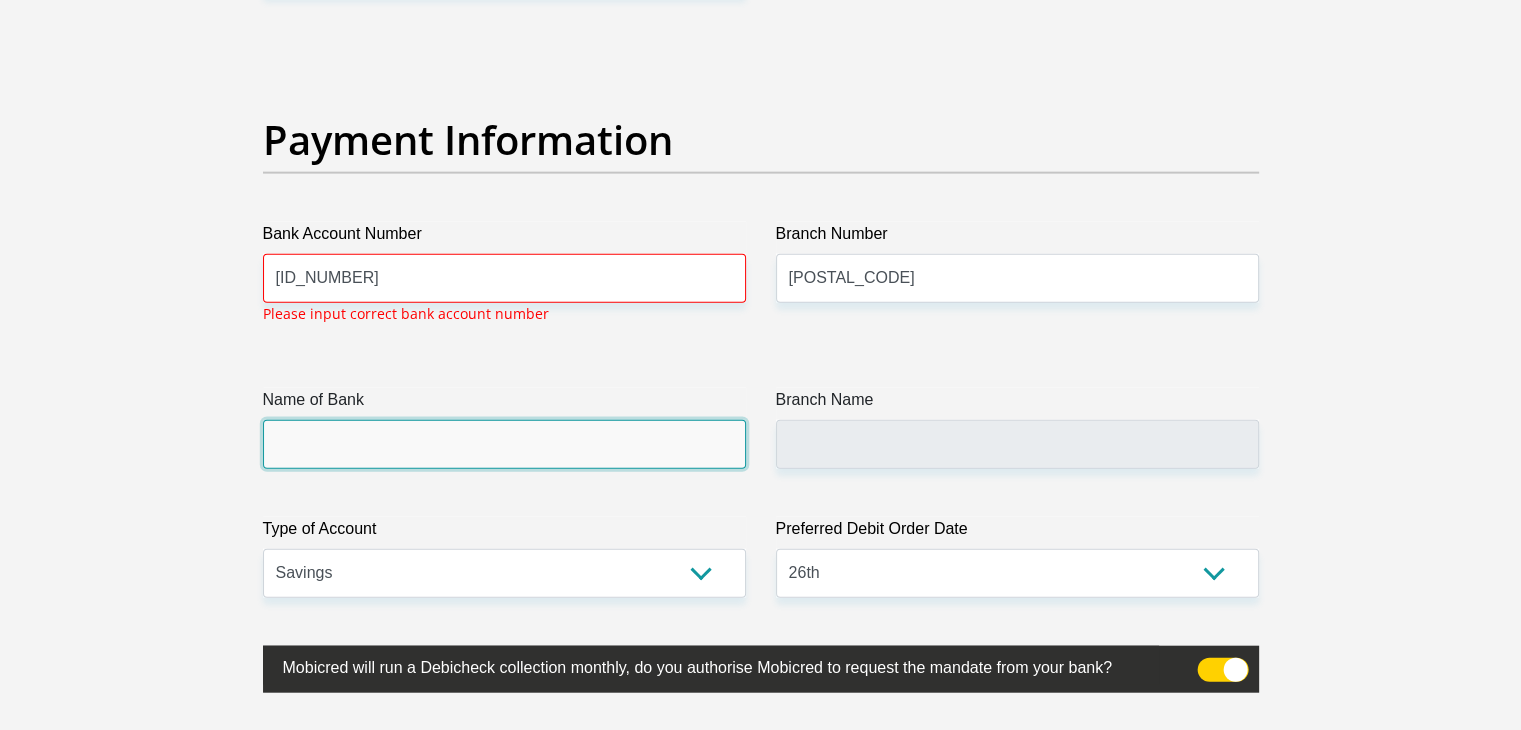 click on "Name of Bank" at bounding box center (504, 444) 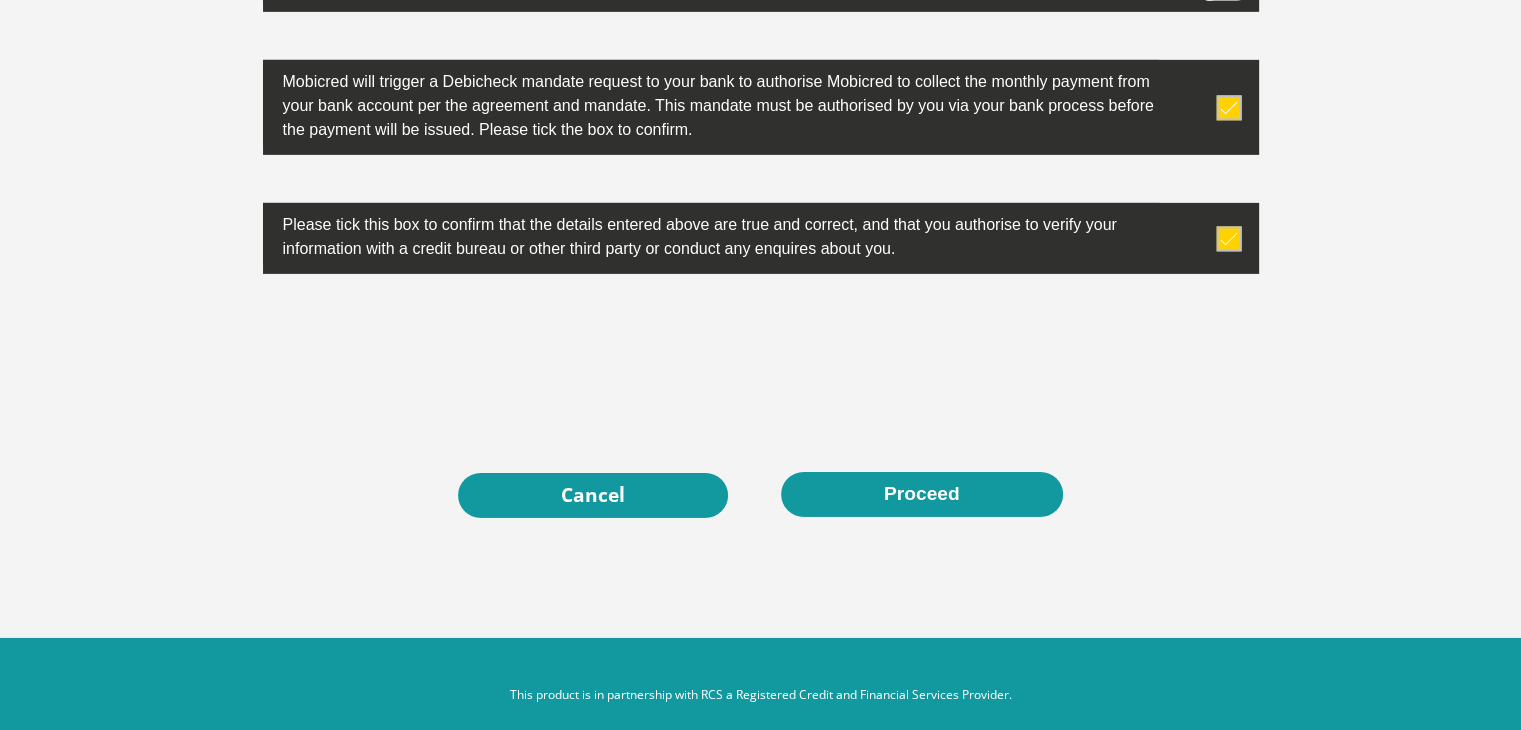 click on "Title
Mr
Ms
Mrs
Dr
Other
First Name
AndriesPhillip
Surname
Makgoba
ID Number
9210245521089
Please input valid ID number
Race
Black
Coloured
Indian
White
Other
Contact Number
0685502451
Please input valid contact number
Nationality
South Africa
Afghanistan
Aland Islands  Albania" at bounding box center (761, -2884) 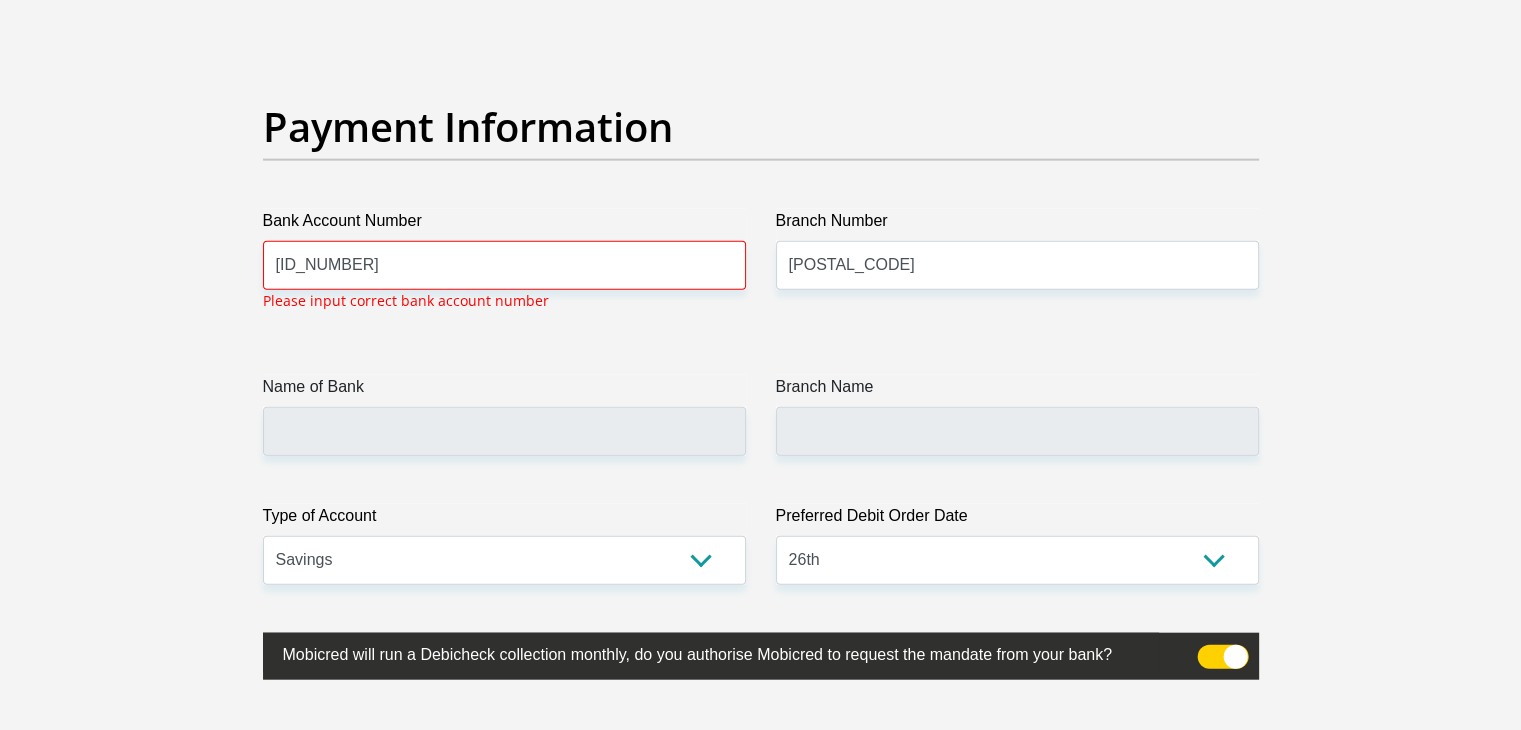 scroll, scrollTop: 4616, scrollLeft: 0, axis: vertical 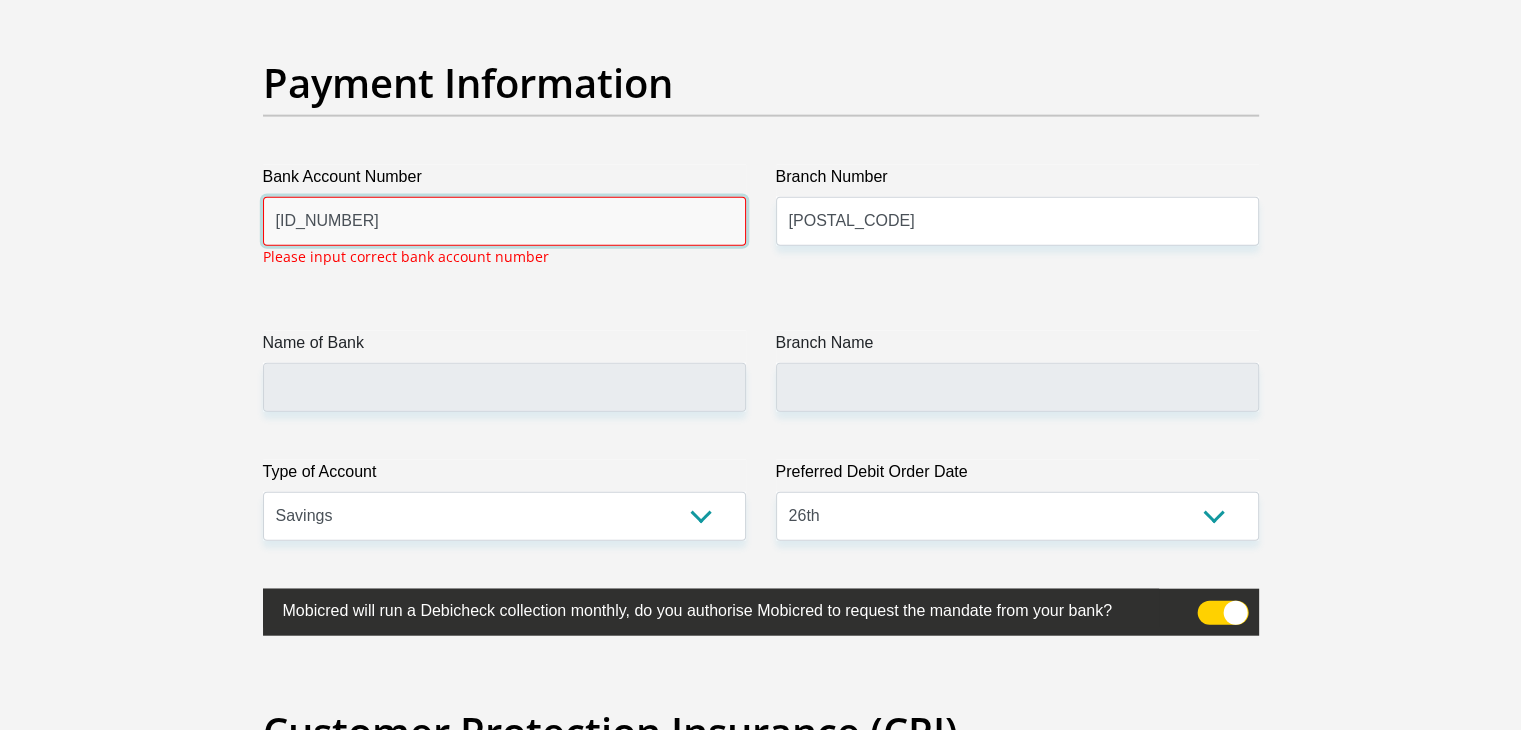 click on "1652089177" at bounding box center [504, 221] 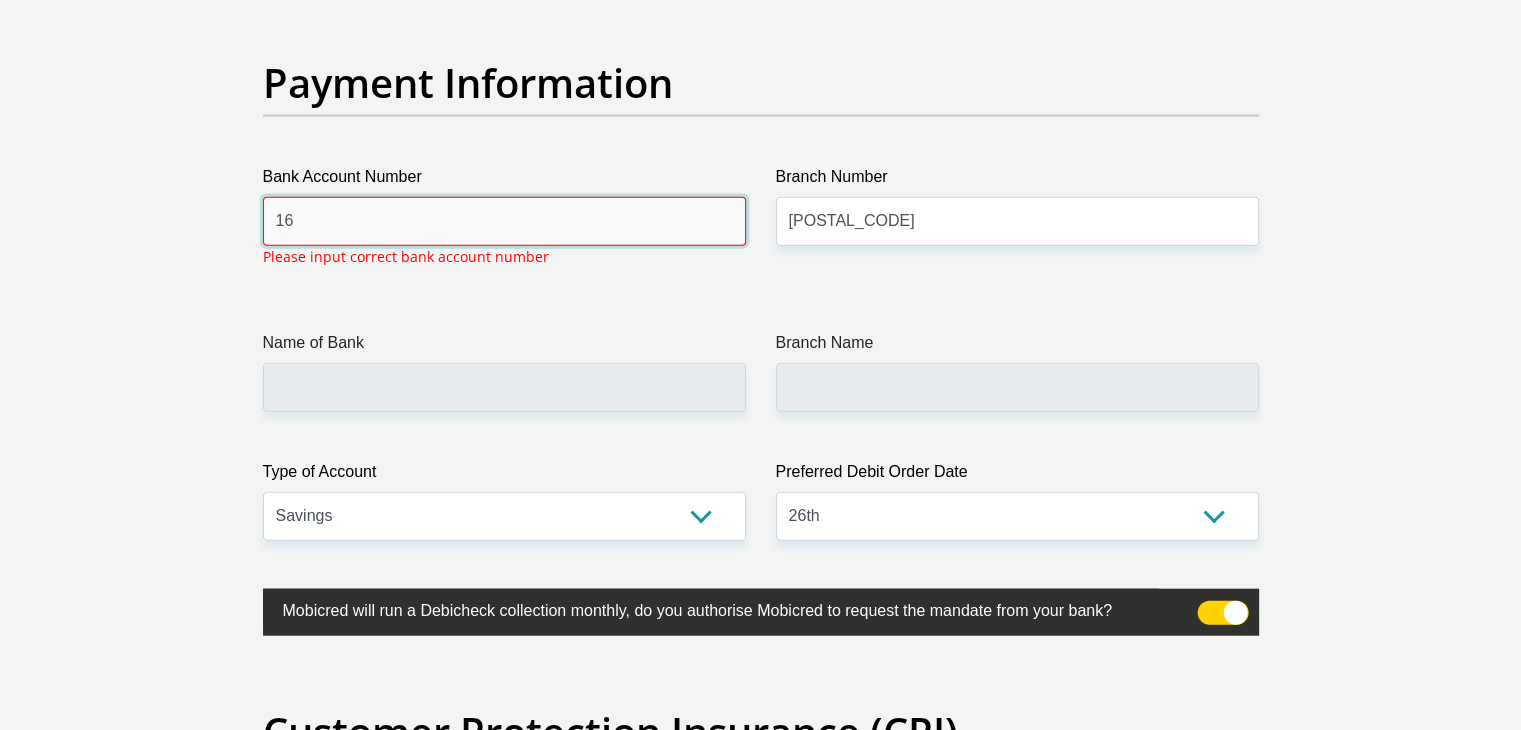 type on "1" 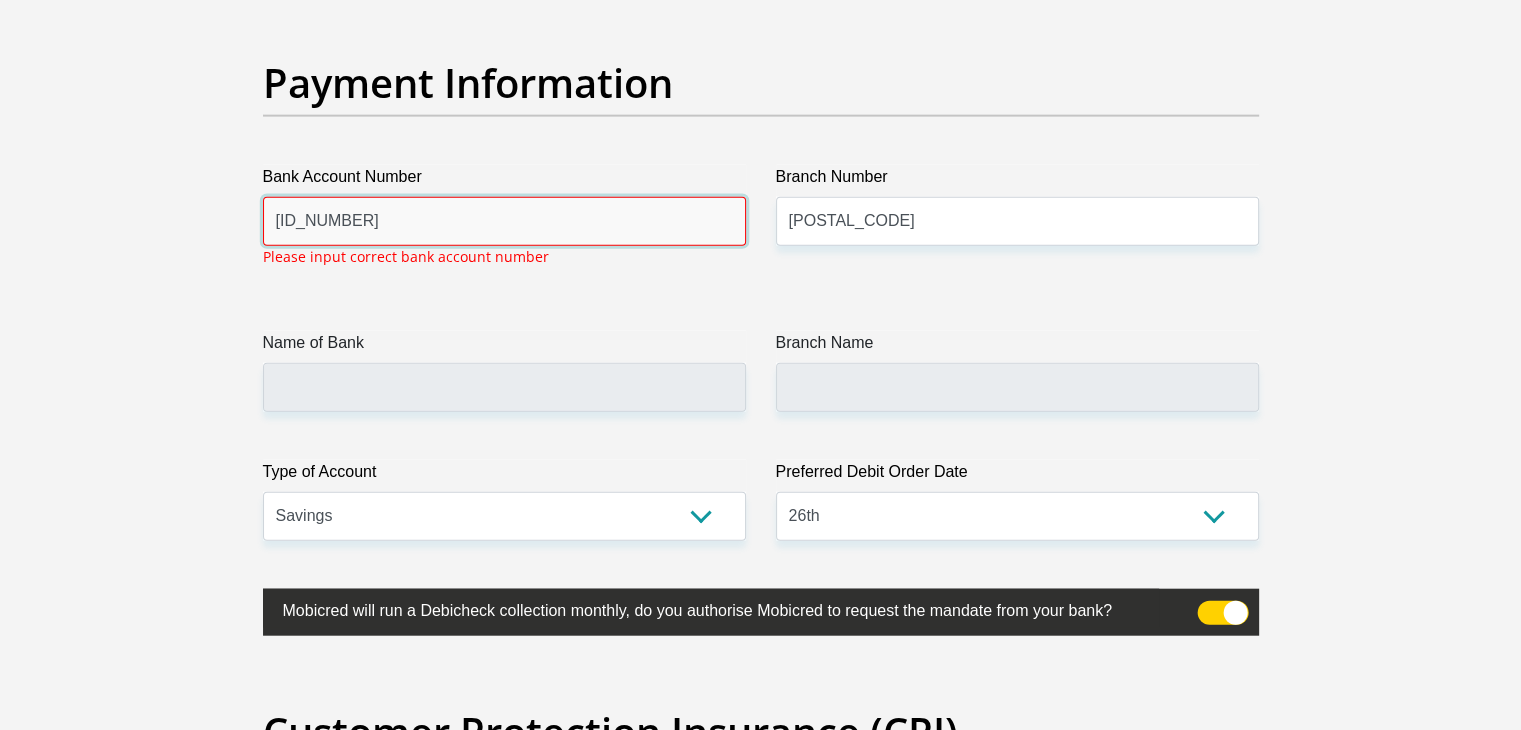 type on "1652089177" 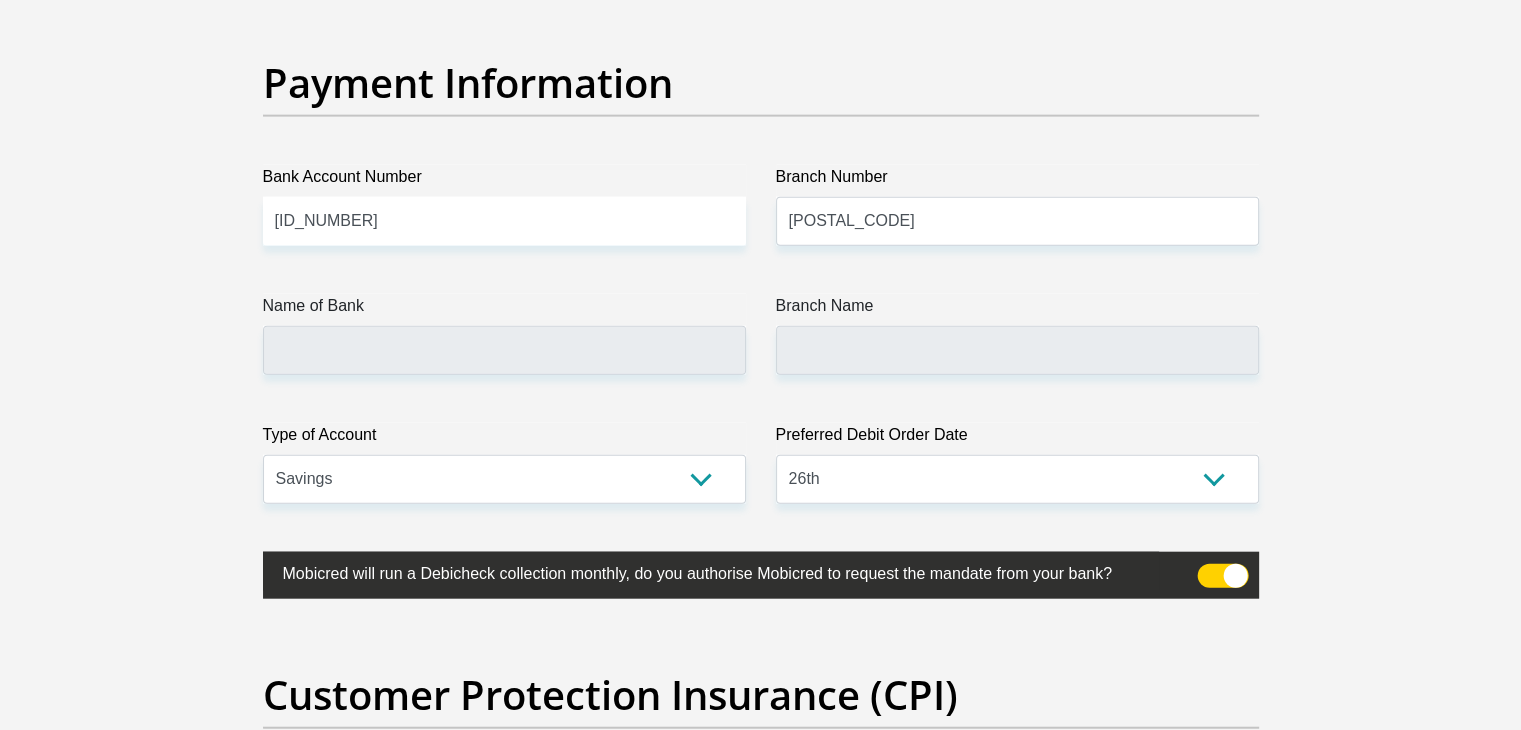 click on "Title
Mr
Ms
Mrs
Dr
Other
First Name
AndriesPhillip
Surname
Makgoba
ID Number
9210245521089
Please input valid ID number
Race
Black
Coloured
Indian
White
Other
Contact Number
0685502451
Please input valid contact number
Nationality
South Africa
Afghanistan
Aland Islands  Albania" at bounding box center (761, -1037) 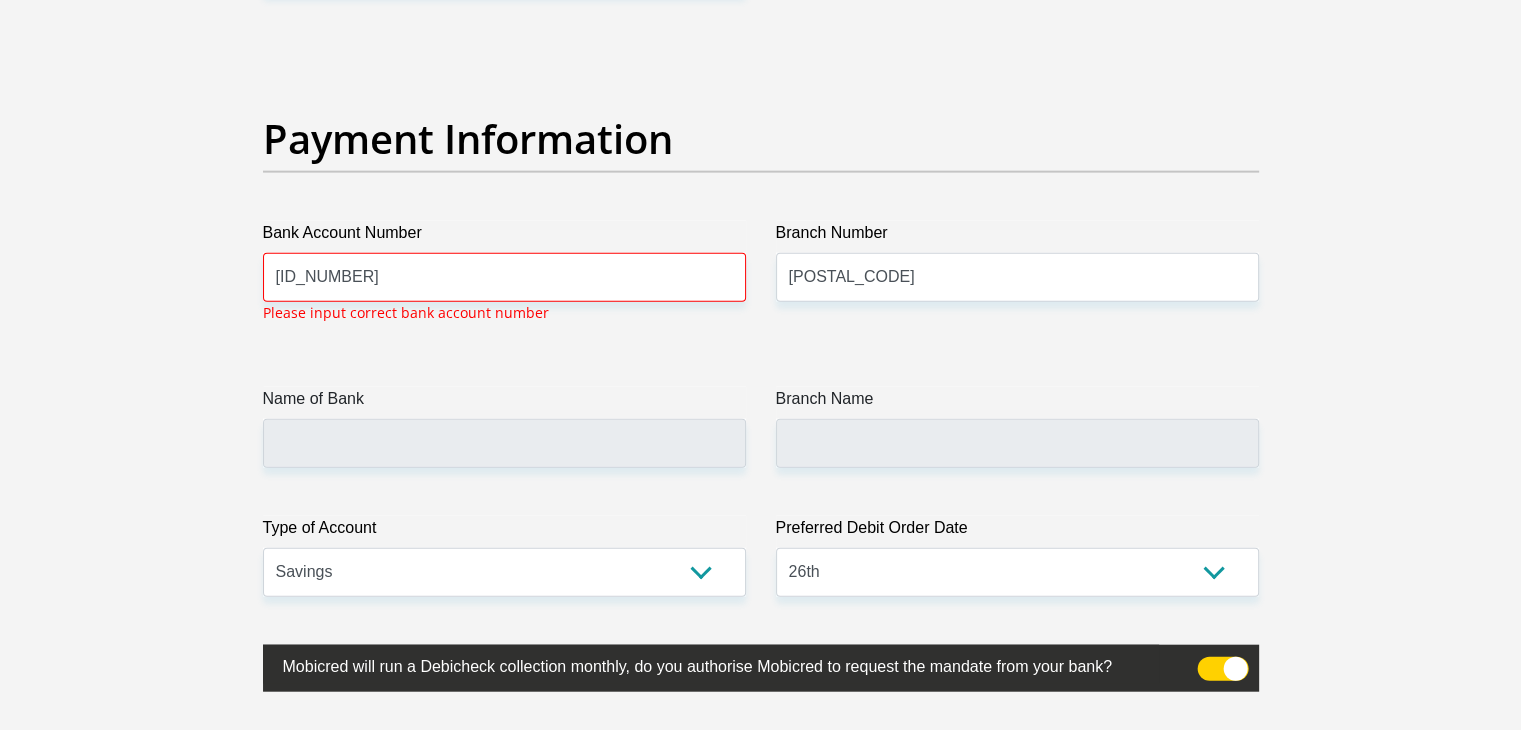 scroll, scrollTop: 4559, scrollLeft: 0, axis: vertical 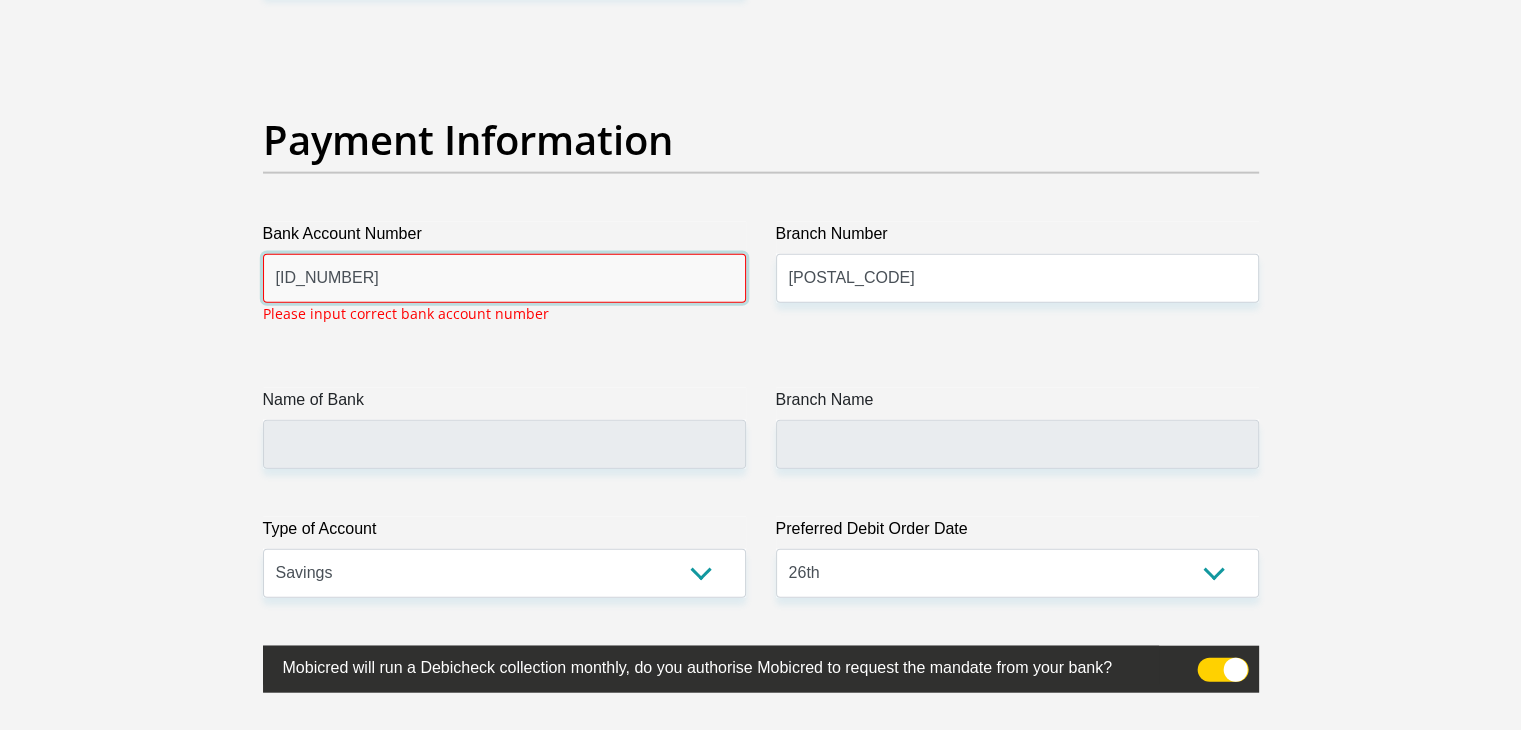 click on "1652089177" at bounding box center [504, 278] 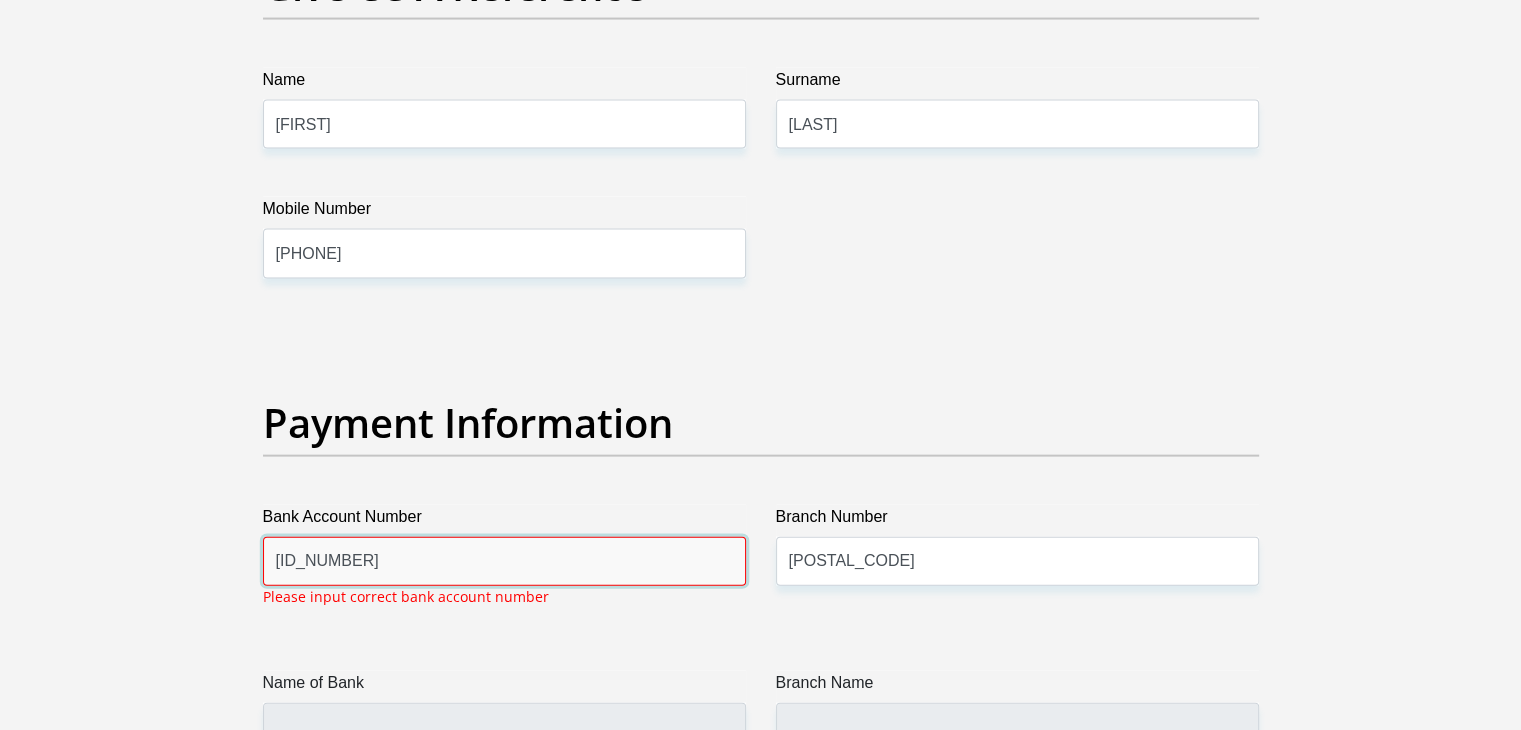 scroll, scrollTop: 4325, scrollLeft: 0, axis: vertical 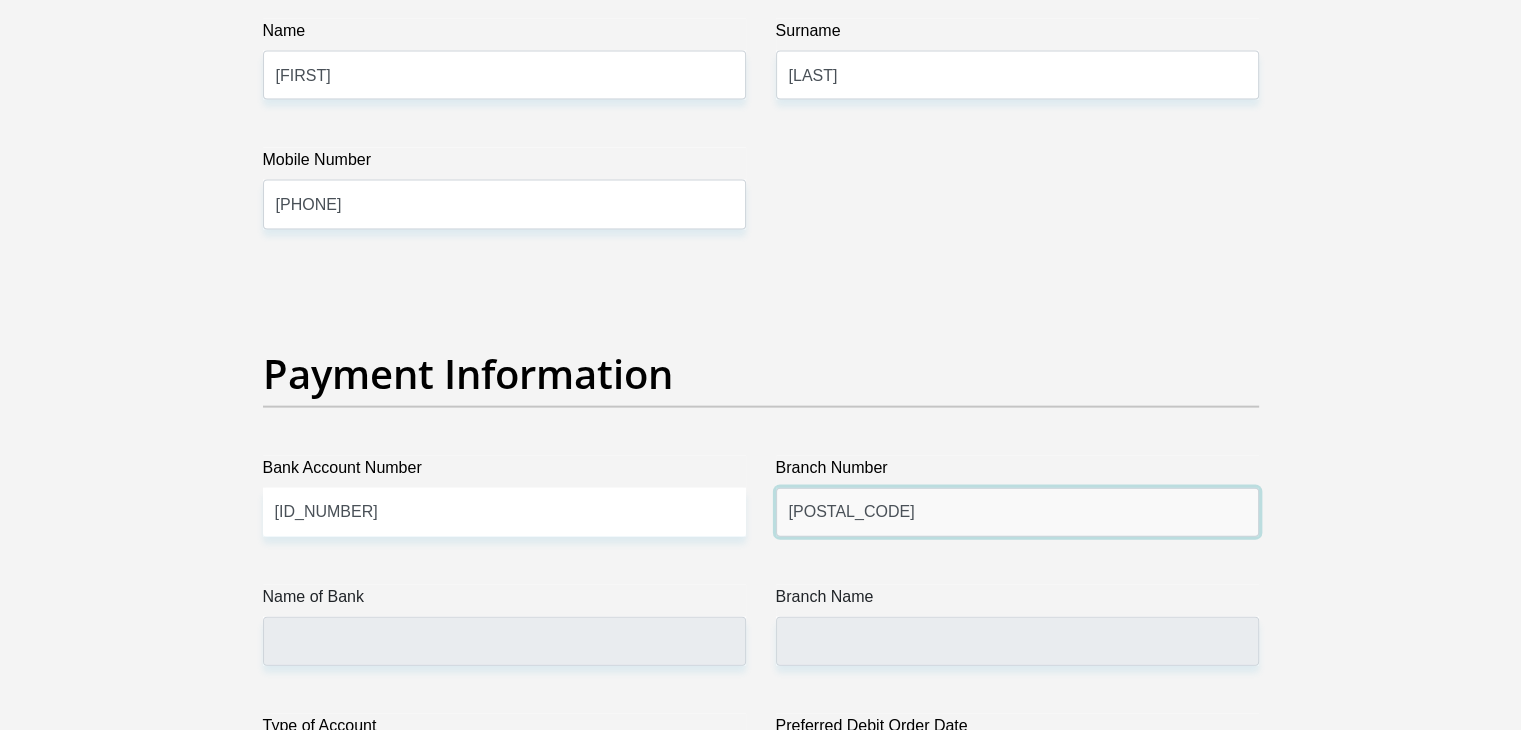 click on "0449" at bounding box center (1017, 512) 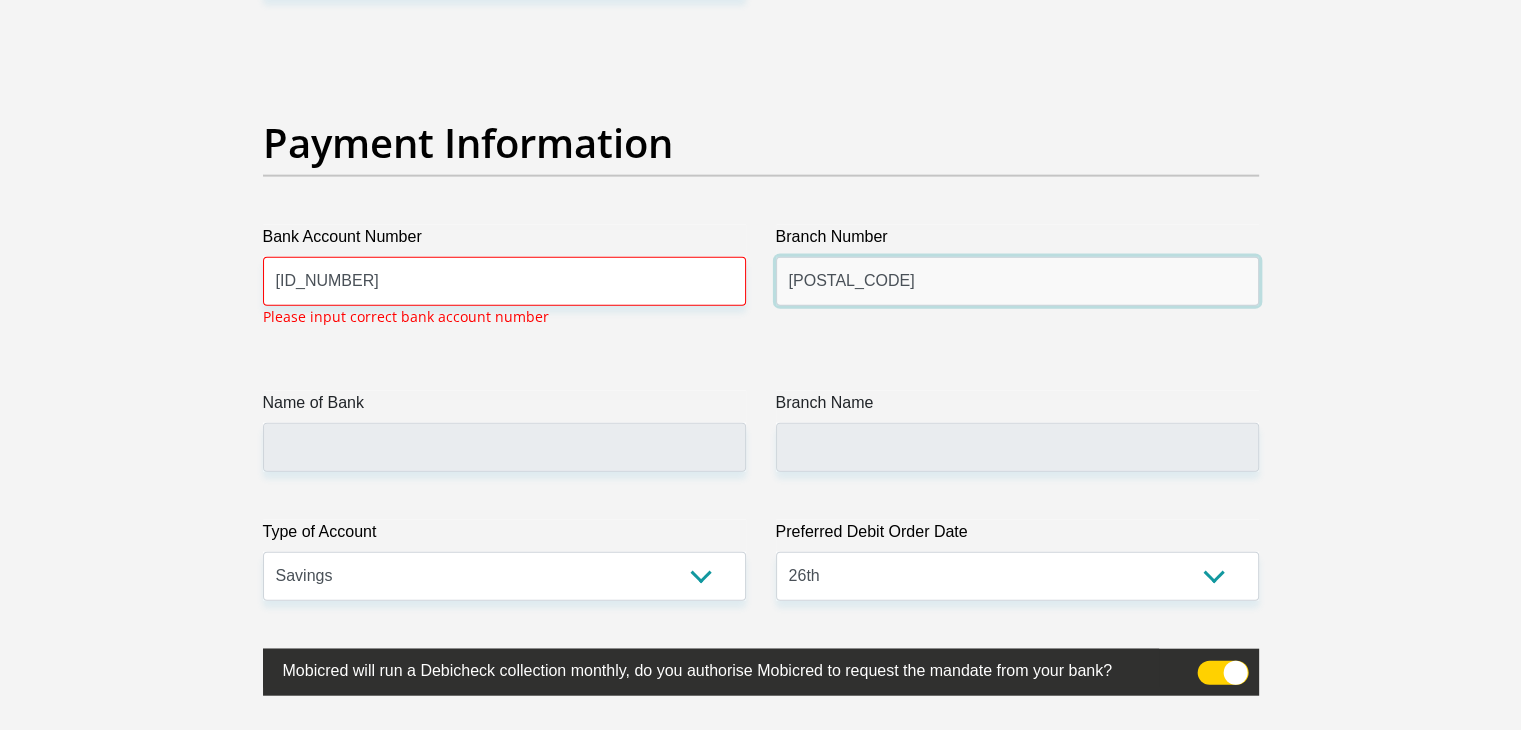 scroll, scrollTop: 4559, scrollLeft: 0, axis: vertical 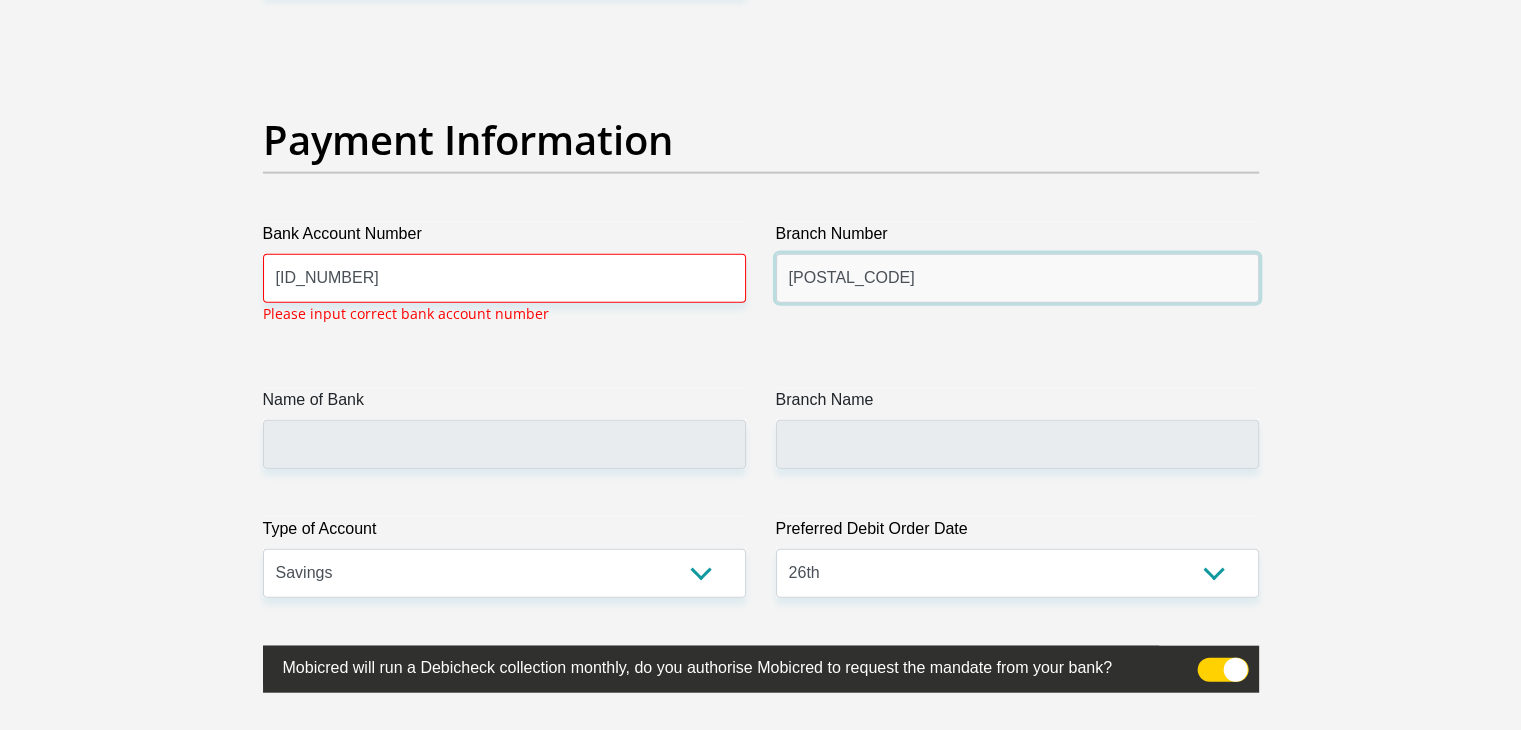 click on "0449" at bounding box center [1017, 278] 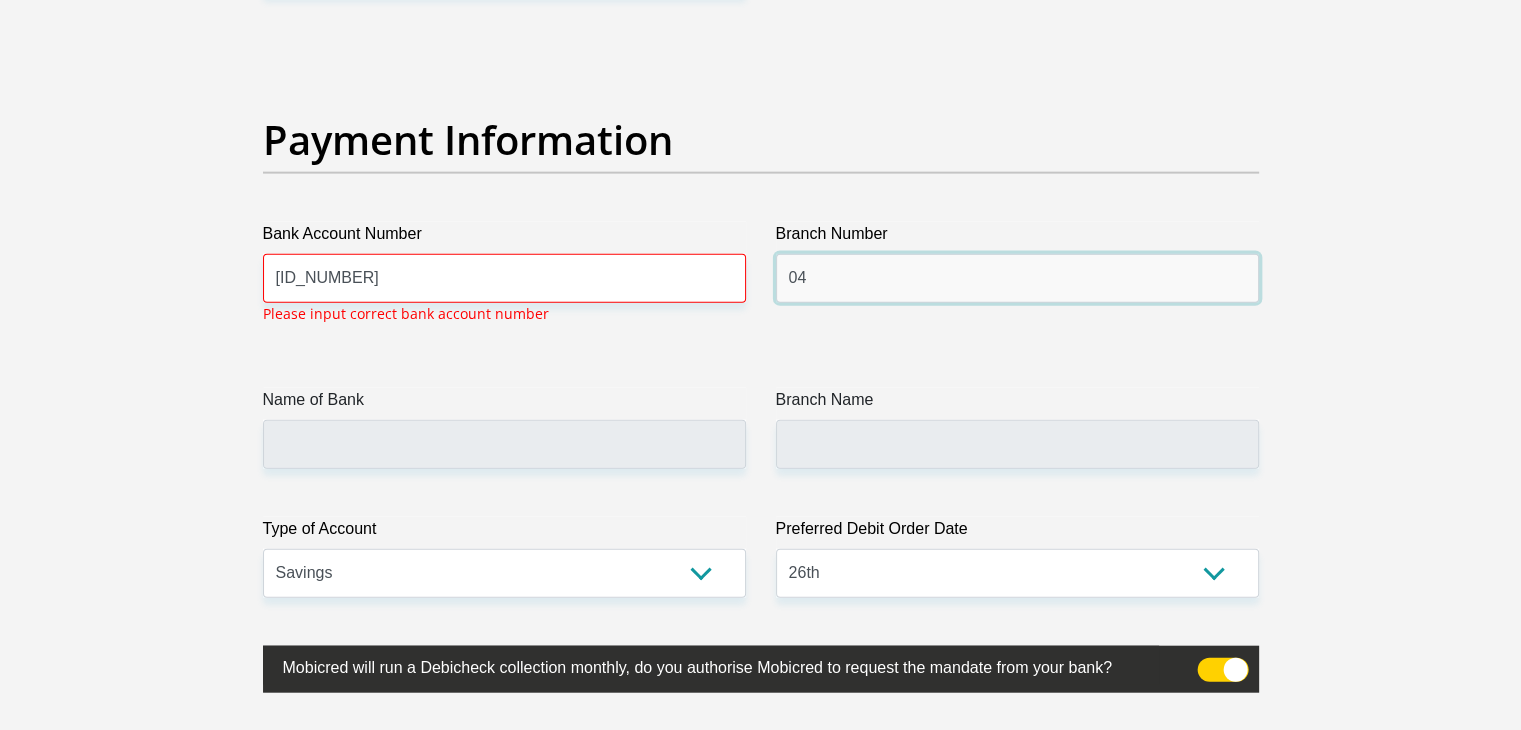 type on "0" 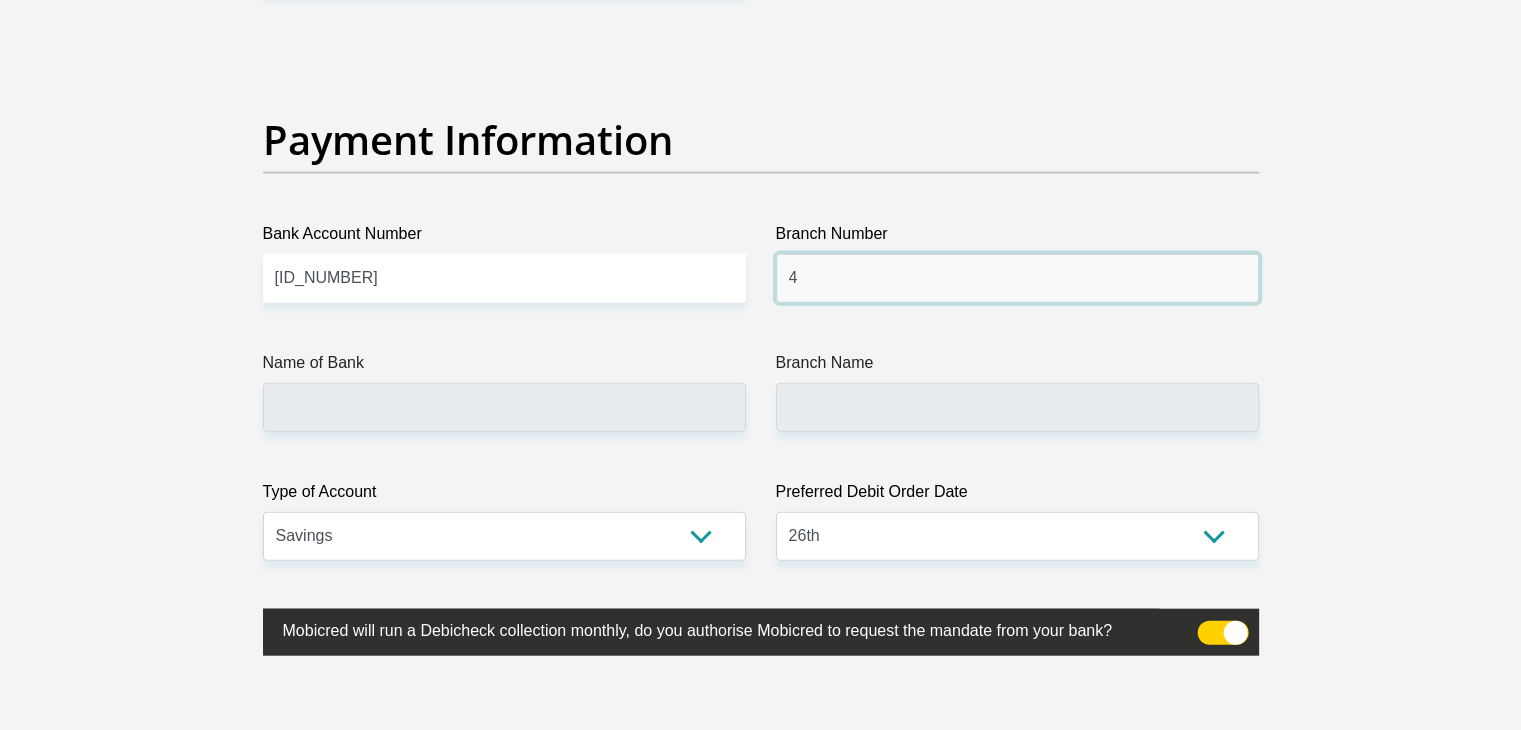paste on "70010" 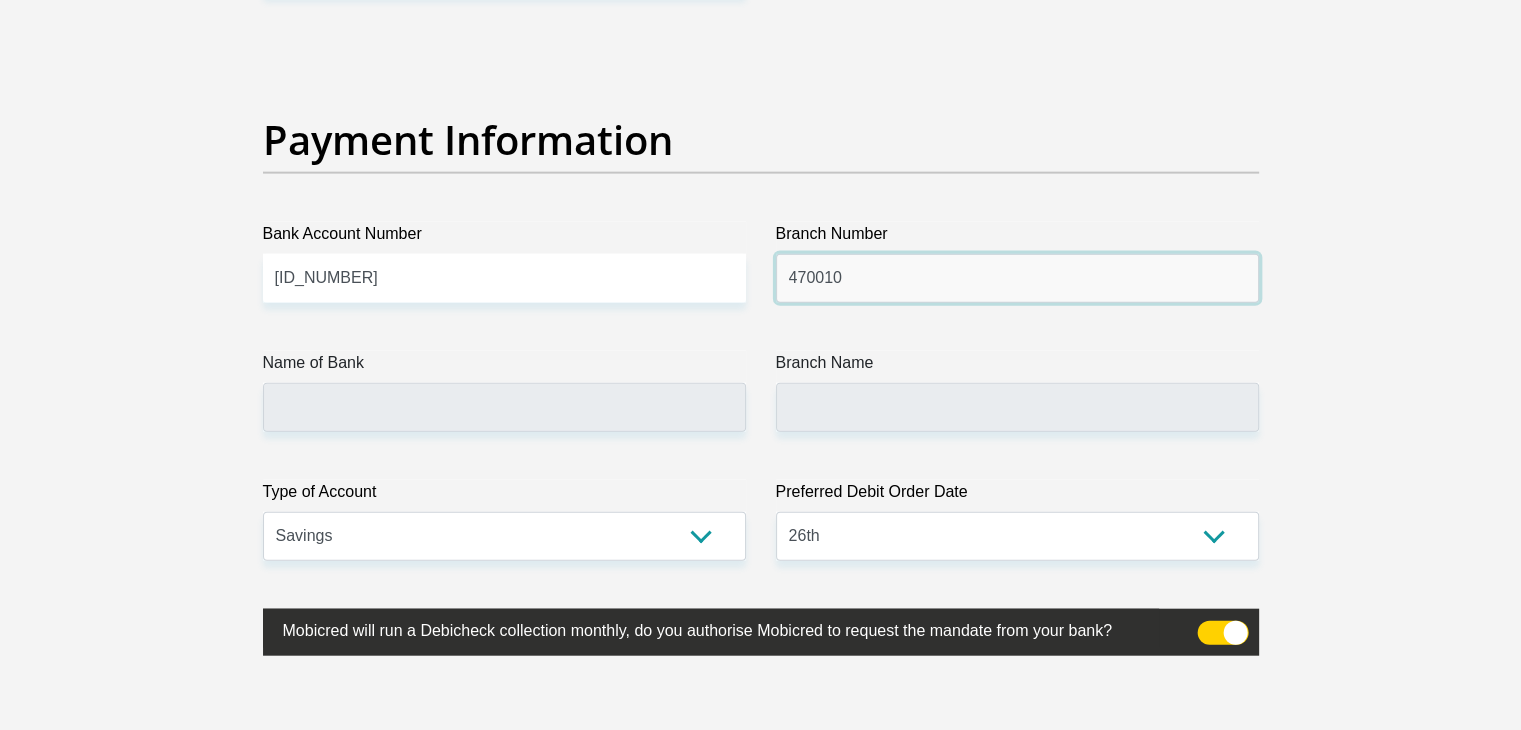 type on "470010" 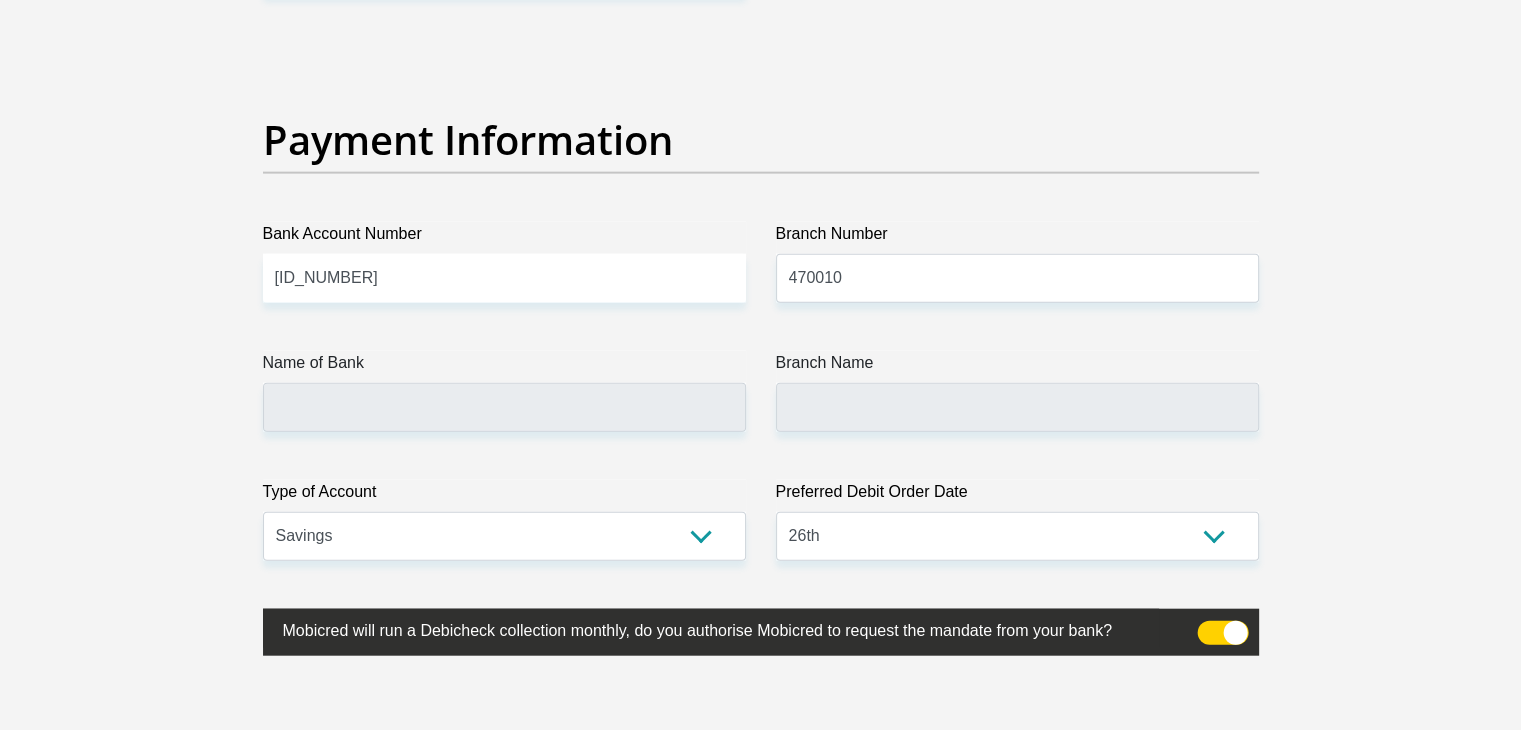 click on "Title
Mr
Ms
Mrs
Dr
Other
First Name
AndriesPhillip
Surname
Makgoba
ID Number
9210245521089
Please input valid ID number
Race
Black
Coloured
Indian
White
Other
Contact Number
0685502451
Please input valid contact number
Nationality
South Africa
Afghanistan
Aland Islands  Albania" at bounding box center [761, -980] 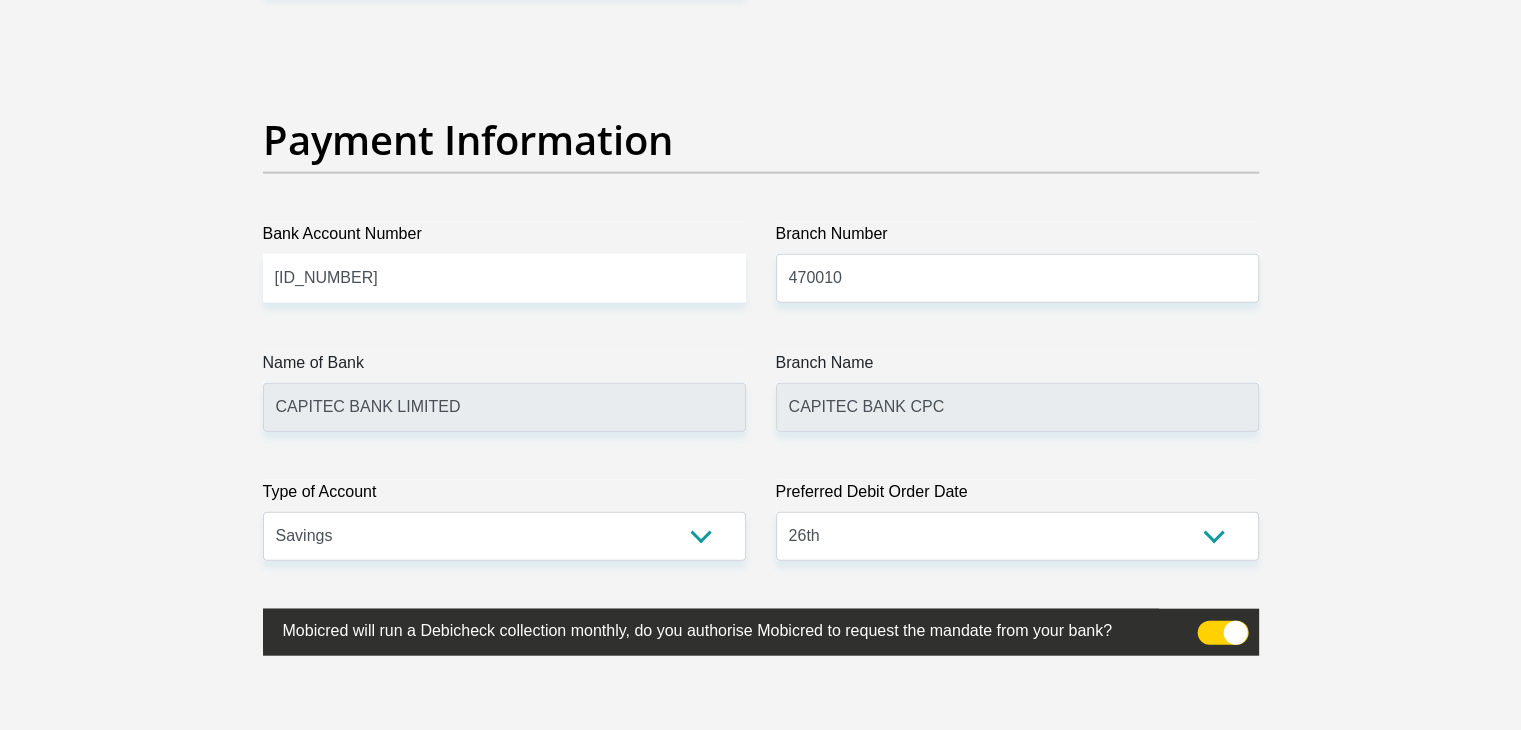 click on "Title
Mr
Ms
Mrs
Dr
Other
First Name
AndriesPhillip
Surname
Makgoba
ID Number
9210245521089
Please input valid ID number
Race
Black
Coloured
Indian
White
Other
Contact Number
0685502451
Please input valid contact number
Nationality
South Africa
Afghanistan
Aland Islands  Albania" at bounding box center (761, -980) 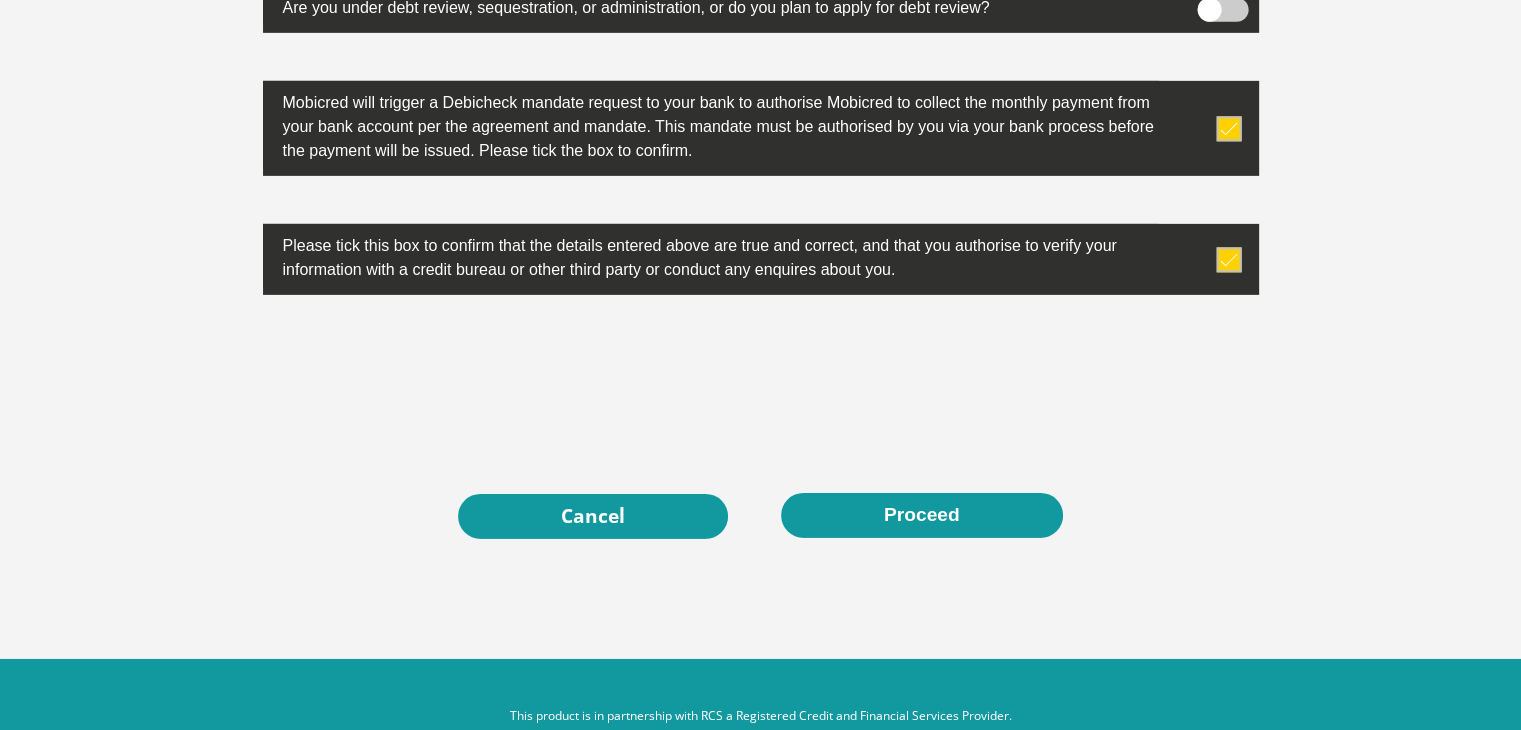 scroll, scrollTop: 6426, scrollLeft: 0, axis: vertical 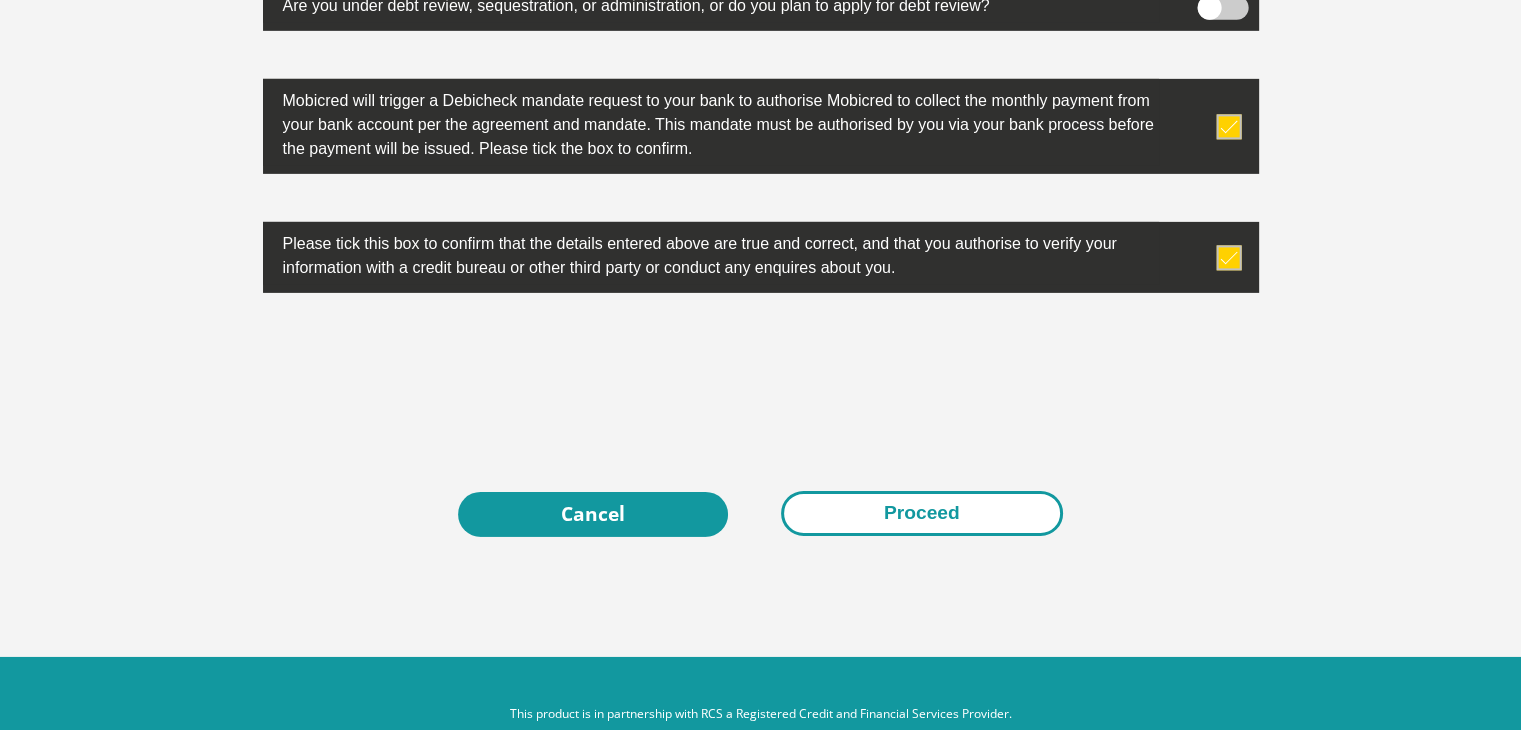 click on "Proceed" at bounding box center (922, 513) 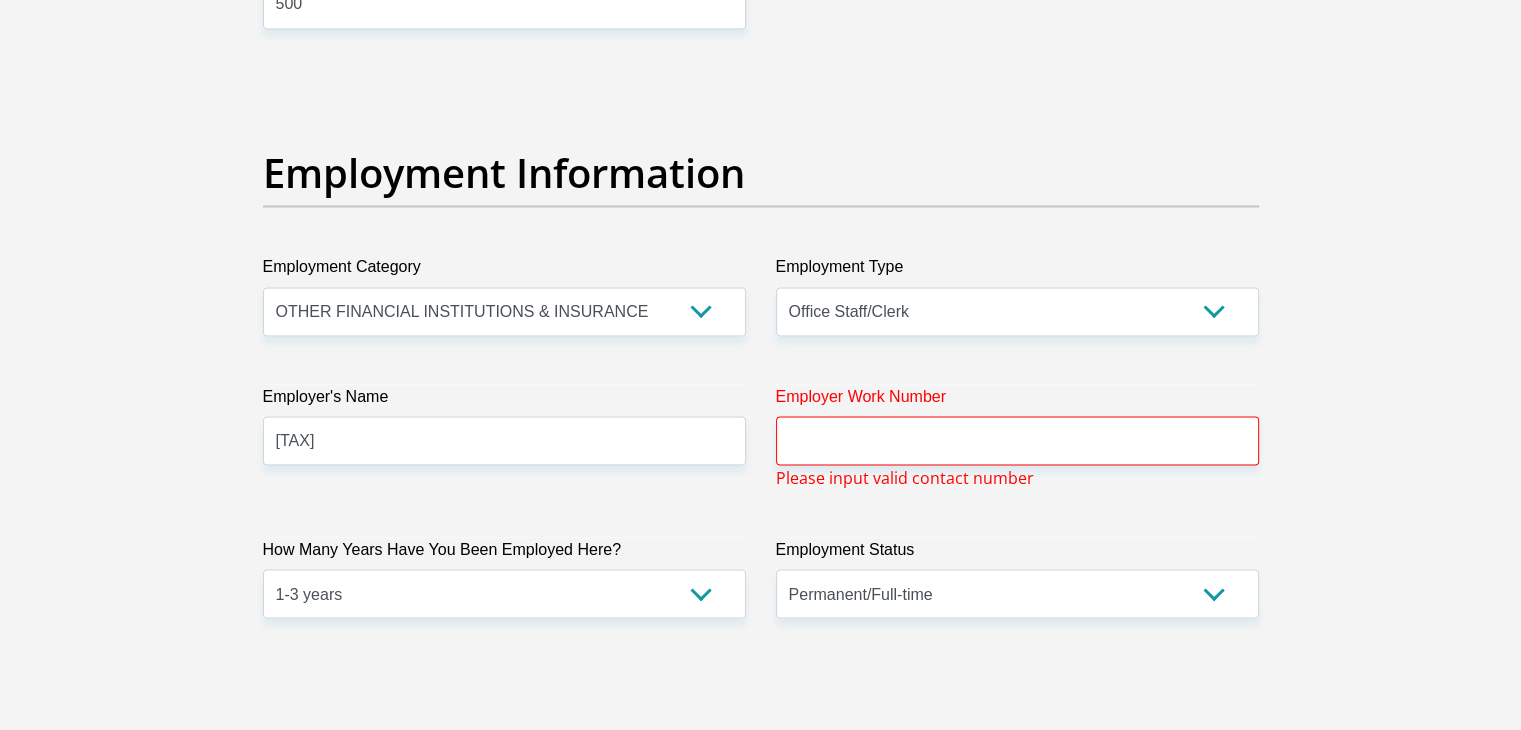 scroll, scrollTop: 3392, scrollLeft: 0, axis: vertical 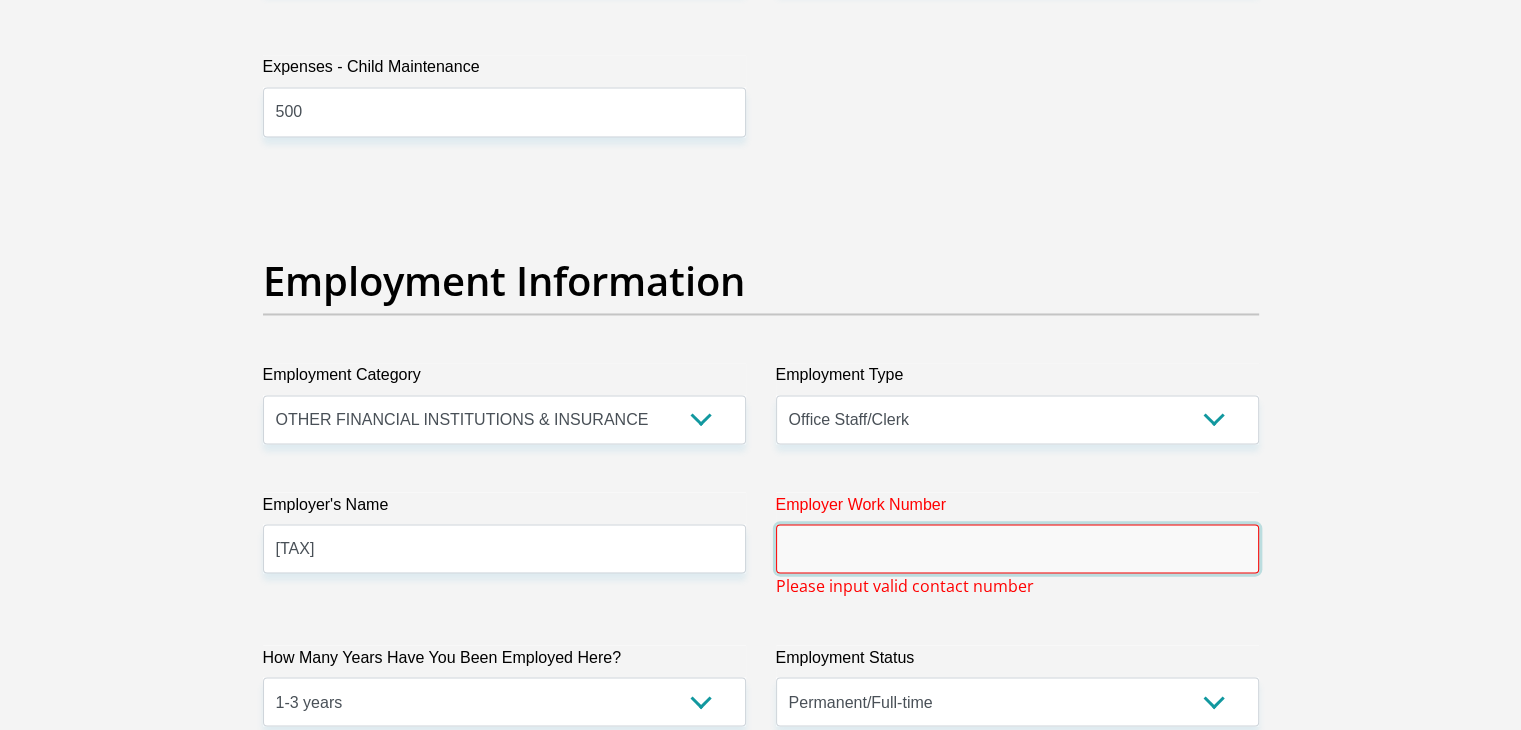 click on "Employer Work Number" at bounding box center [1017, 548] 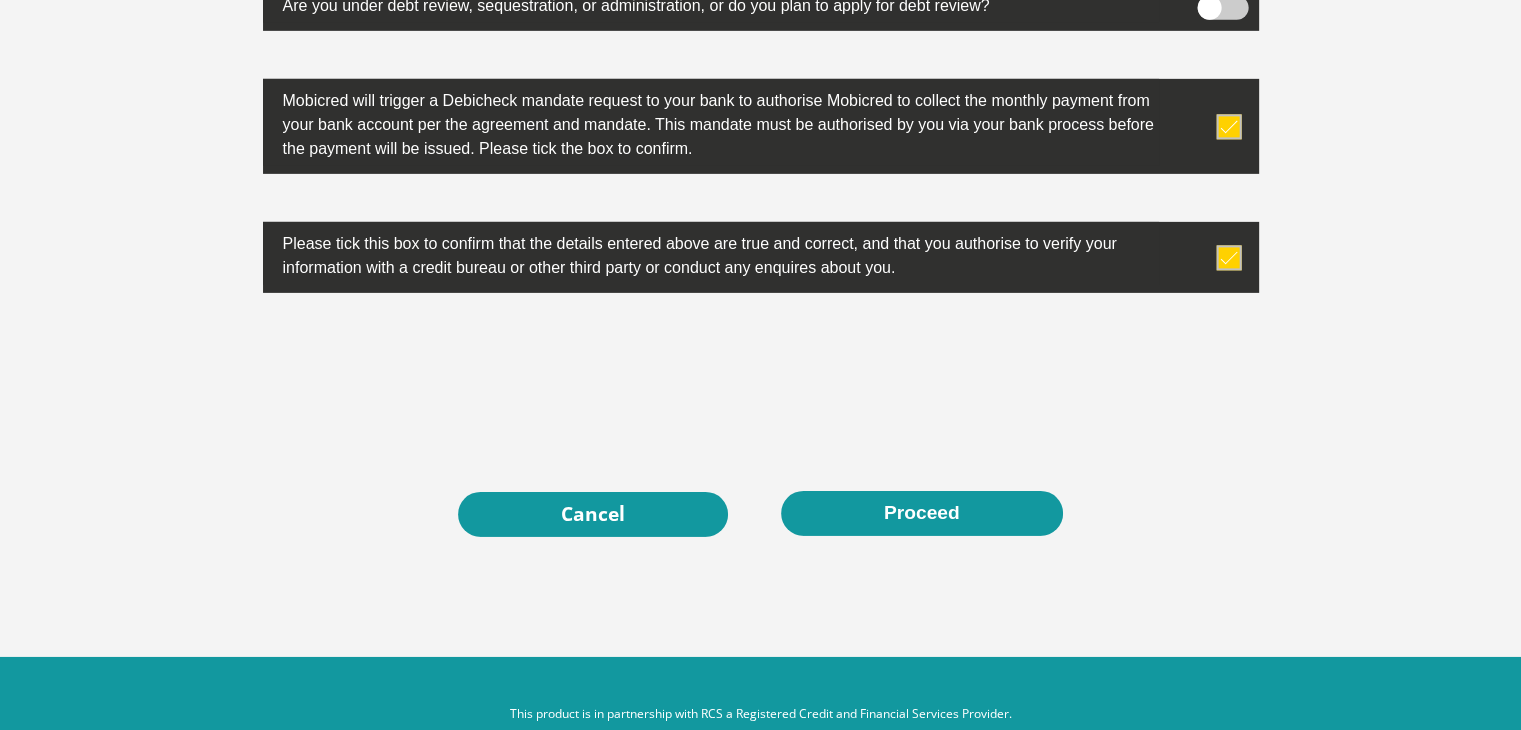 scroll, scrollTop: 6426, scrollLeft: 0, axis: vertical 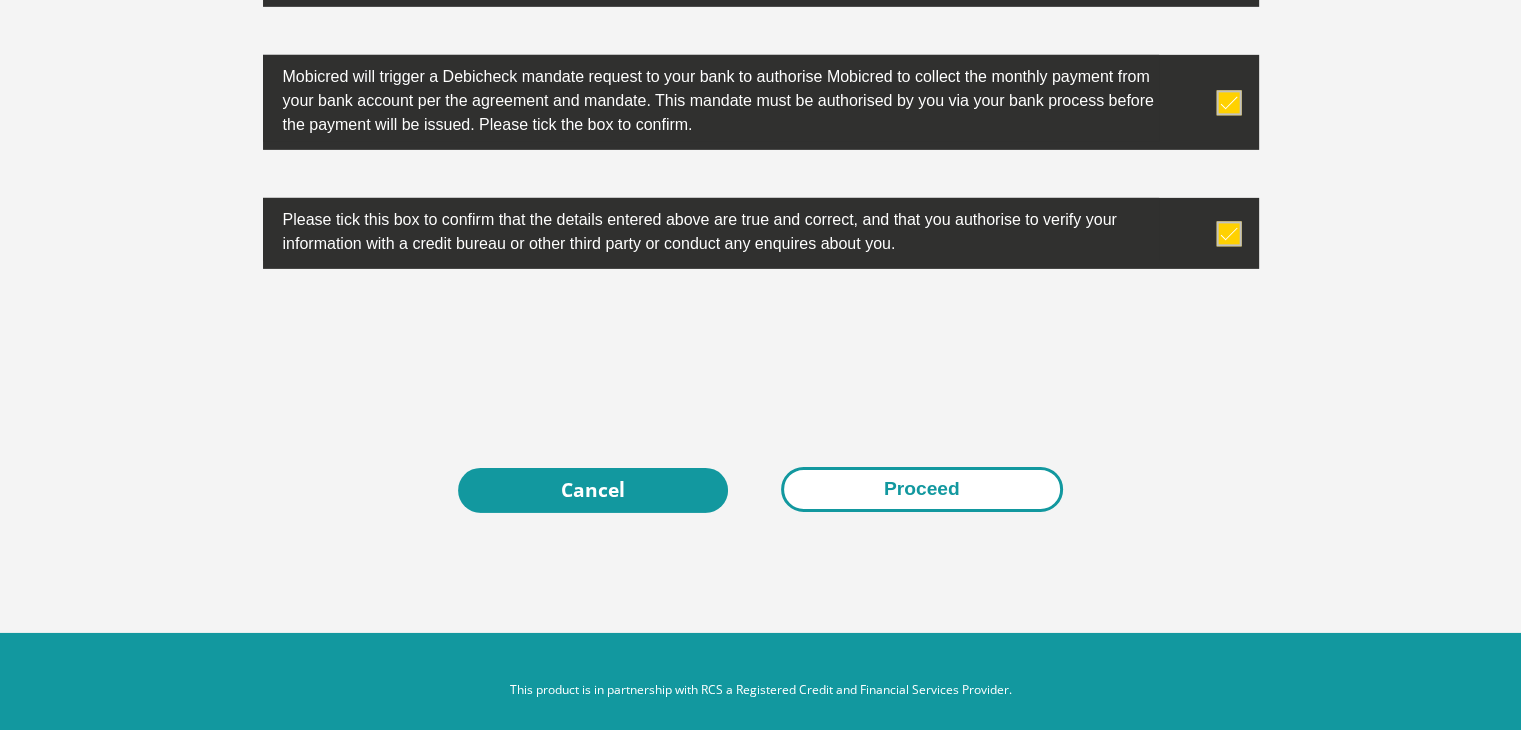 type on "0150052341" 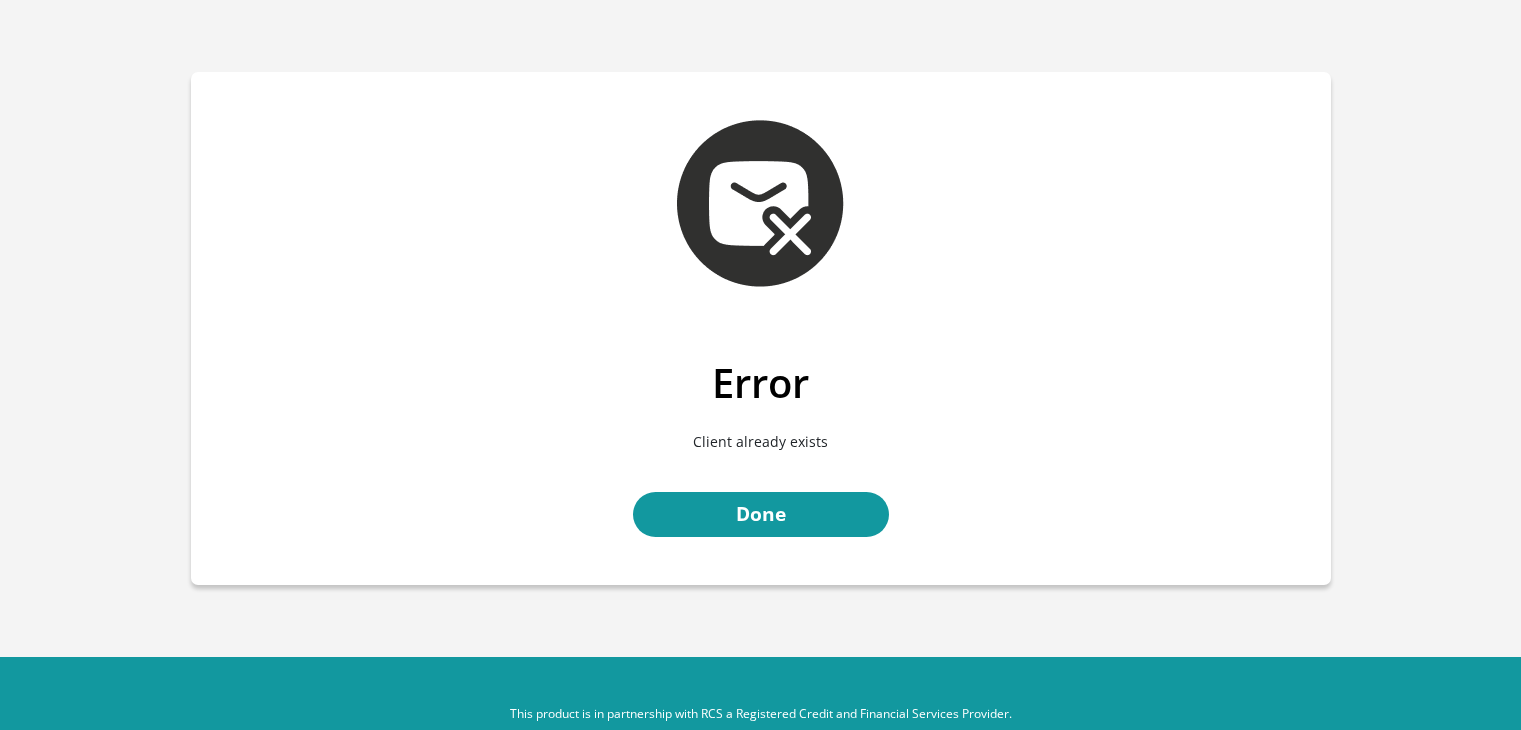 scroll, scrollTop: 0, scrollLeft: 0, axis: both 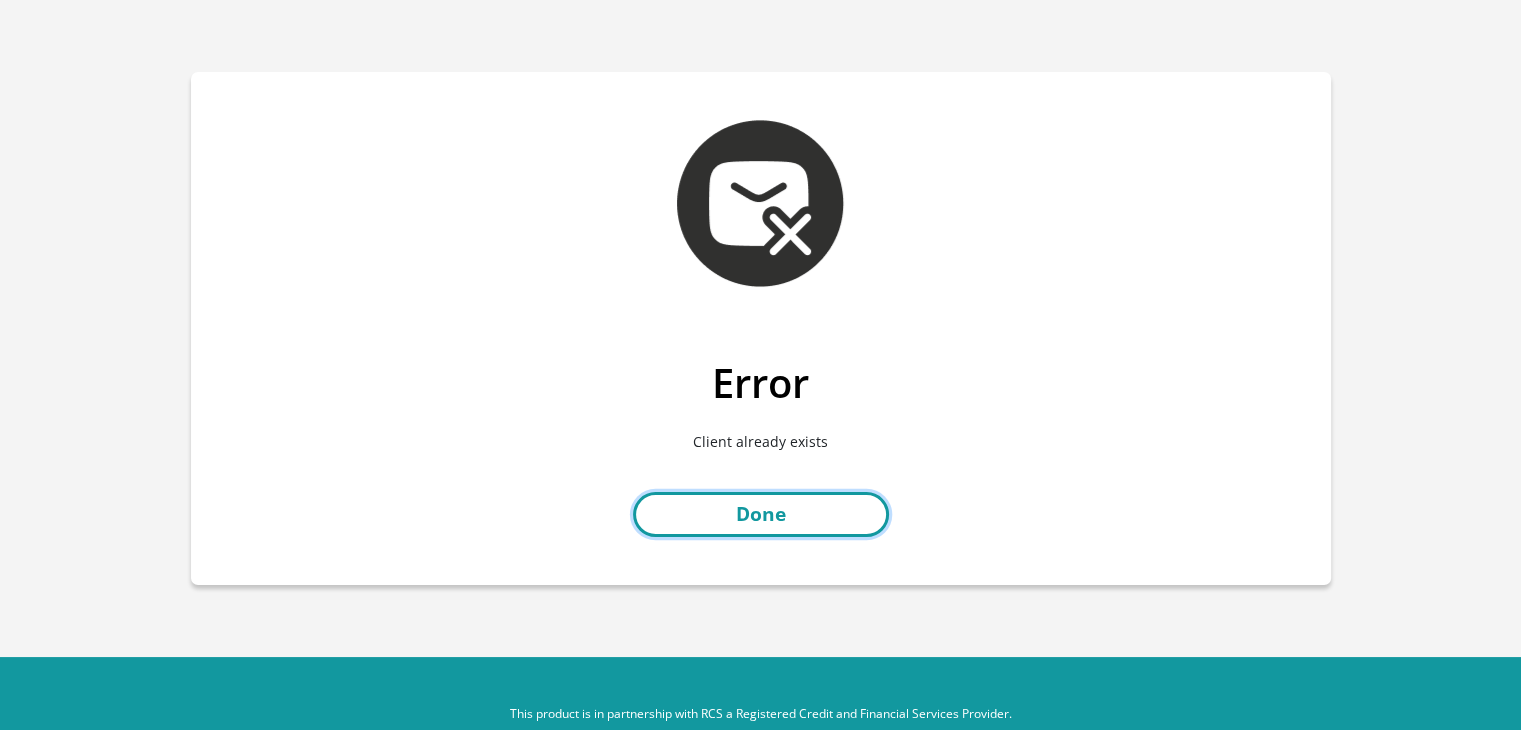 click on "Done" at bounding box center [761, 514] 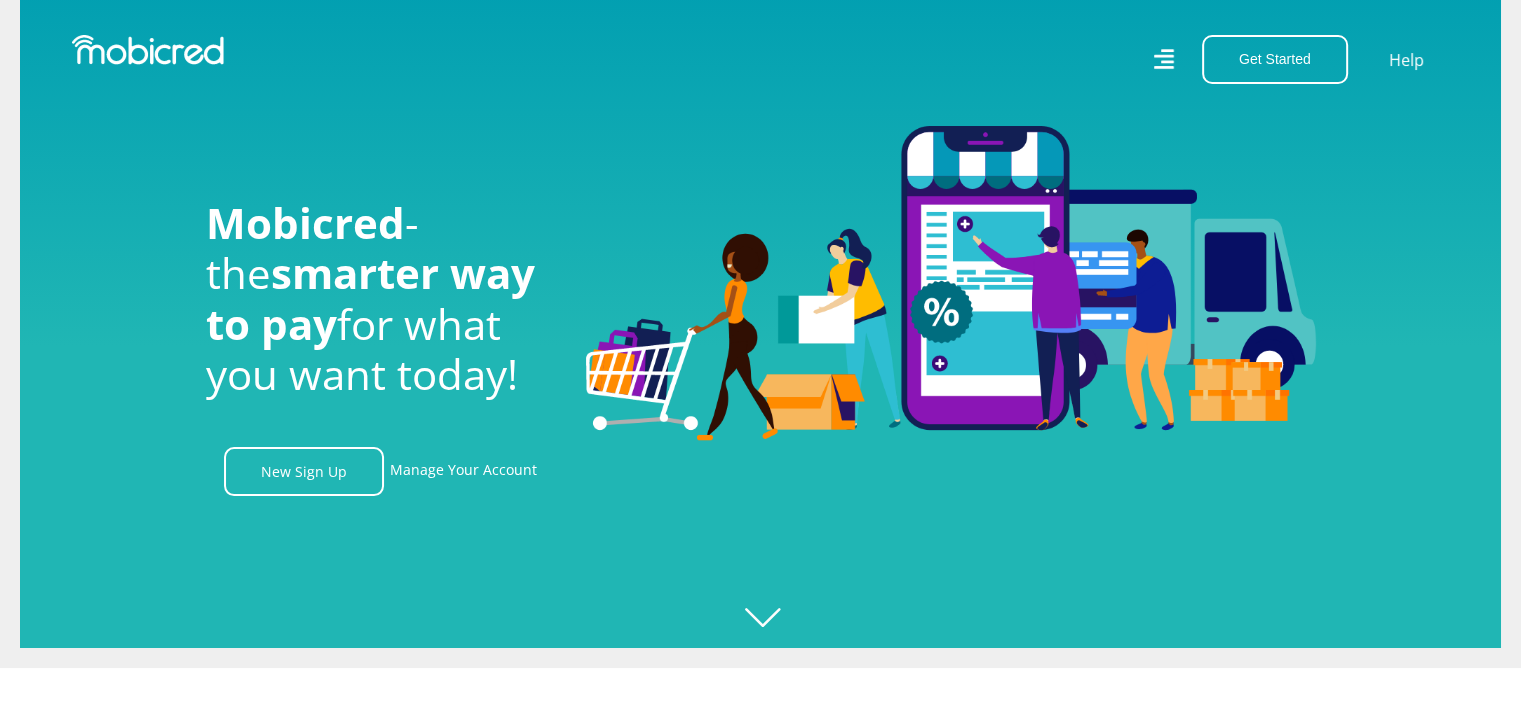 scroll, scrollTop: 0, scrollLeft: 0, axis: both 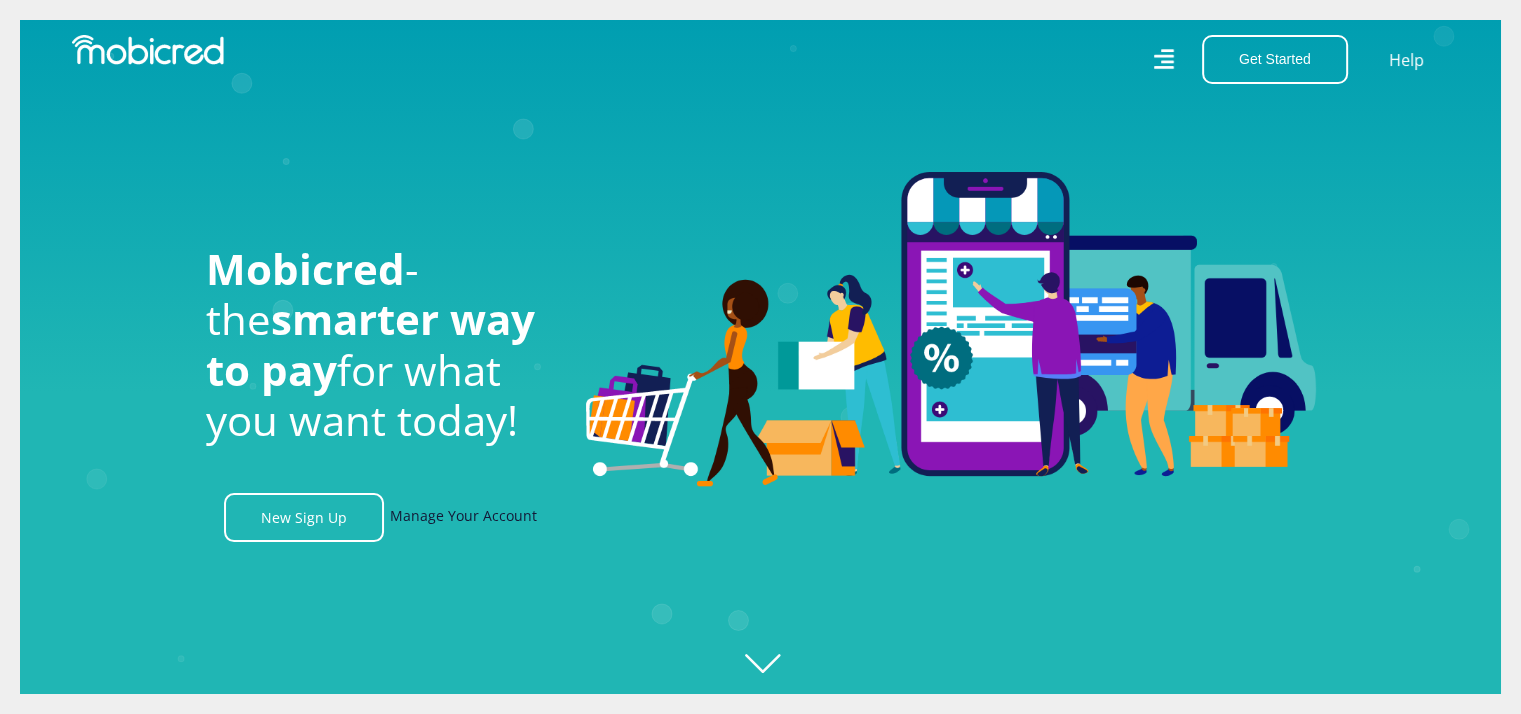 click on "Manage Your Account" at bounding box center [463, 517] 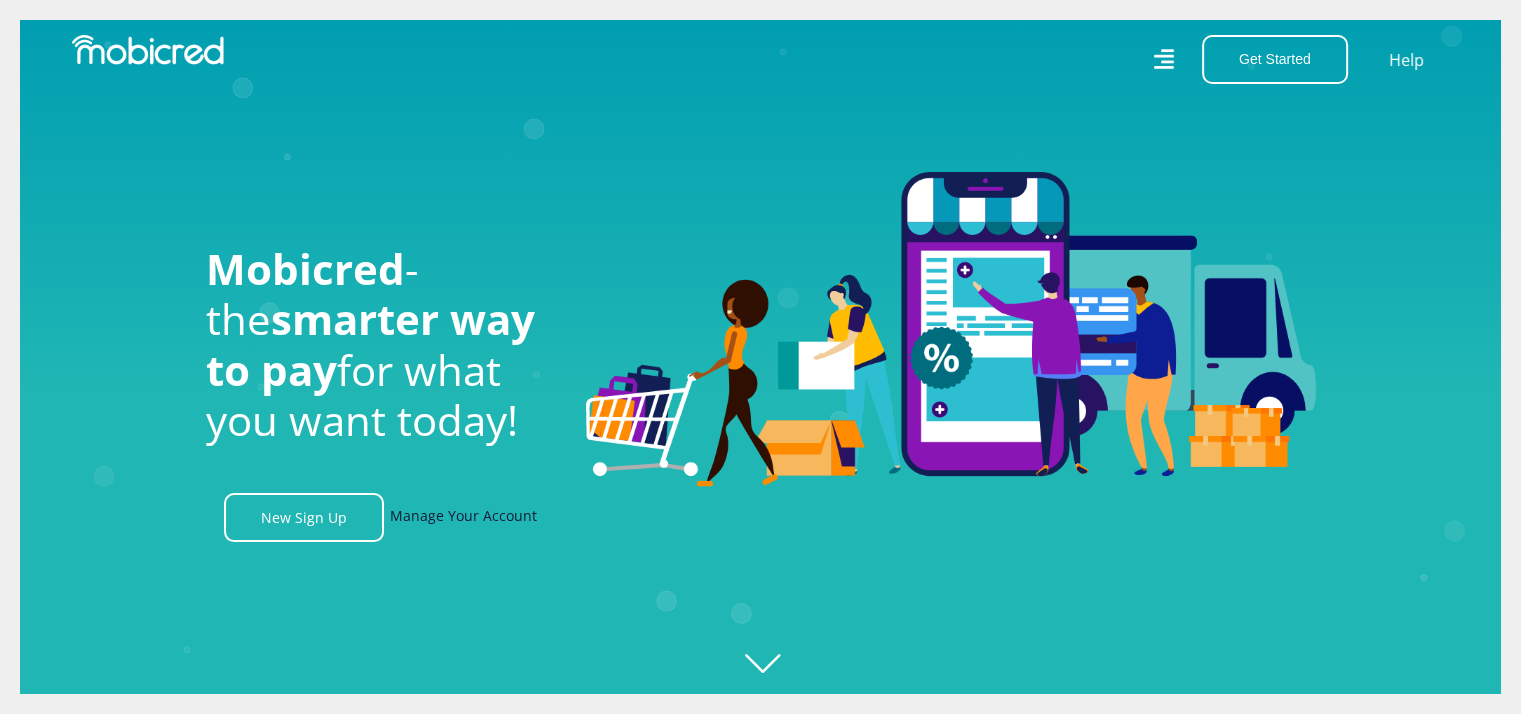 scroll, scrollTop: 0, scrollLeft: 2564, axis: horizontal 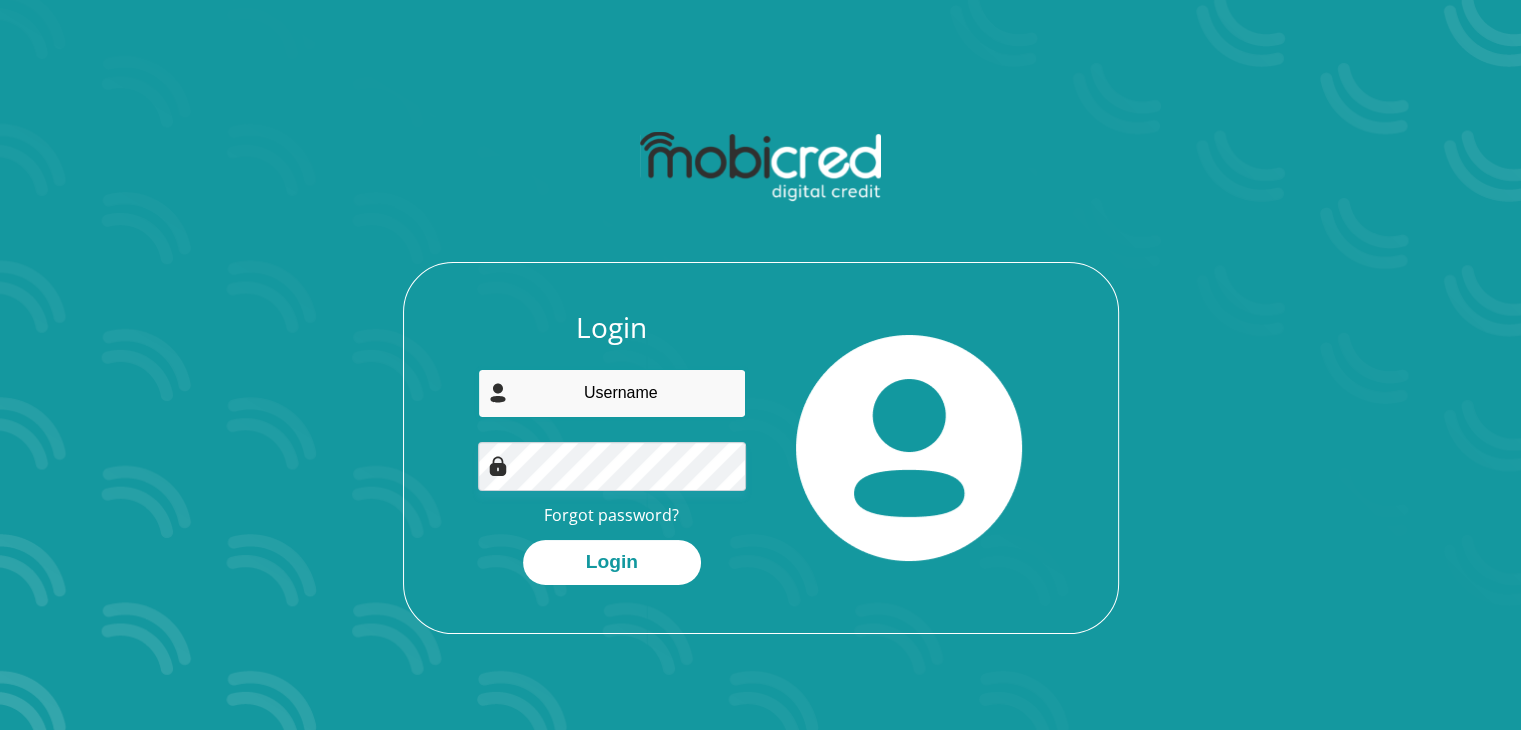 click at bounding box center (612, 393) 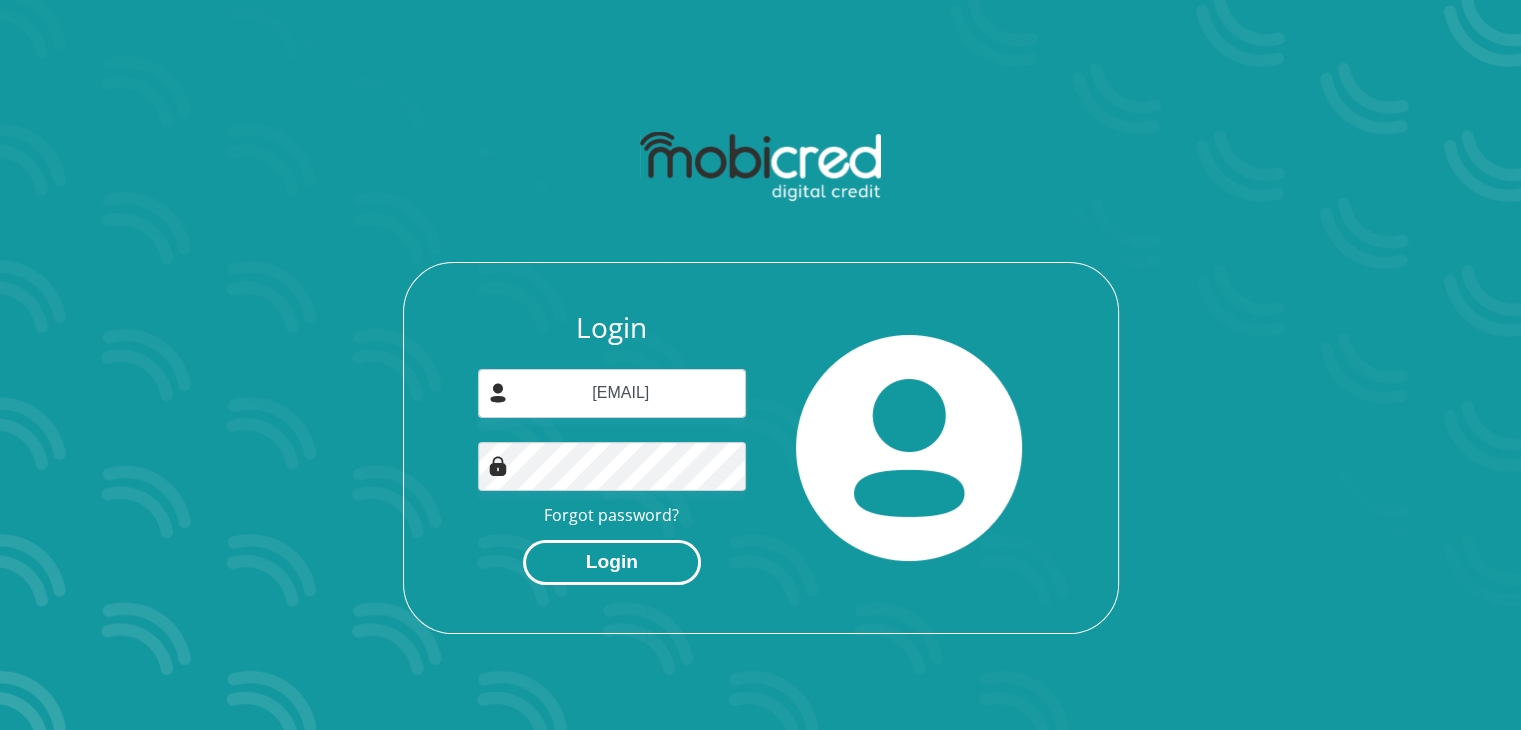 click on "Login" at bounding box center (612, 562) 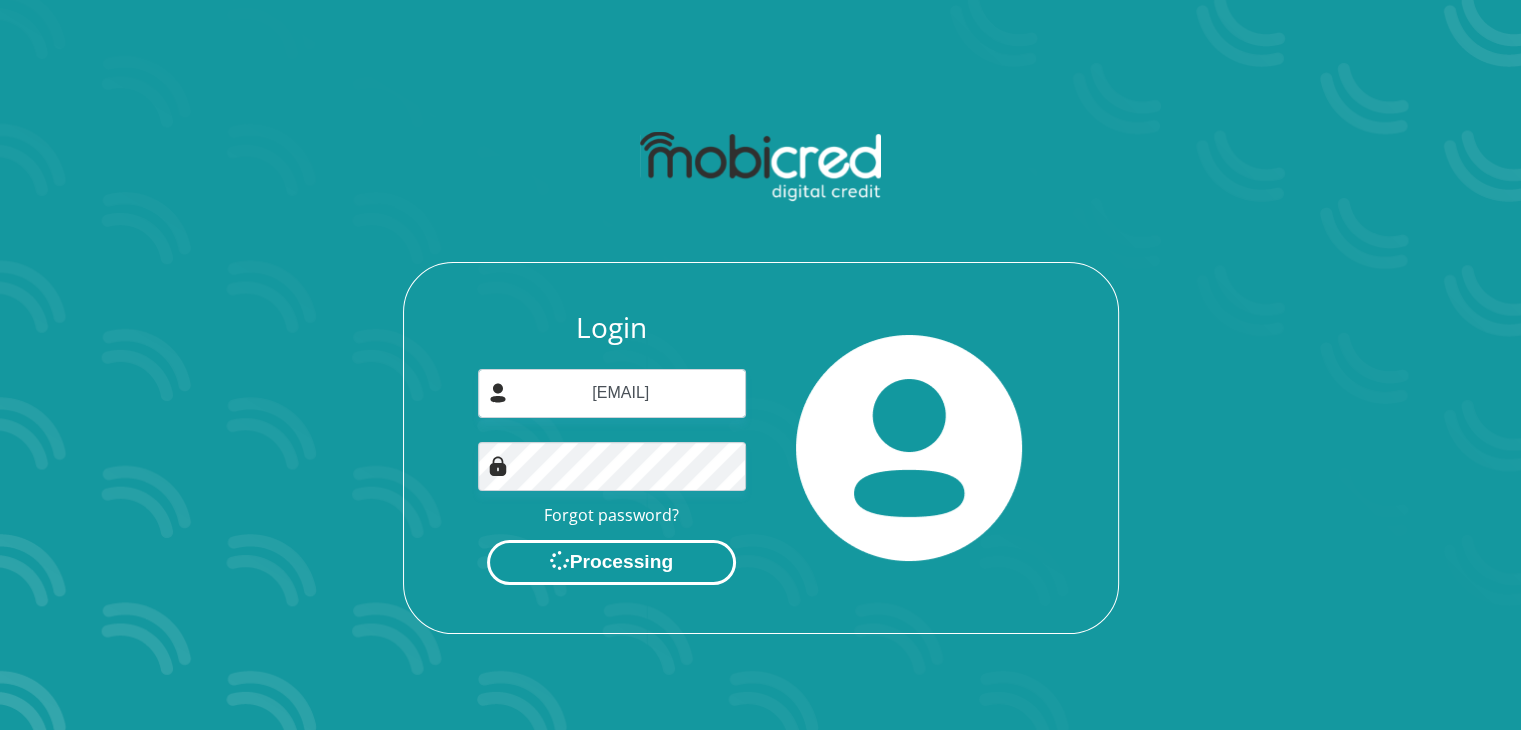 scroll, scrollTop: 0, scrollLeft: 0, axis: both 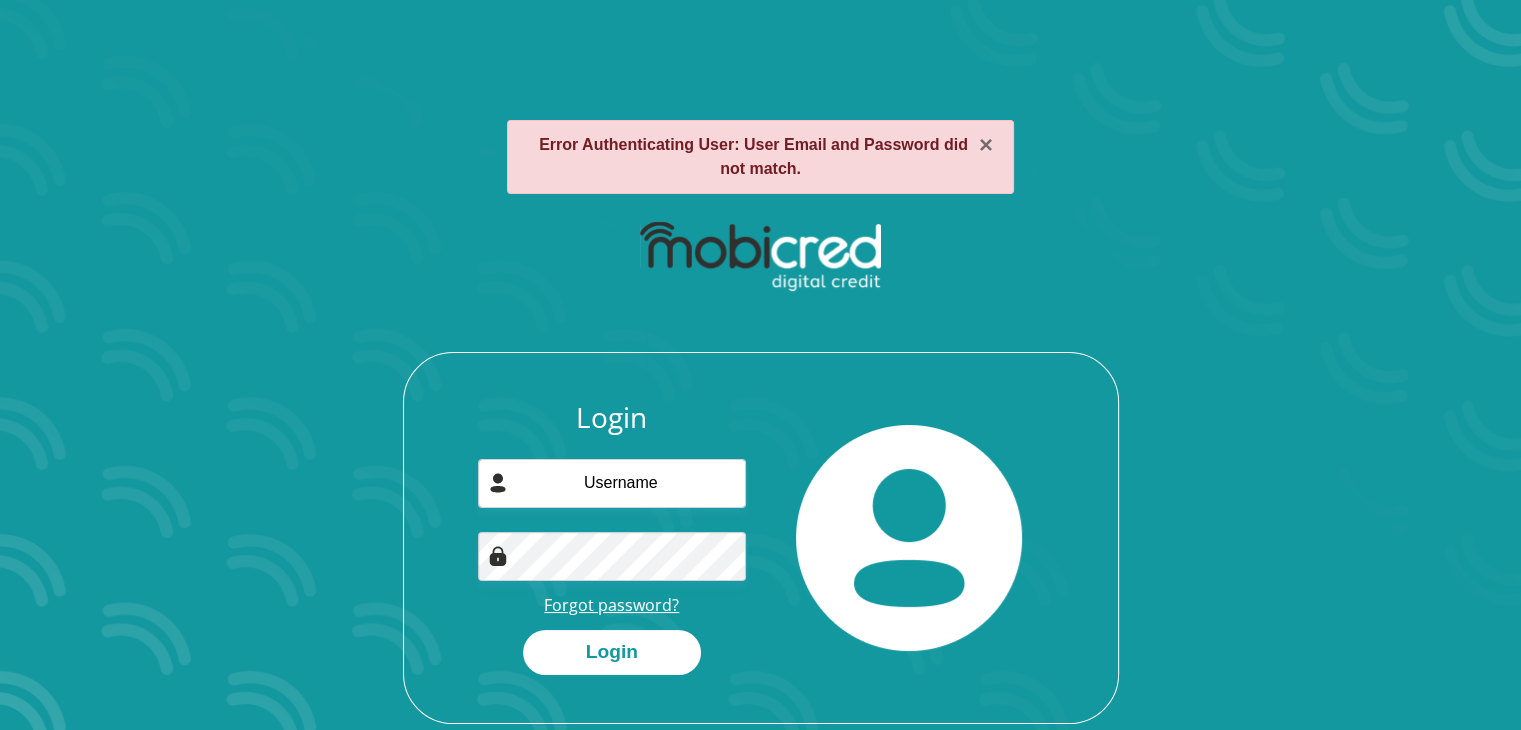 click on "Forgot password?" at bounding box center [611, 605] 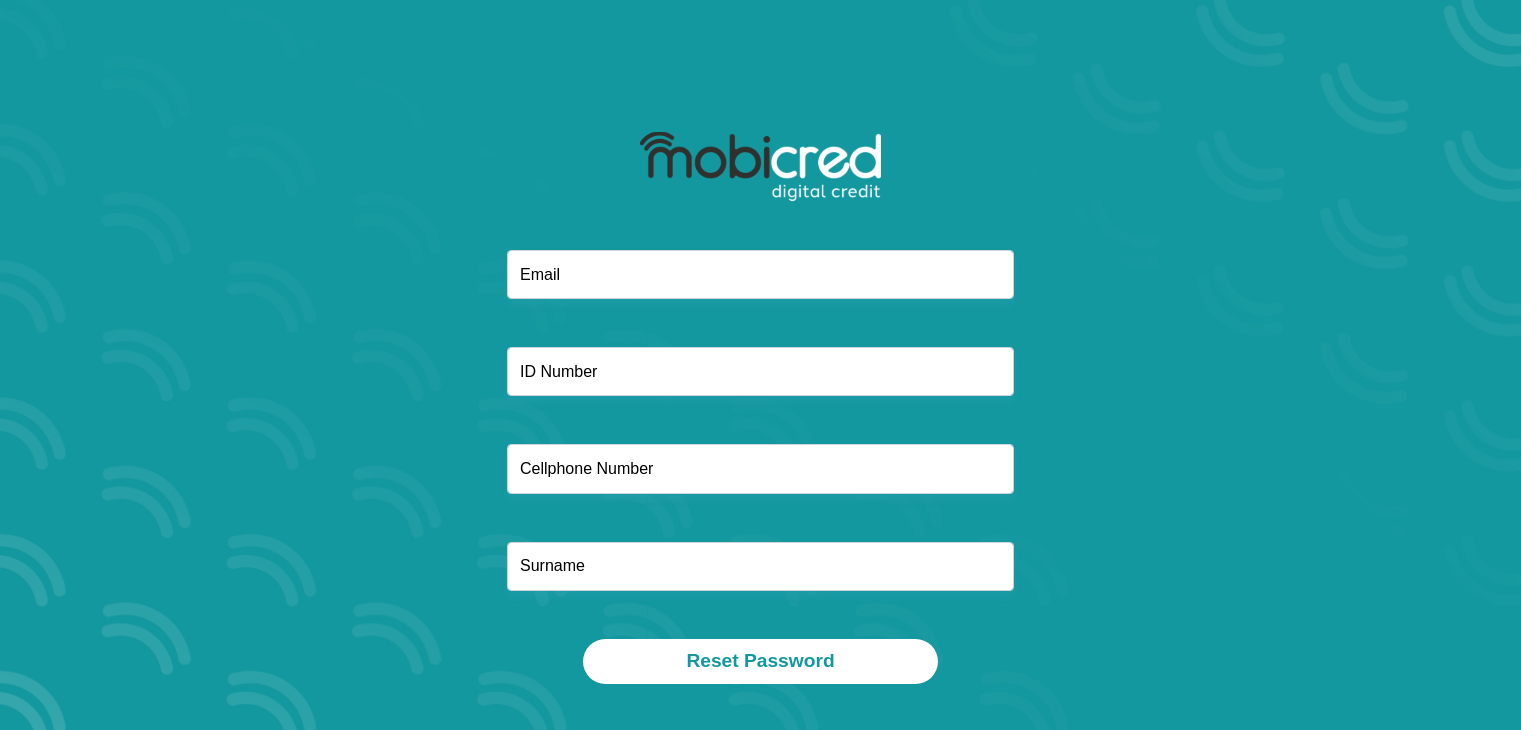 scroll, scrollTop: 0, scrollLeft: 0, axis: both 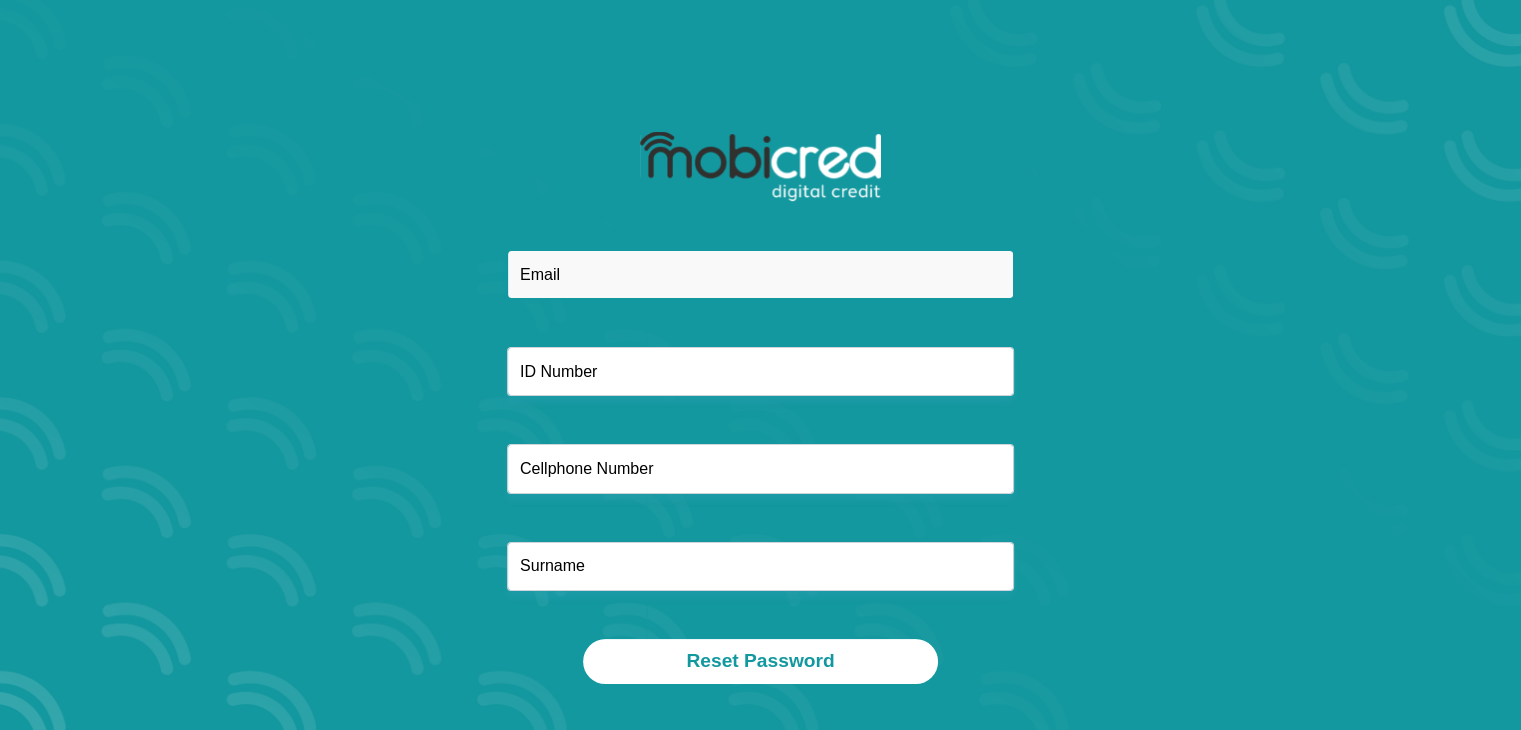 click at bounding box center (760, 274) 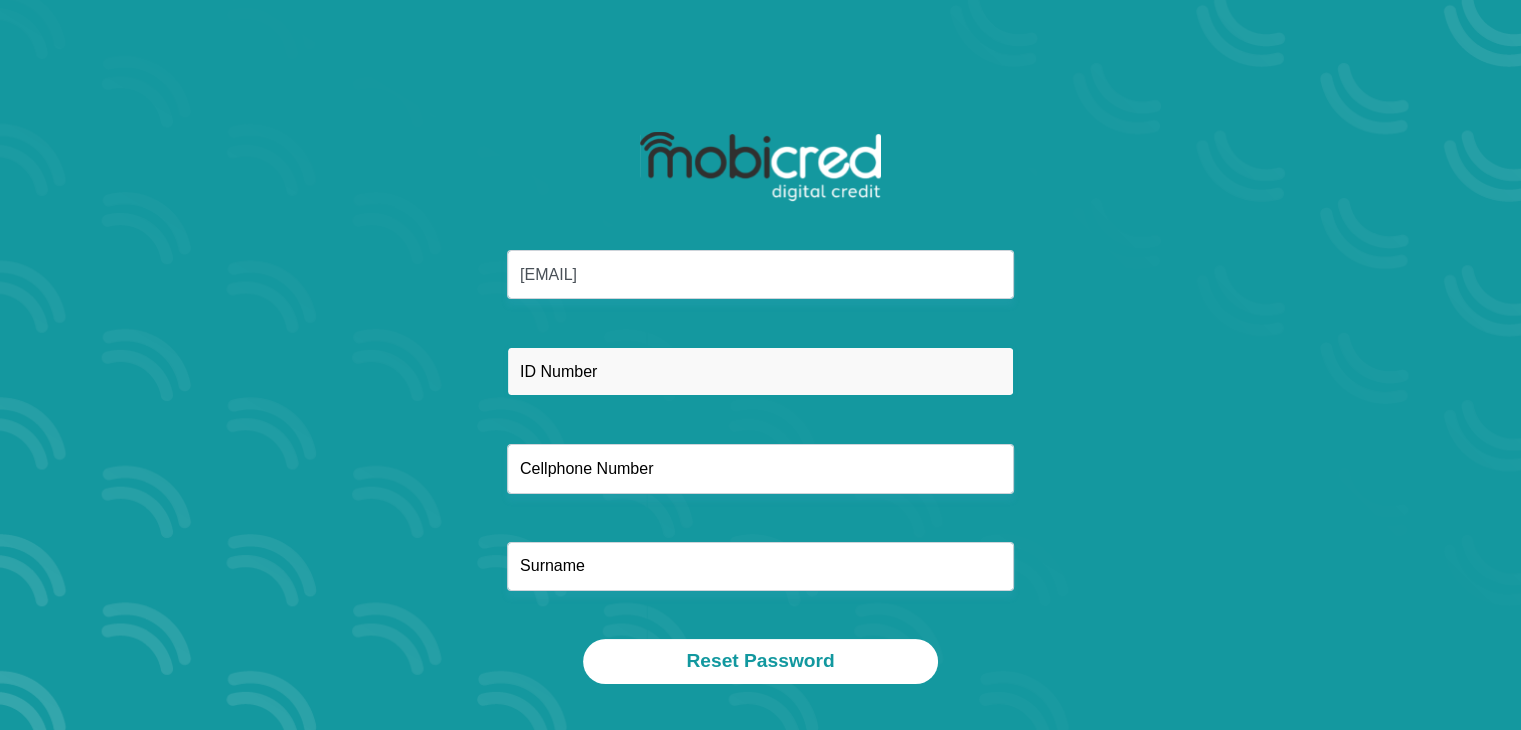 click at bounding box center (760, 371) 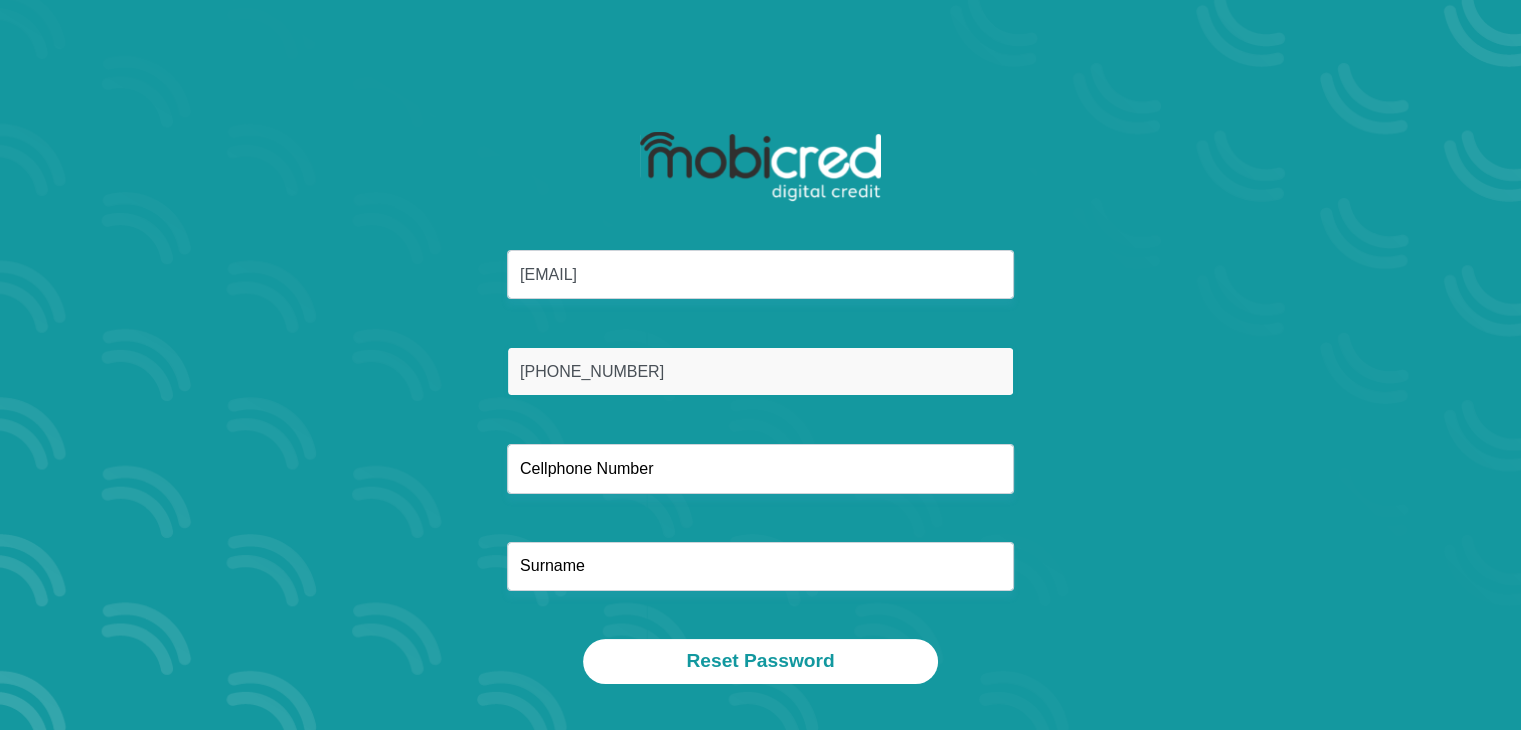 type on "9210245521089" 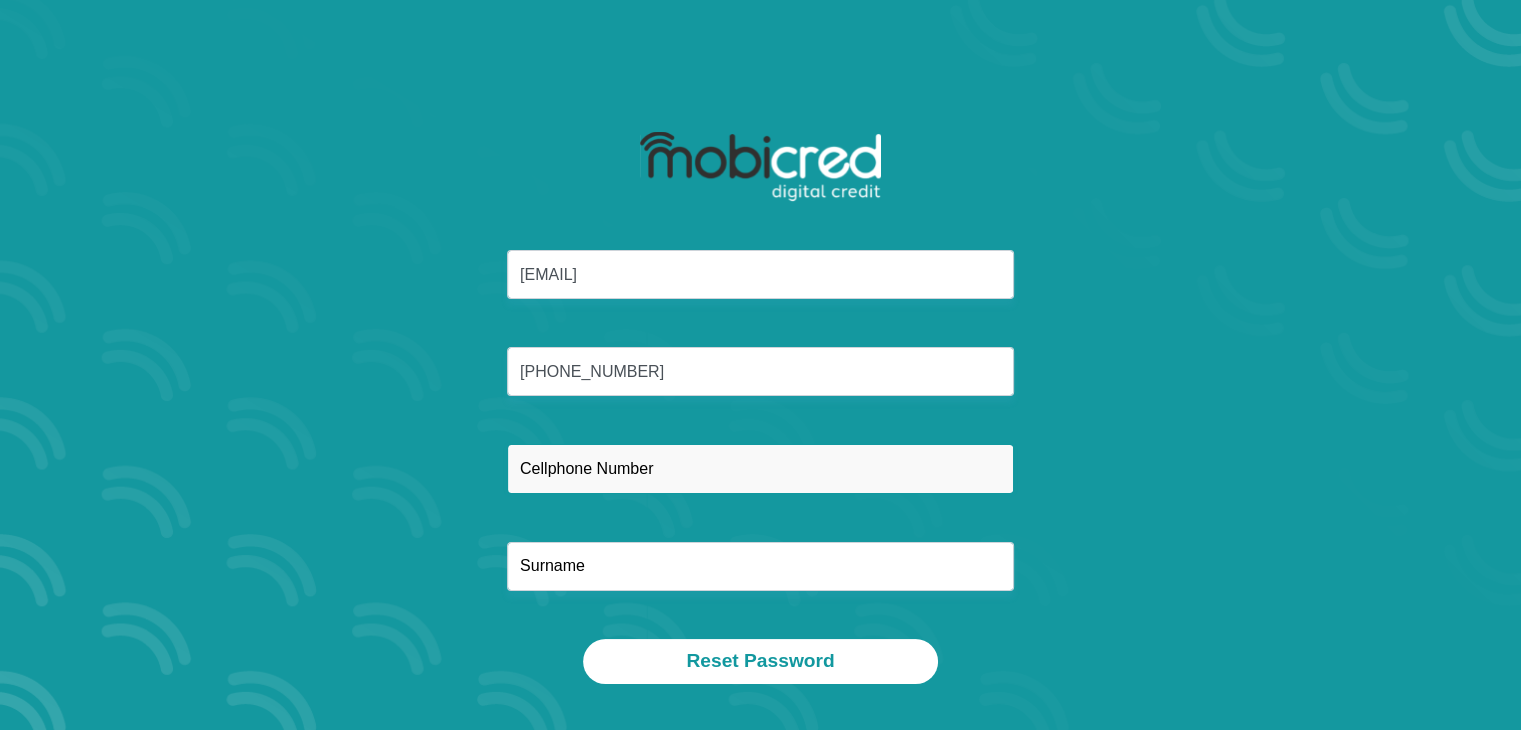 click at bounding box center (760, 468) 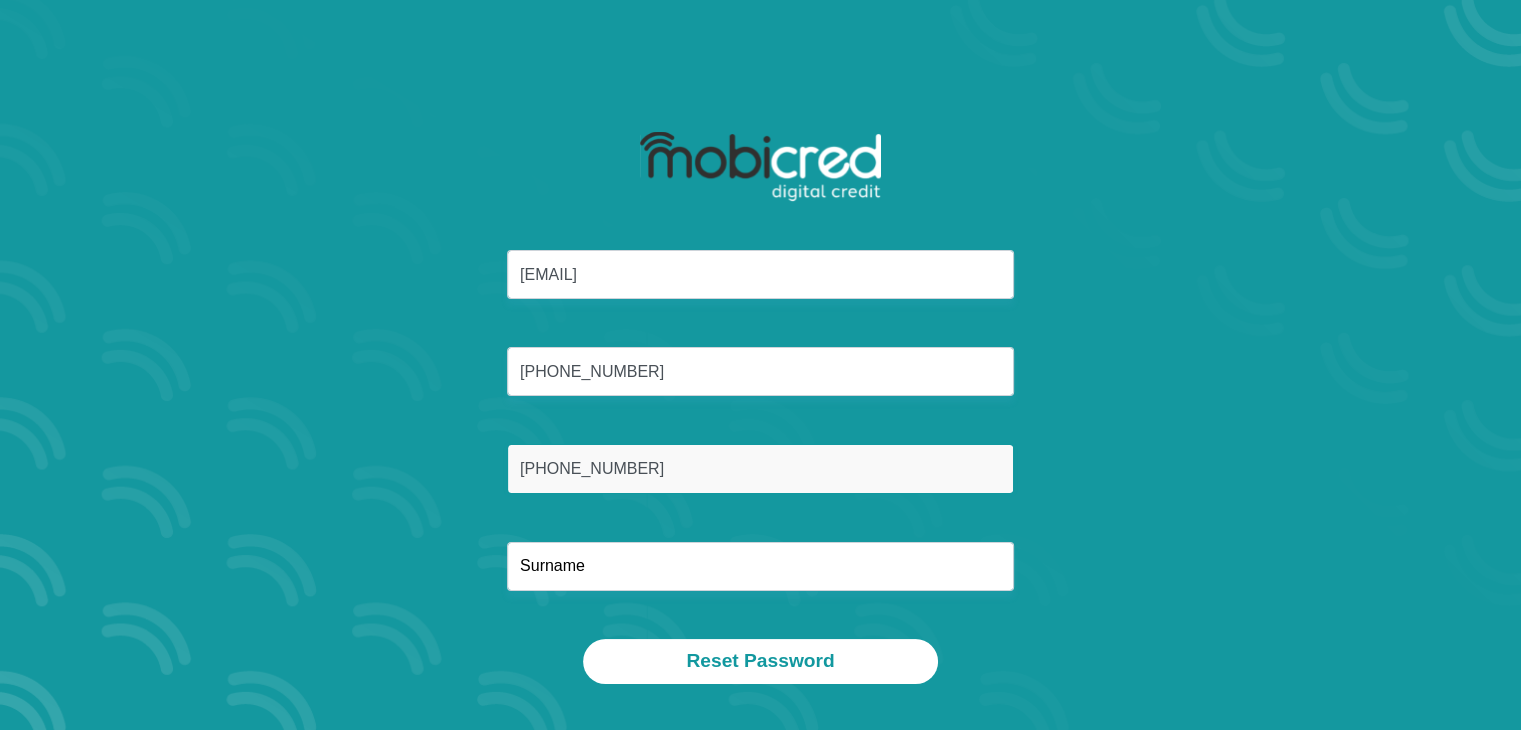 type on "0685502451" 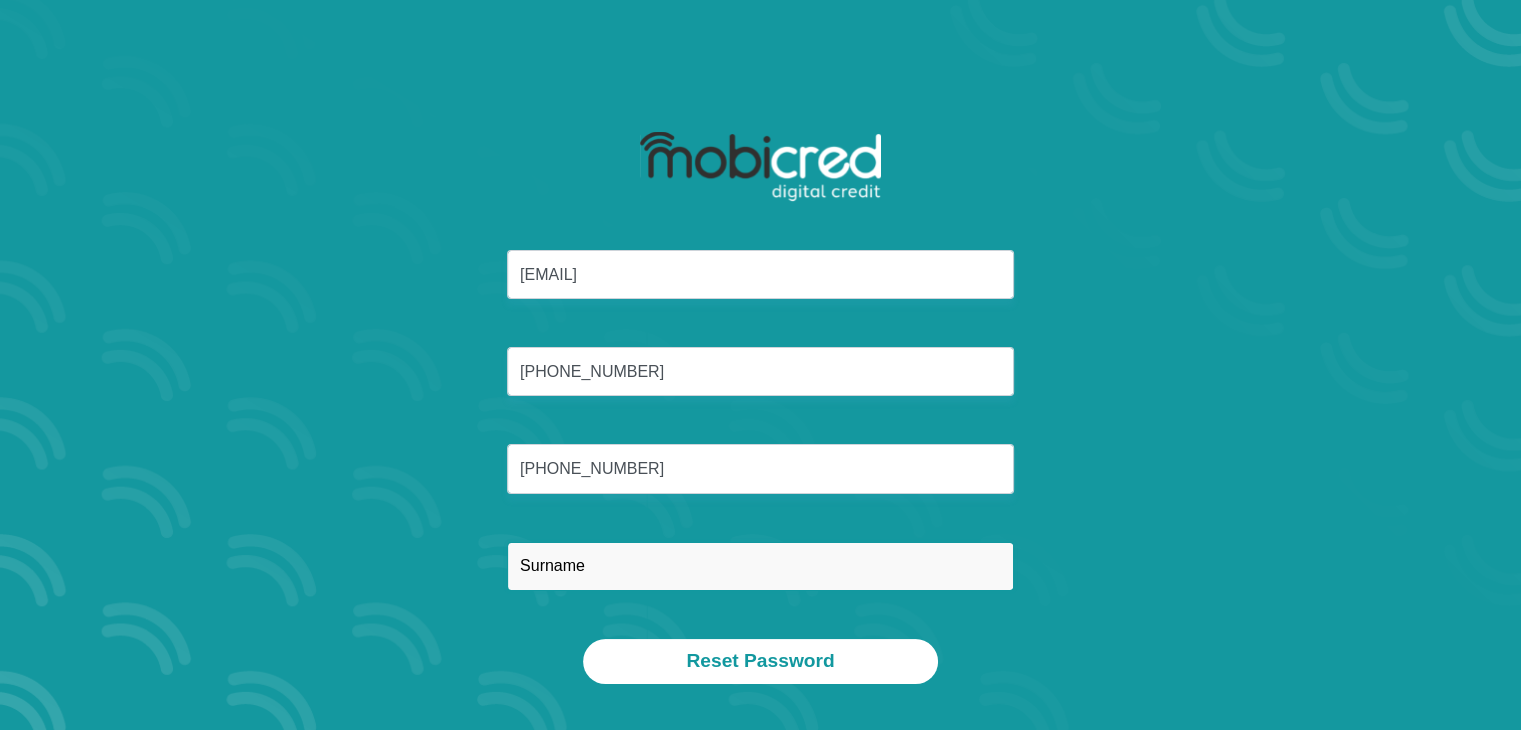 click at bounding box center [760, 566] 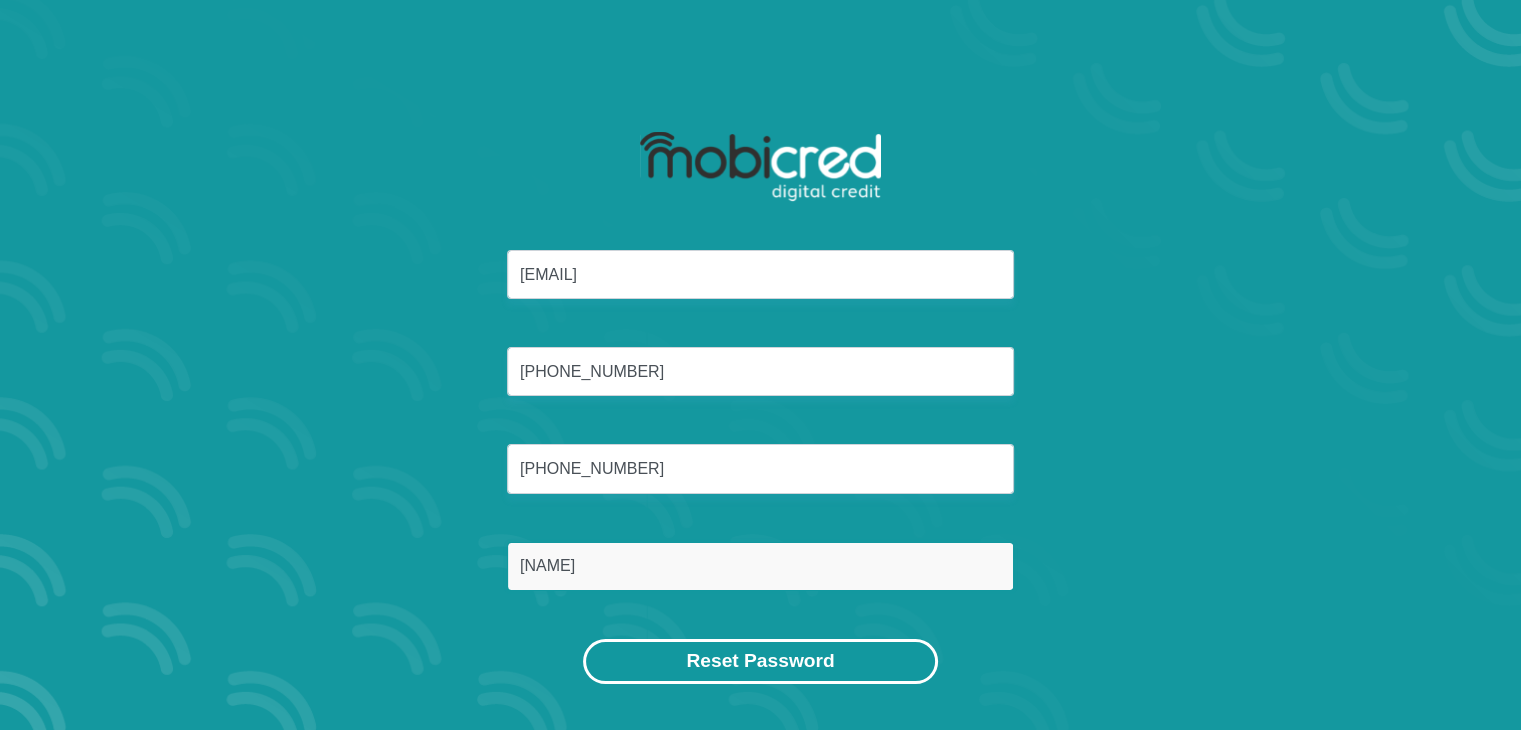 type on "Makgoba" 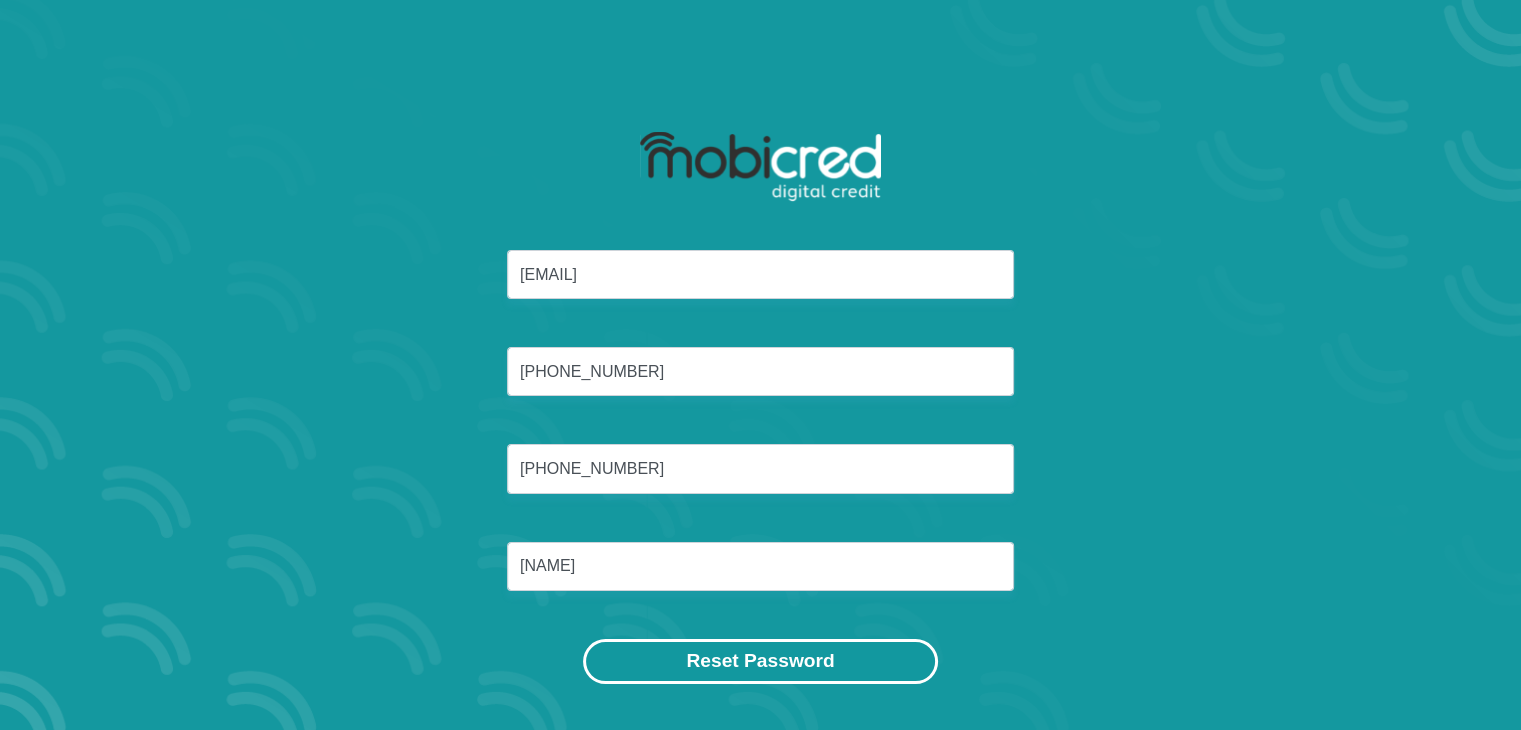 click on "Reset Password" at bounding box center (760, 661) 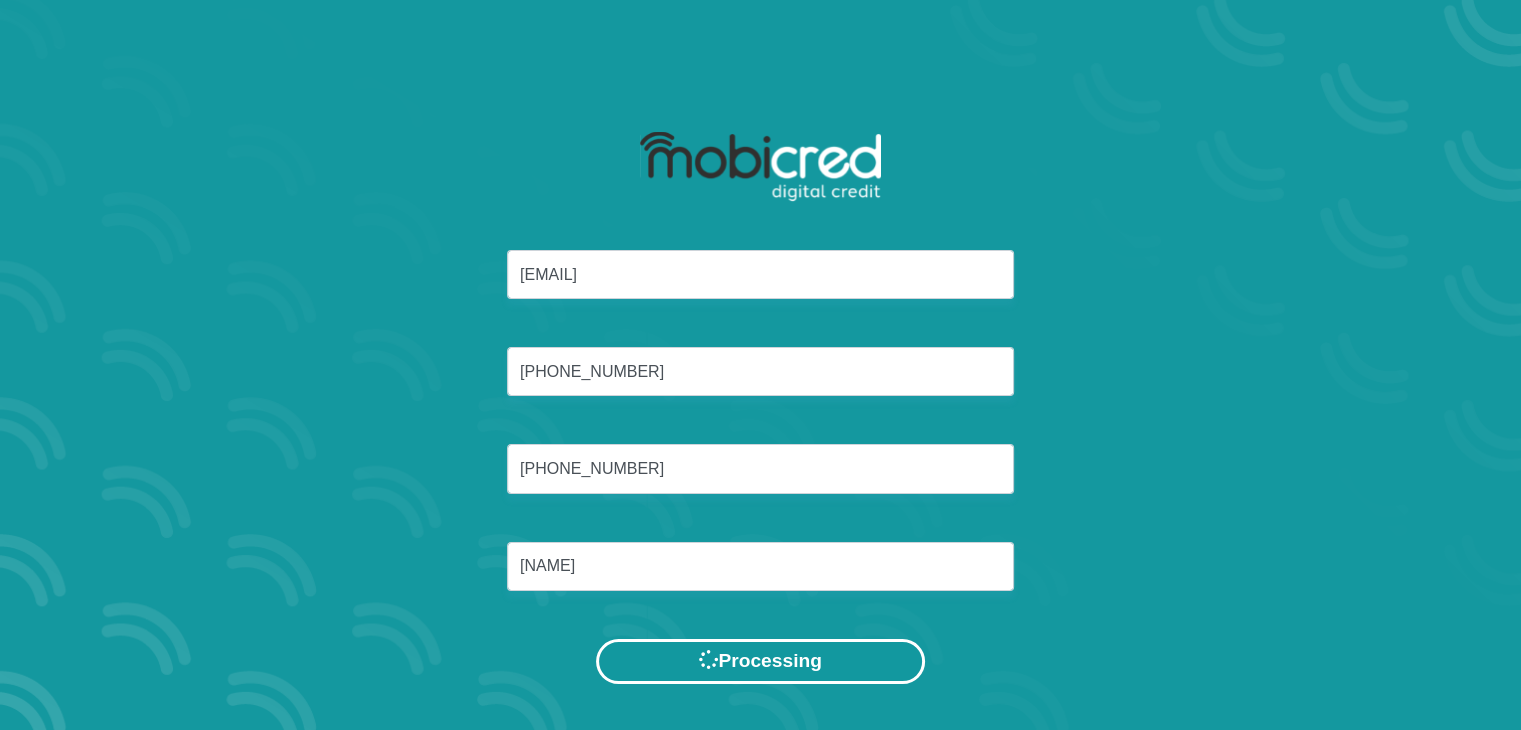 scroll, scrollTop: 0, scrollLeft: 0, axis: both 